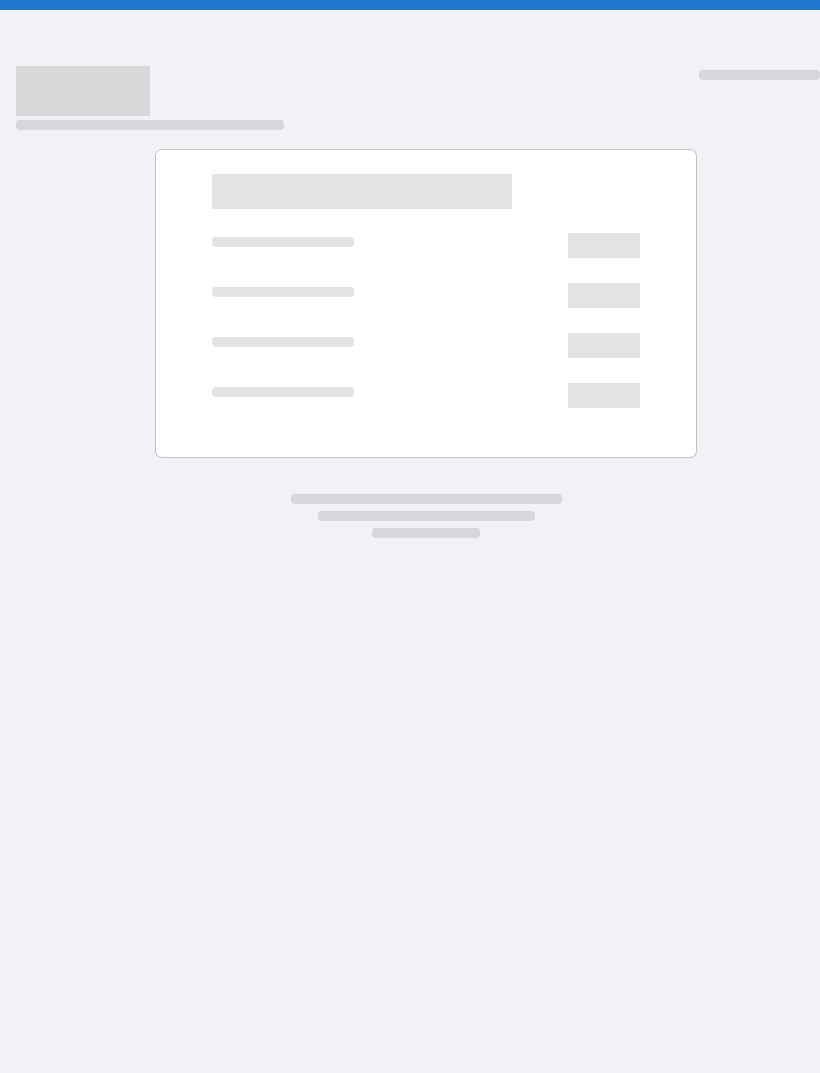 scroll, scrollTop: 0, scrollLeft: 0, axis: both 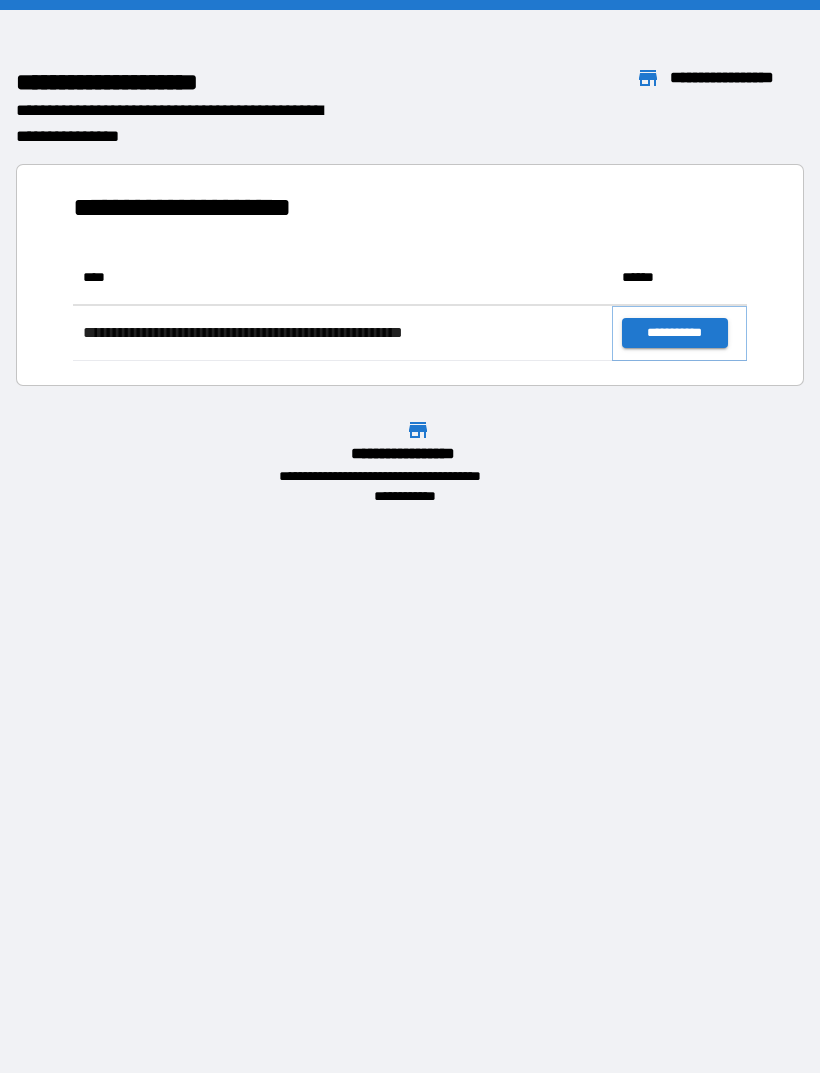click on "**********" at bounding box center [674, 333] 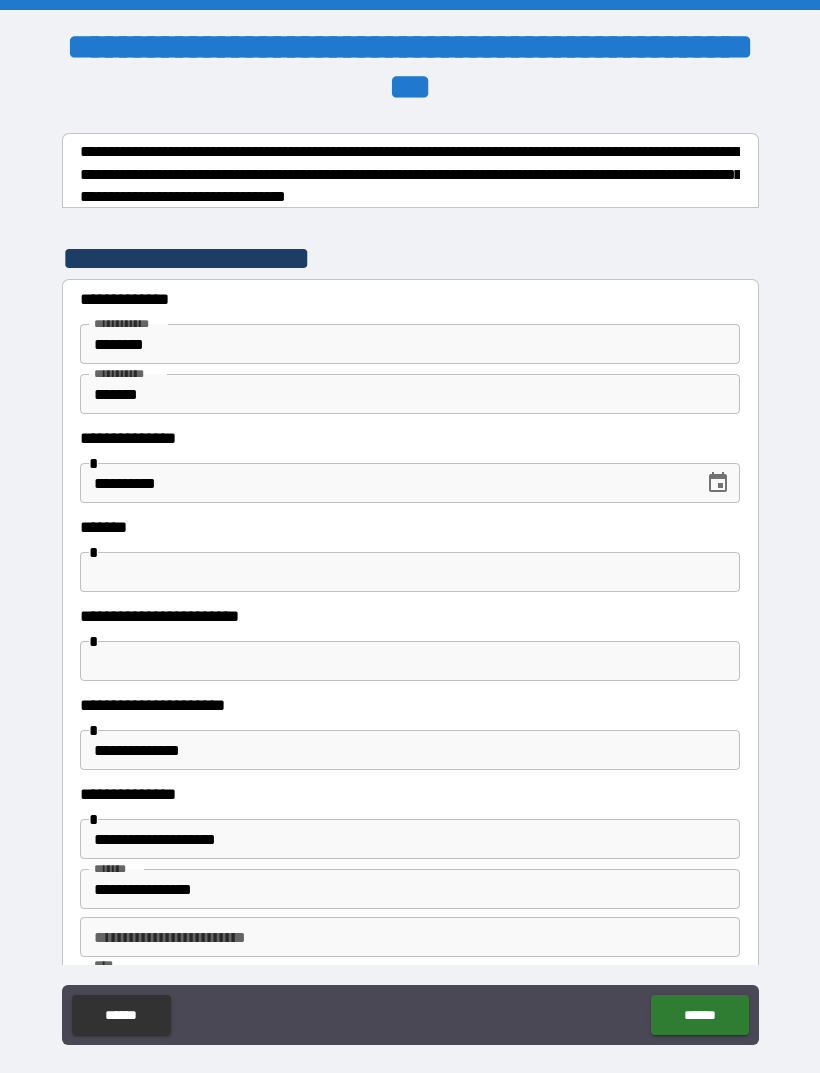 click at bounding box center [410, 572] 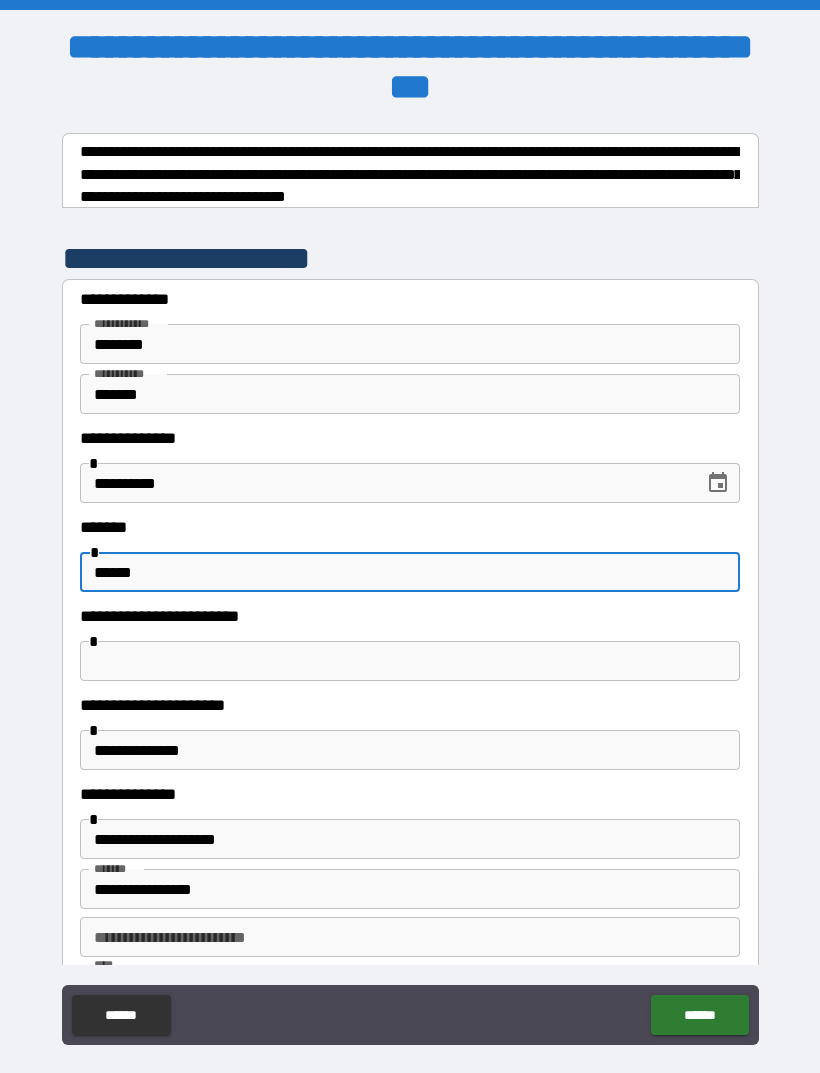 type on "******" 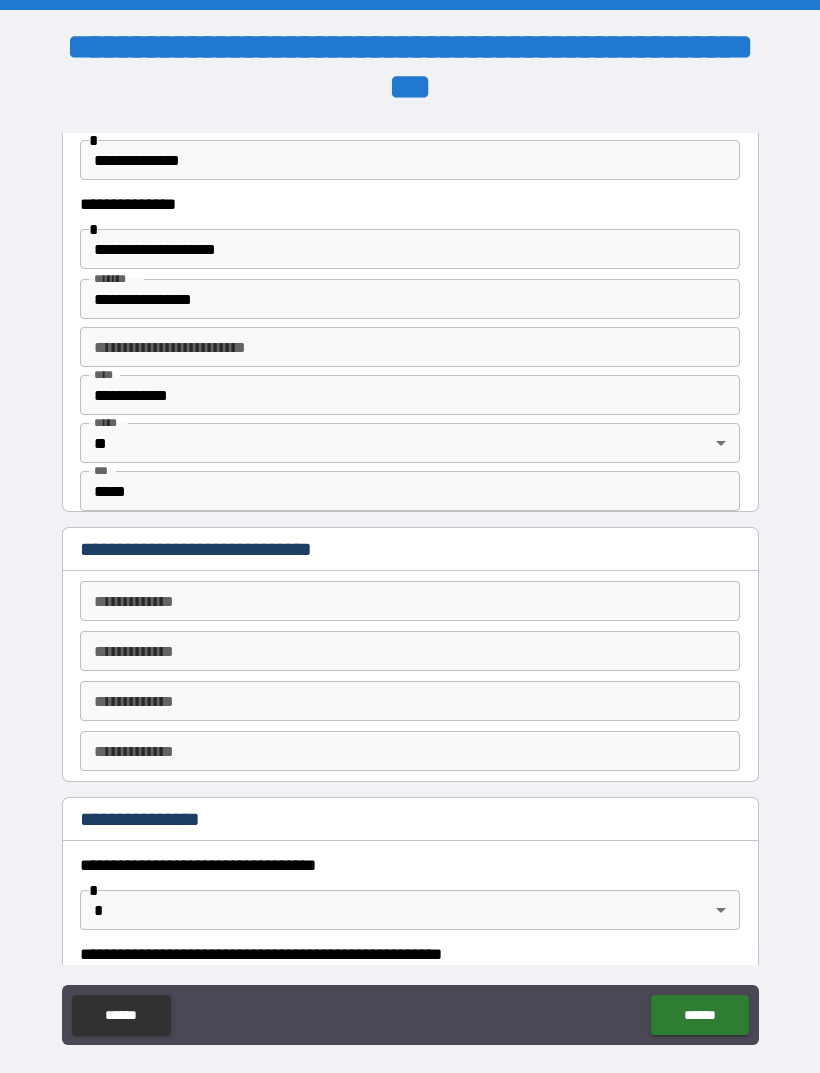 scroll, scrollTop: 595, scrollLeft: 0, axis: vertical 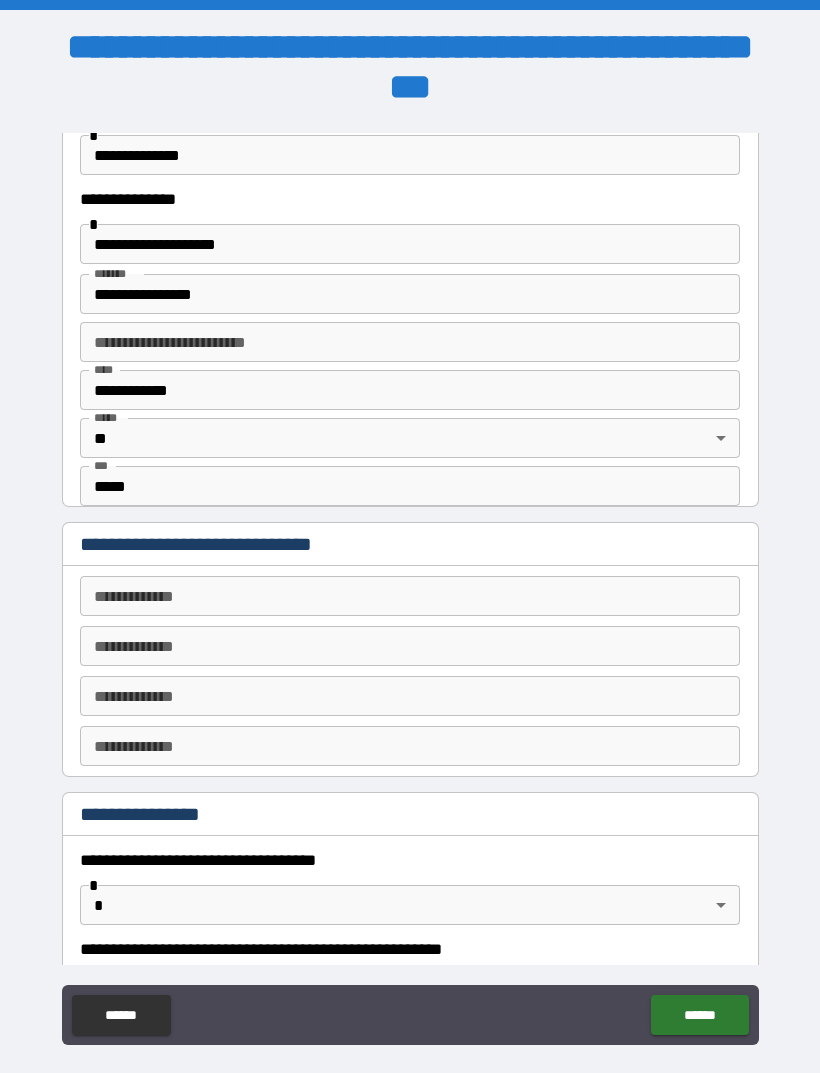 type on "**********" 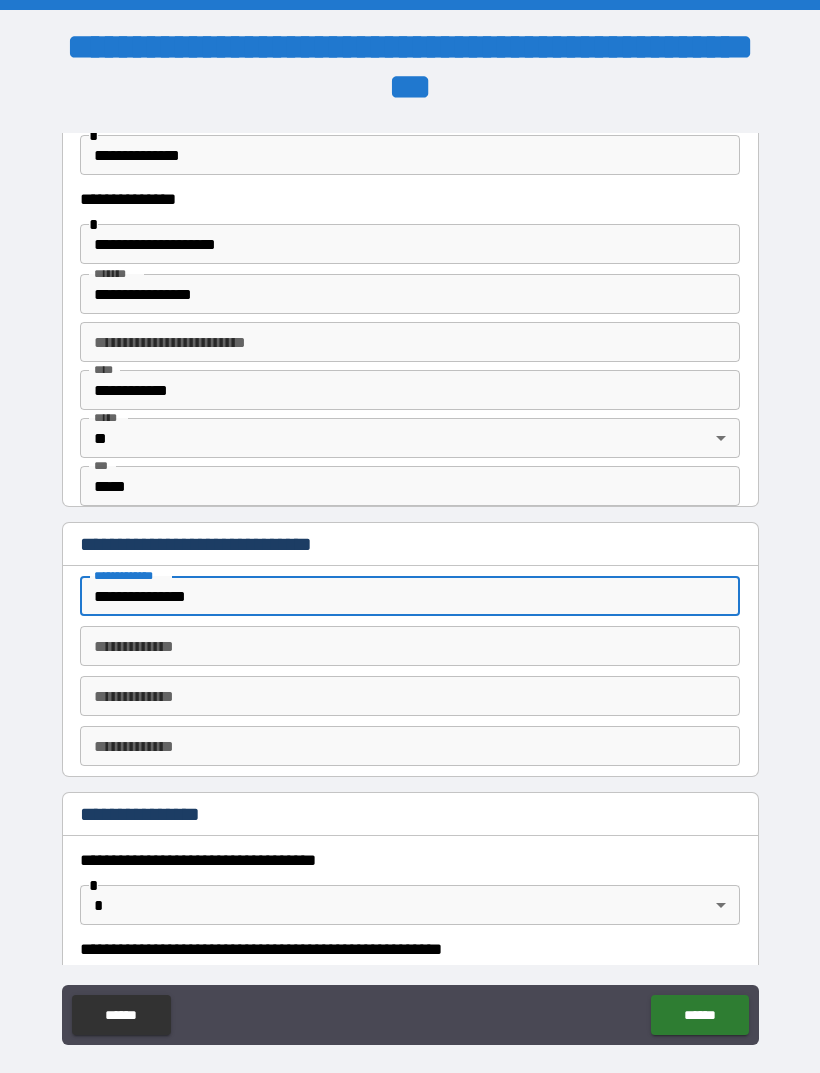type on "**********" 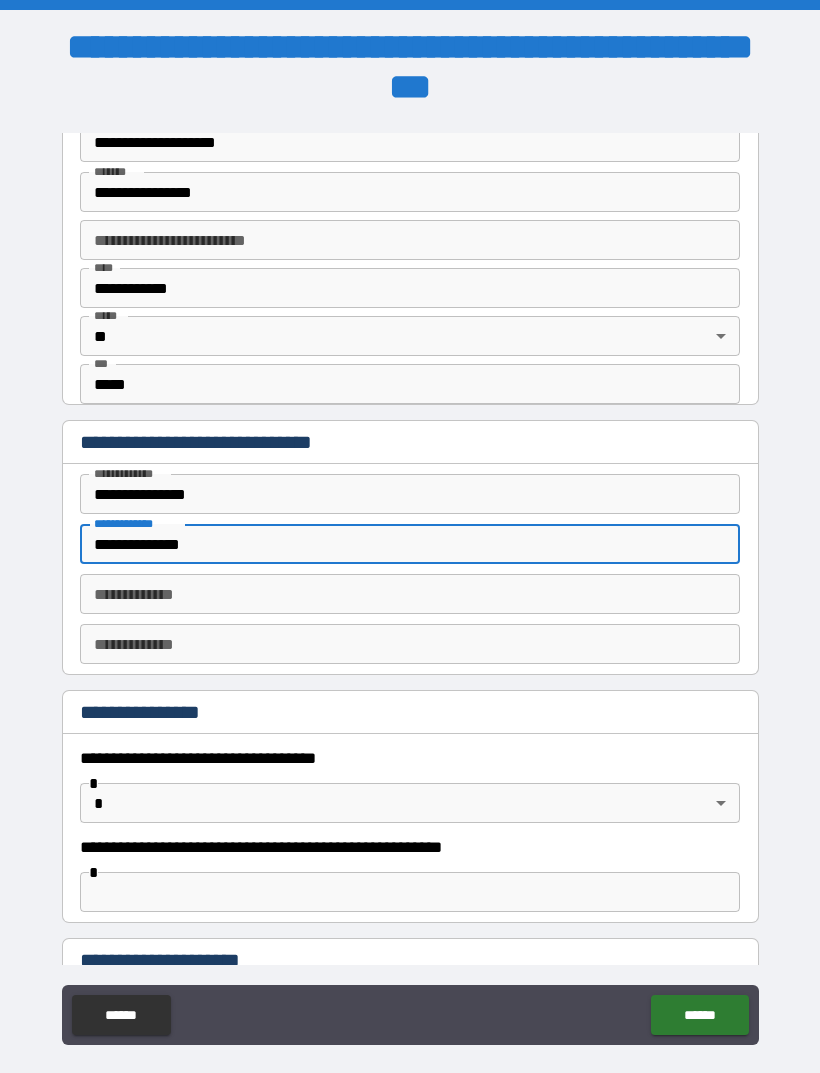 scroll, scrollTop: 751, scrollLeft: 0, axis: vertical 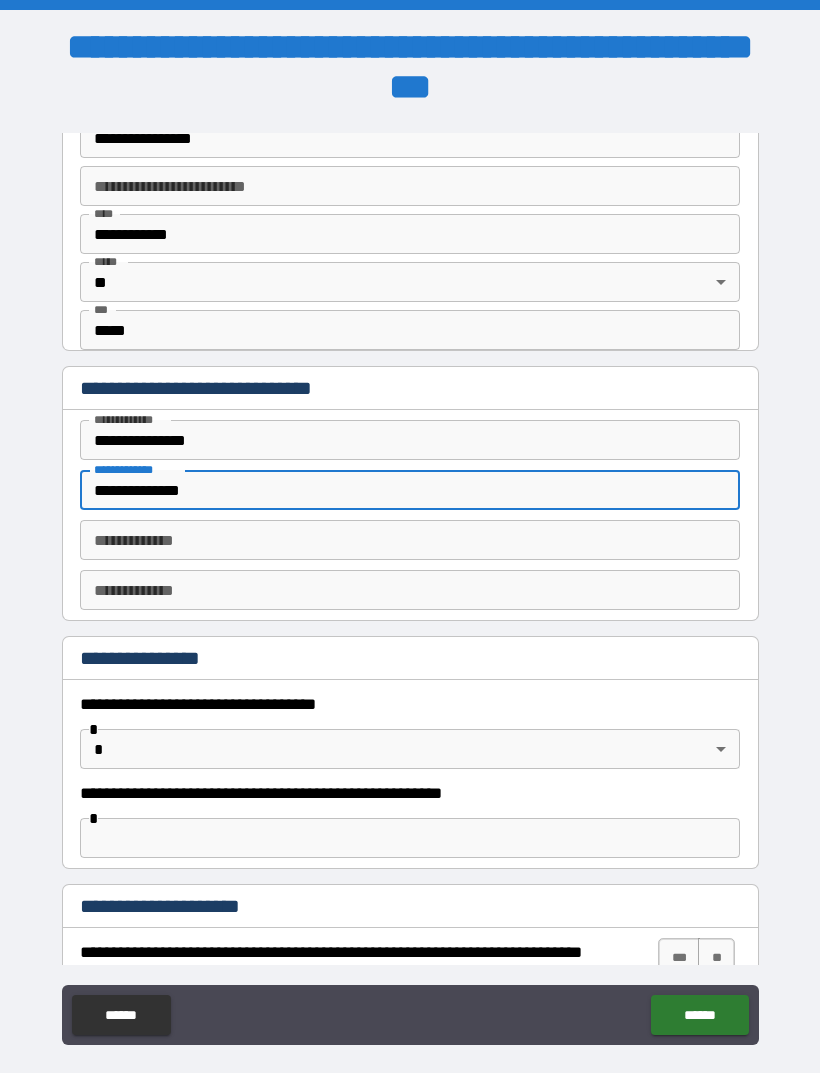type on "**********" 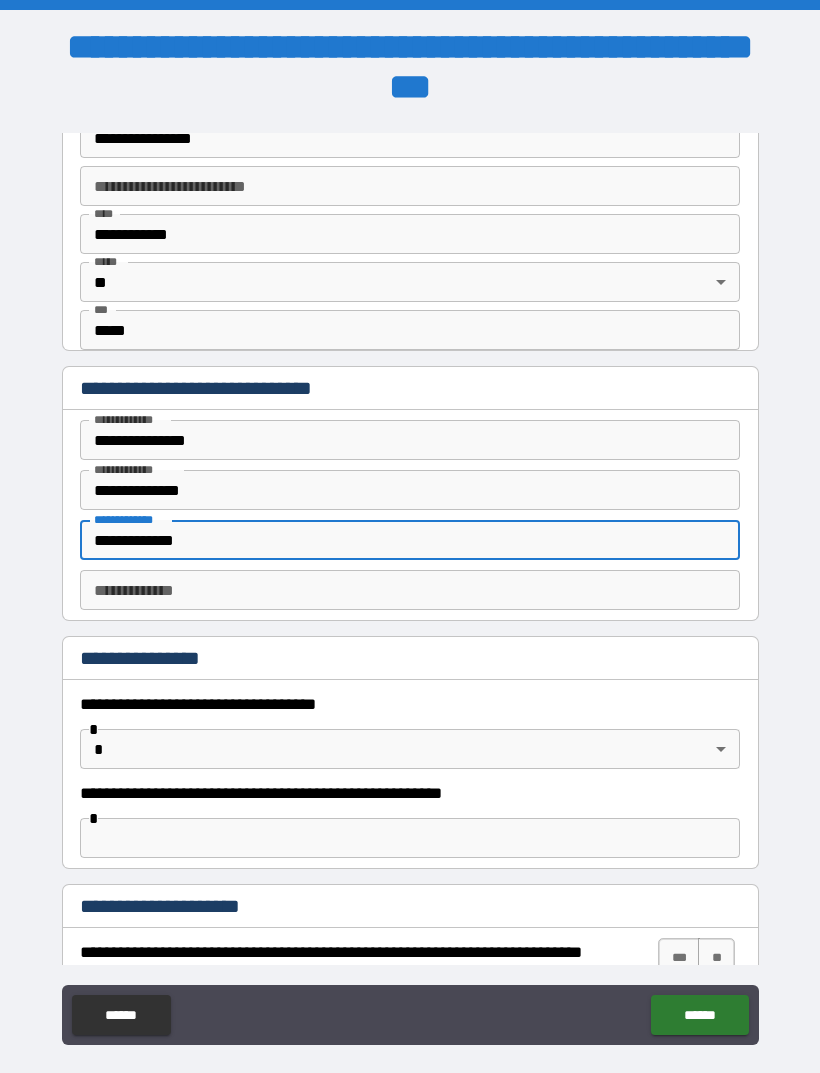 type on "**********" 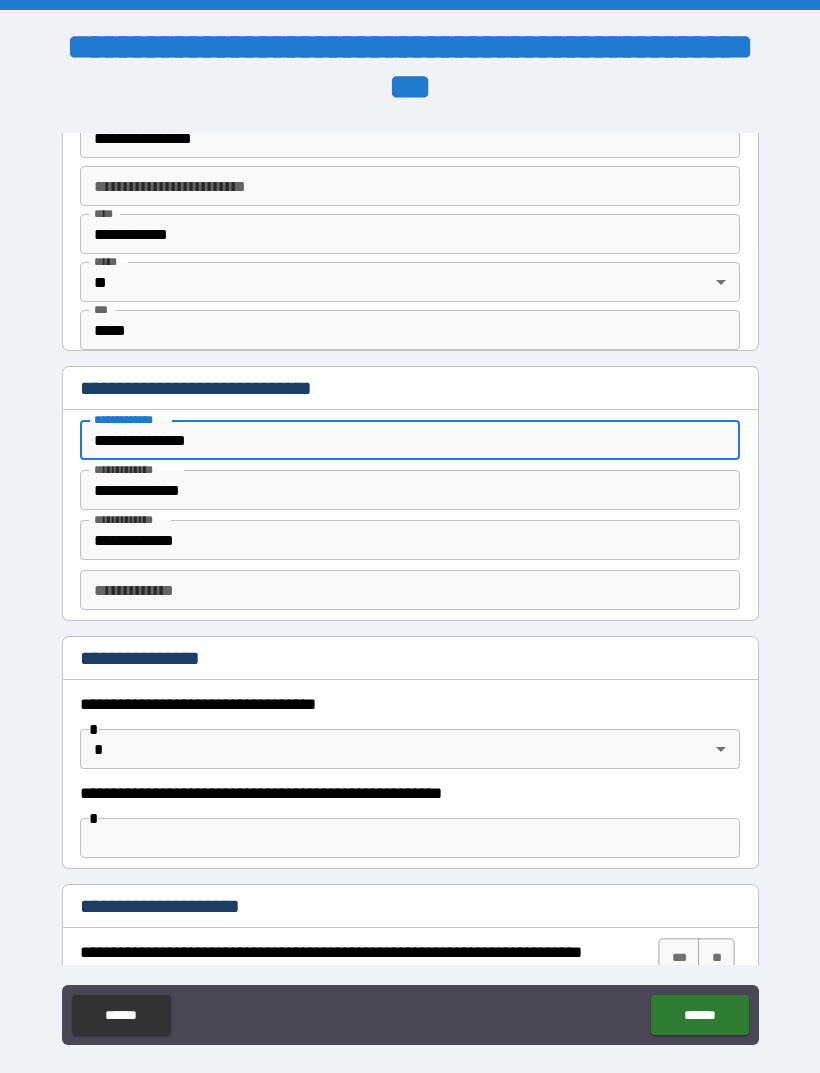 type on "**********" 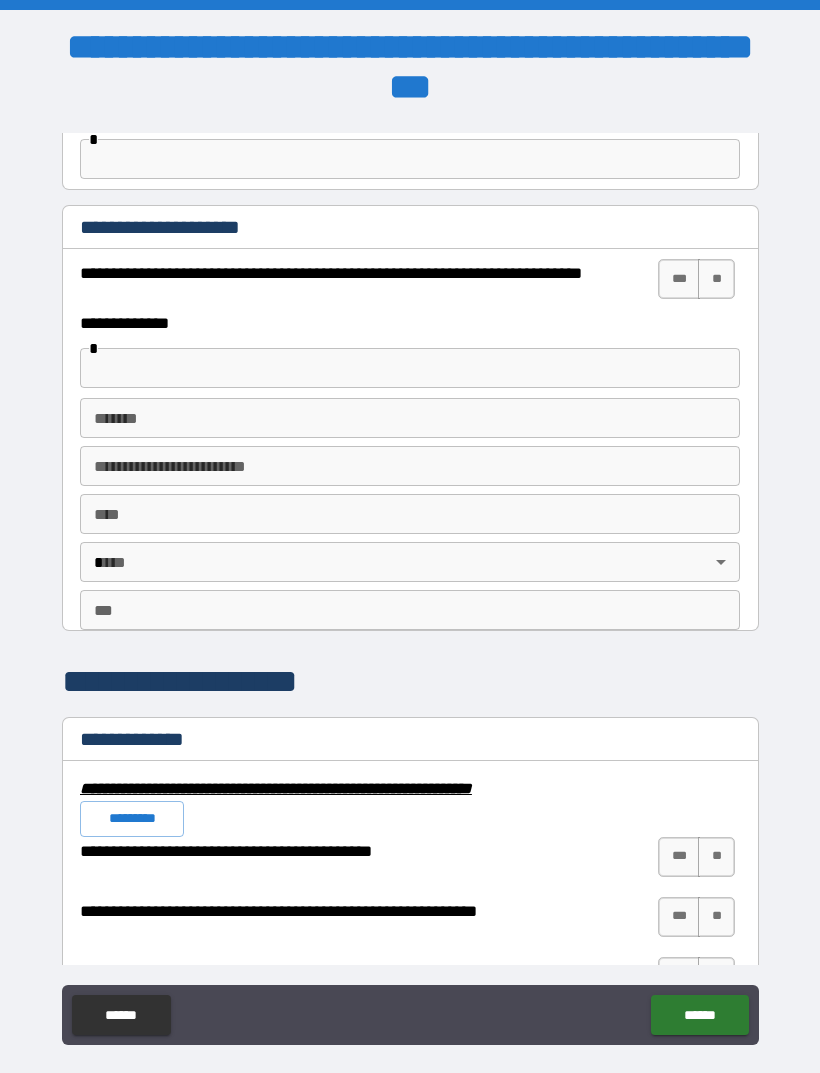 scroll, scrollTop: 1434, scrollLeft: 0, axis: vertical 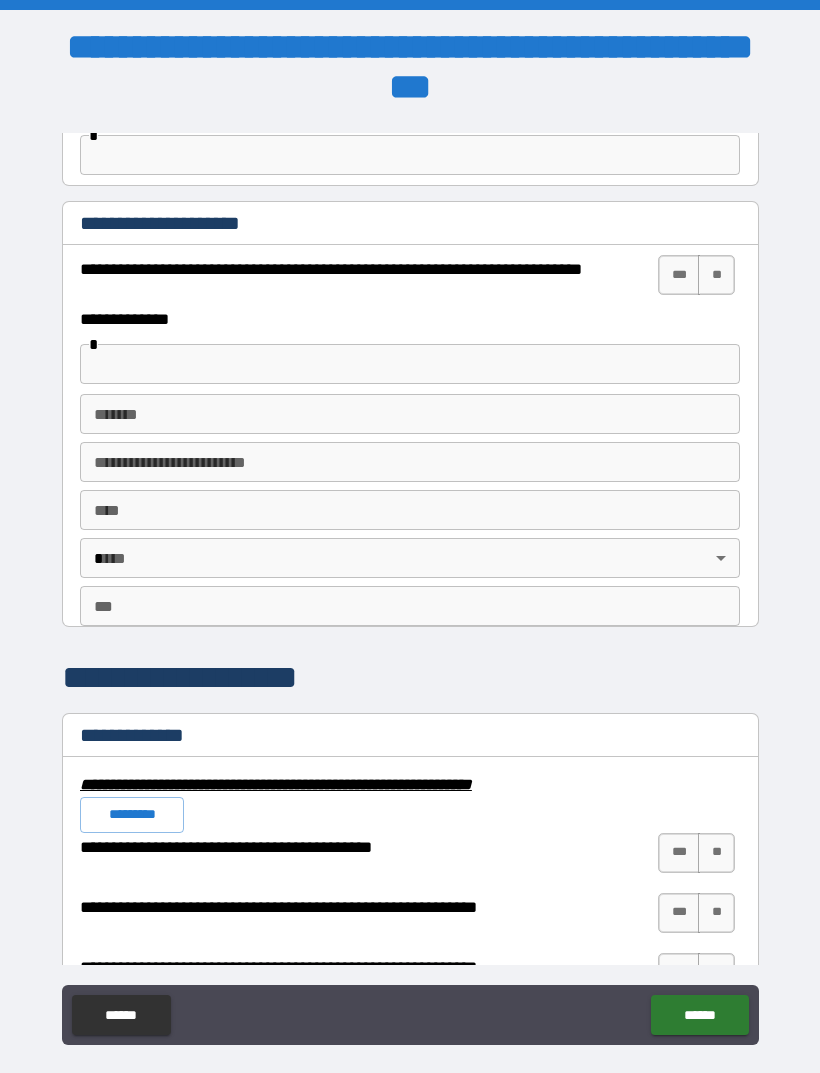 type on "**********" 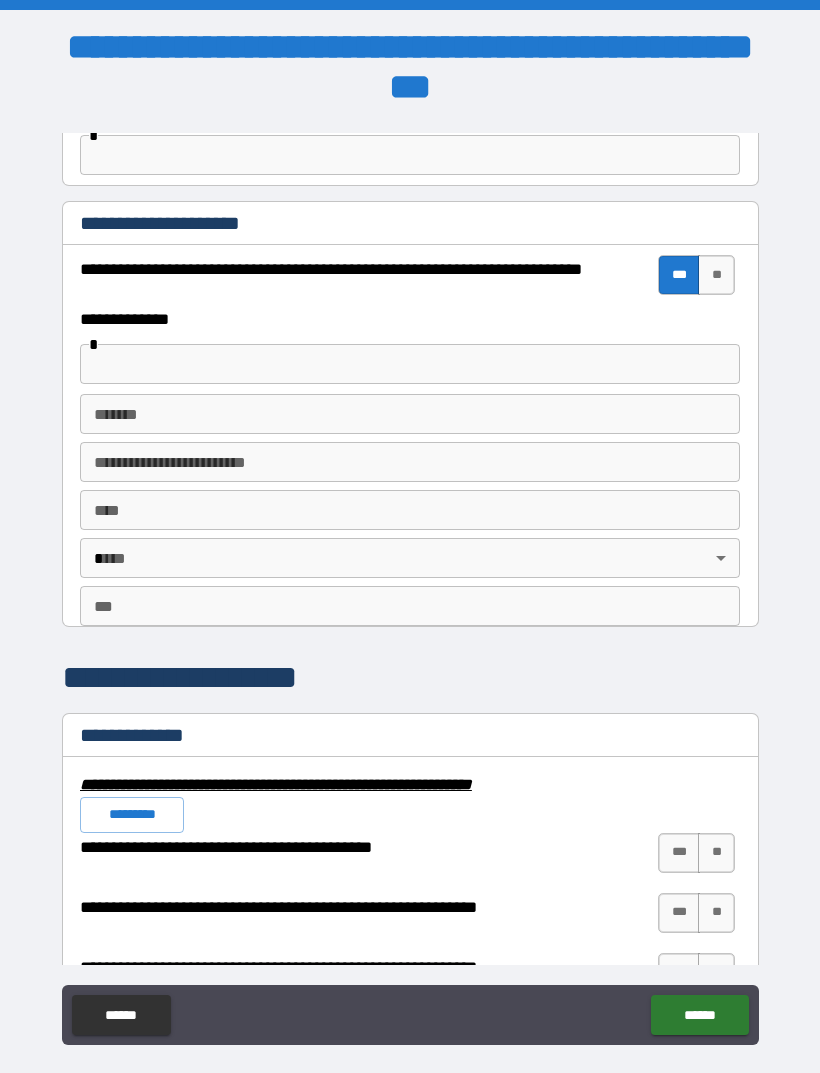 click at bounding box center (410, 364) 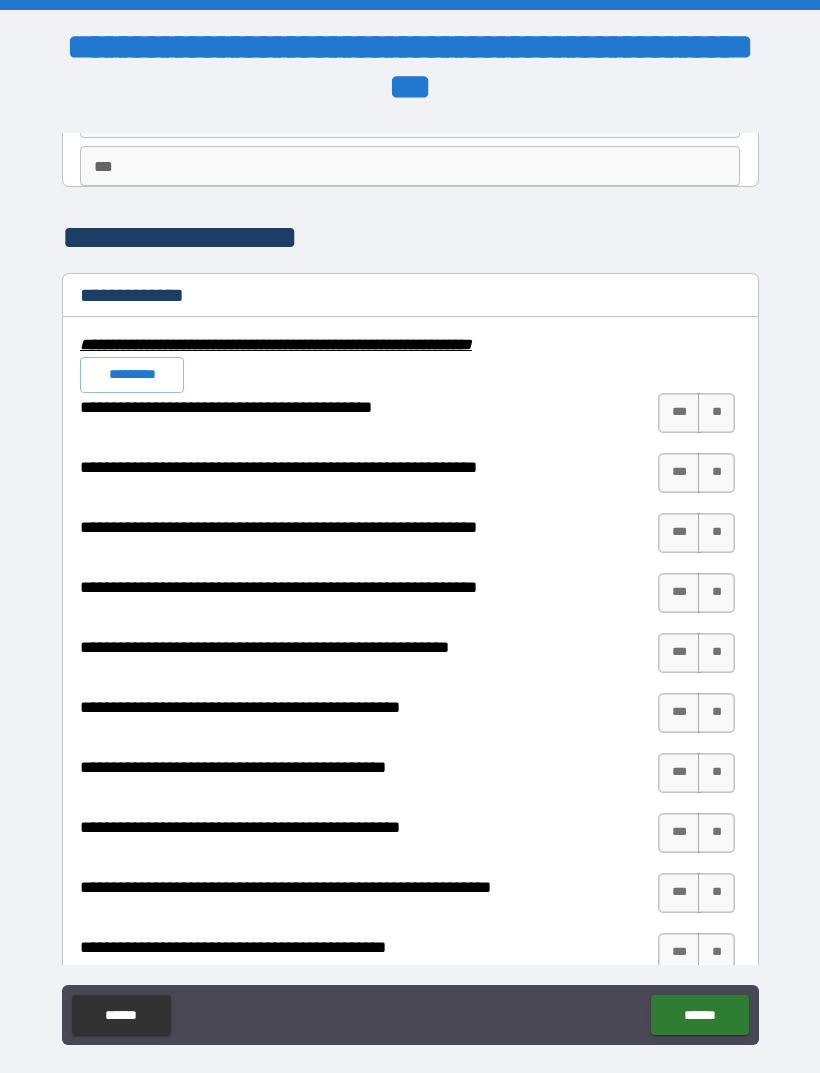 scroll, scrollTop: 1875, scrollLeft: 0, axis: vertical 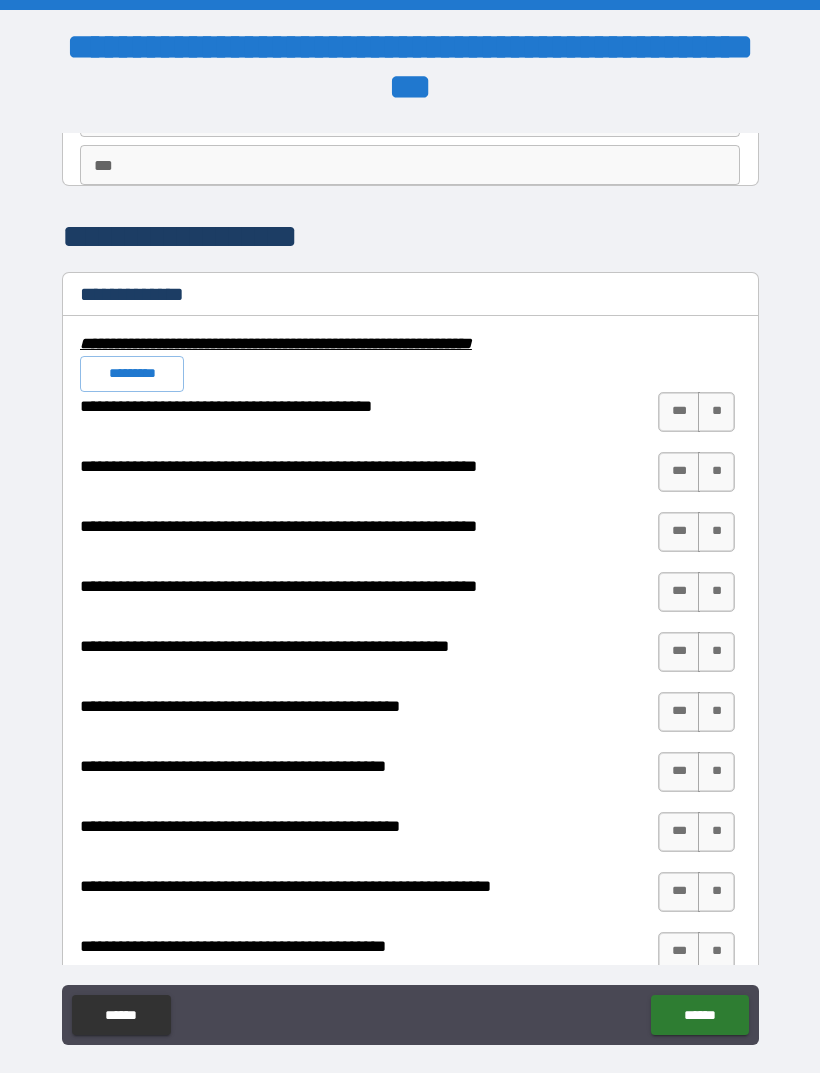 type on "**********" 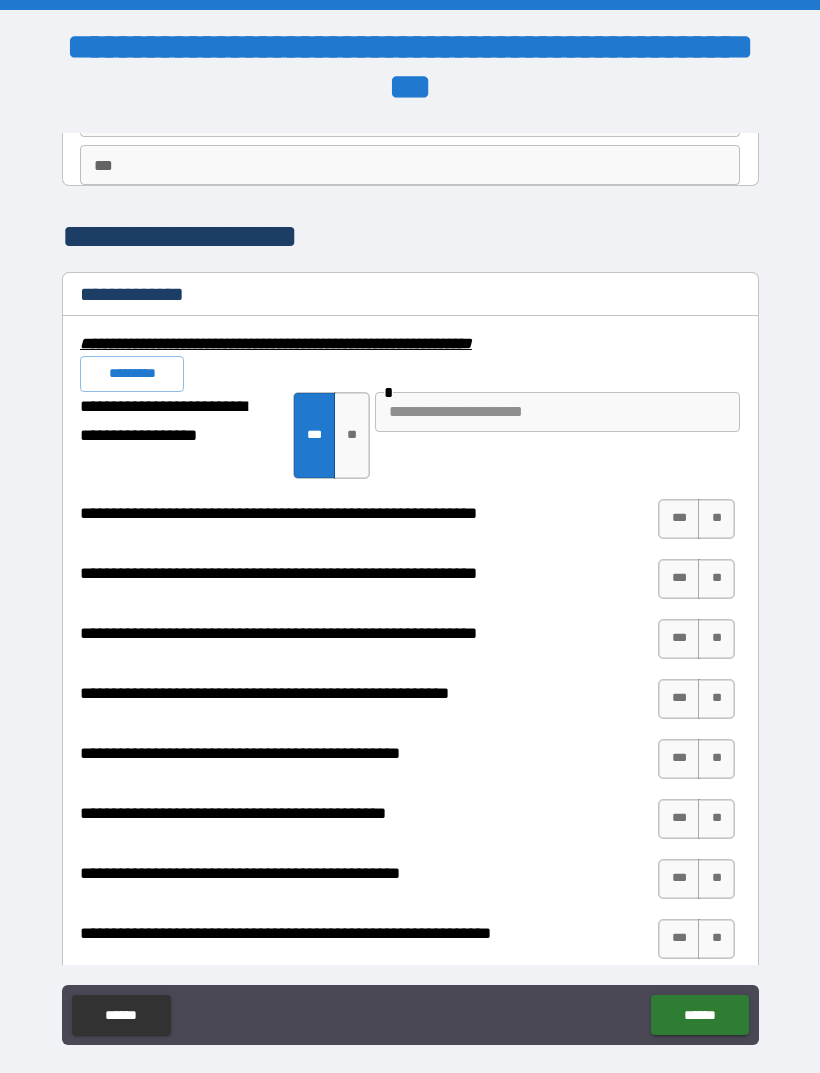 click on "***" at bounding box center [679, 519] 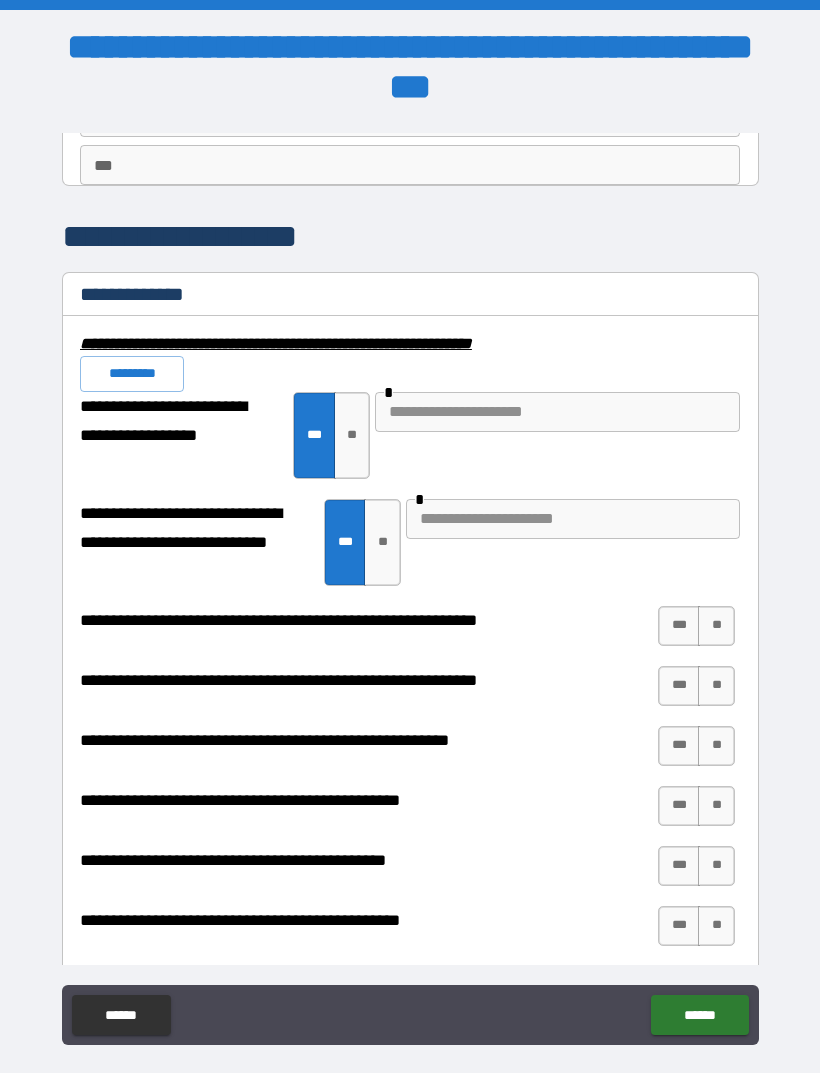 click on "**" at bounding box center (716, 626) 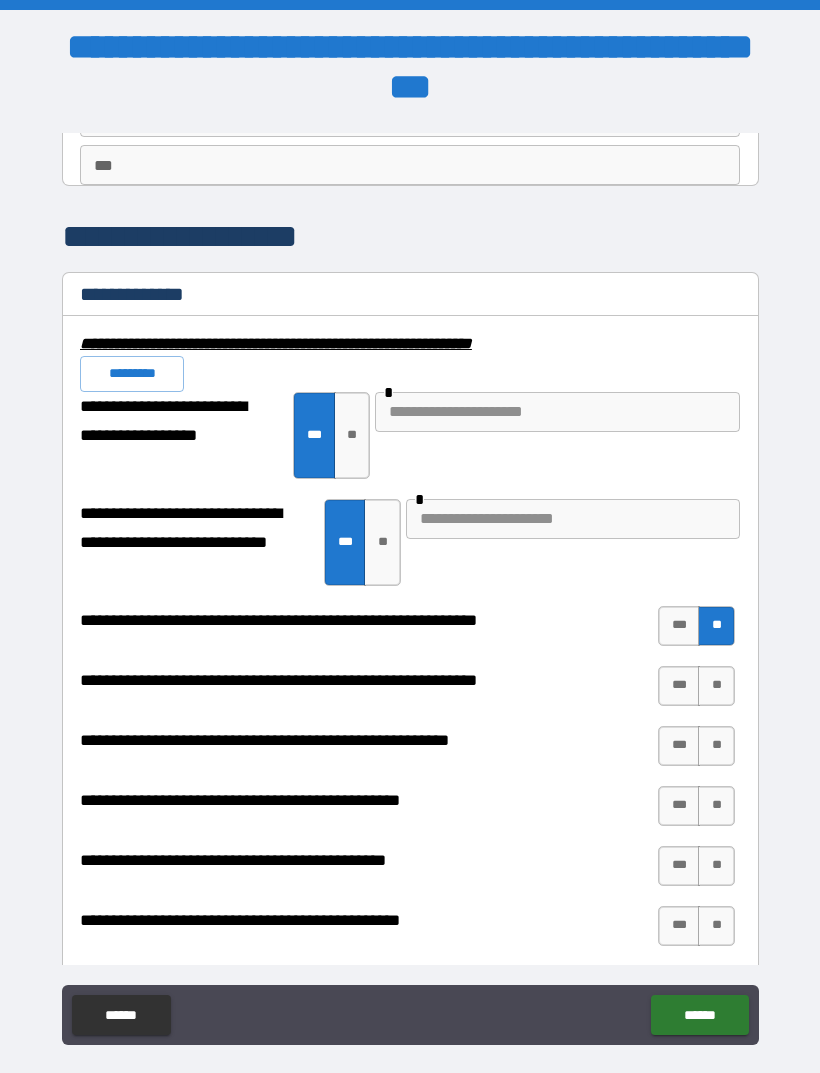click on "**" at bounding box center (716, 686) 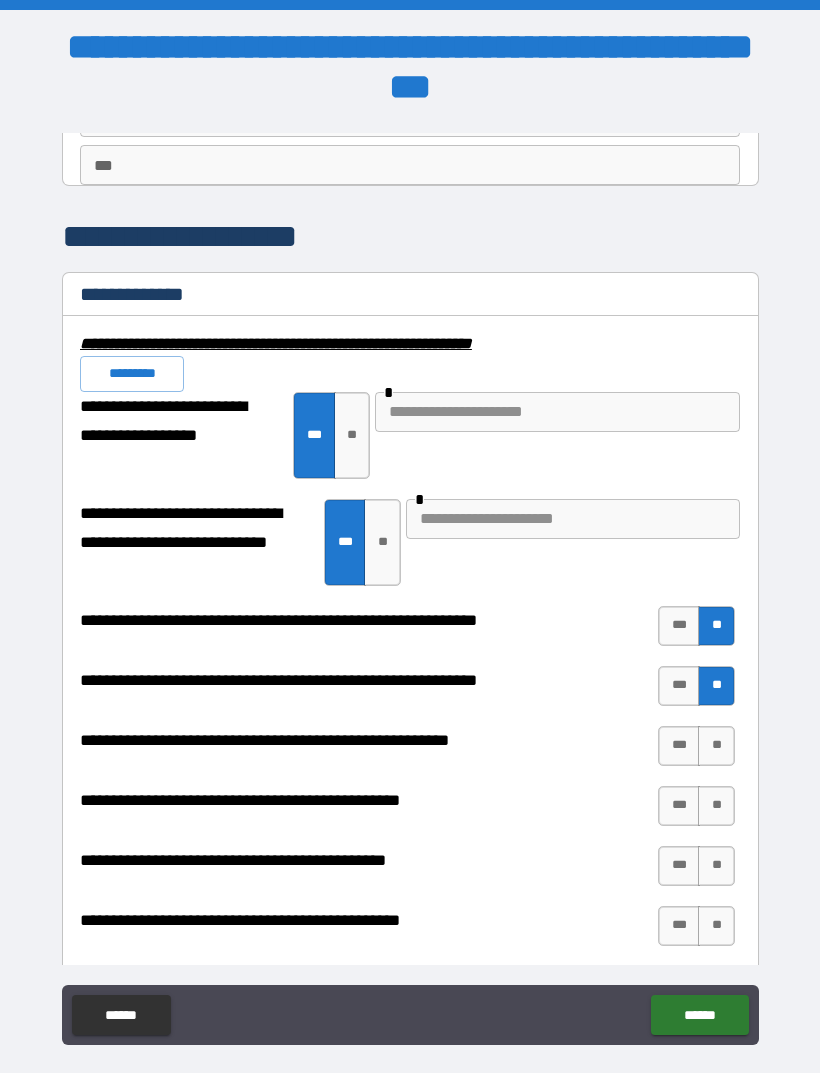 click on "**" at bounding box center (716, 746) 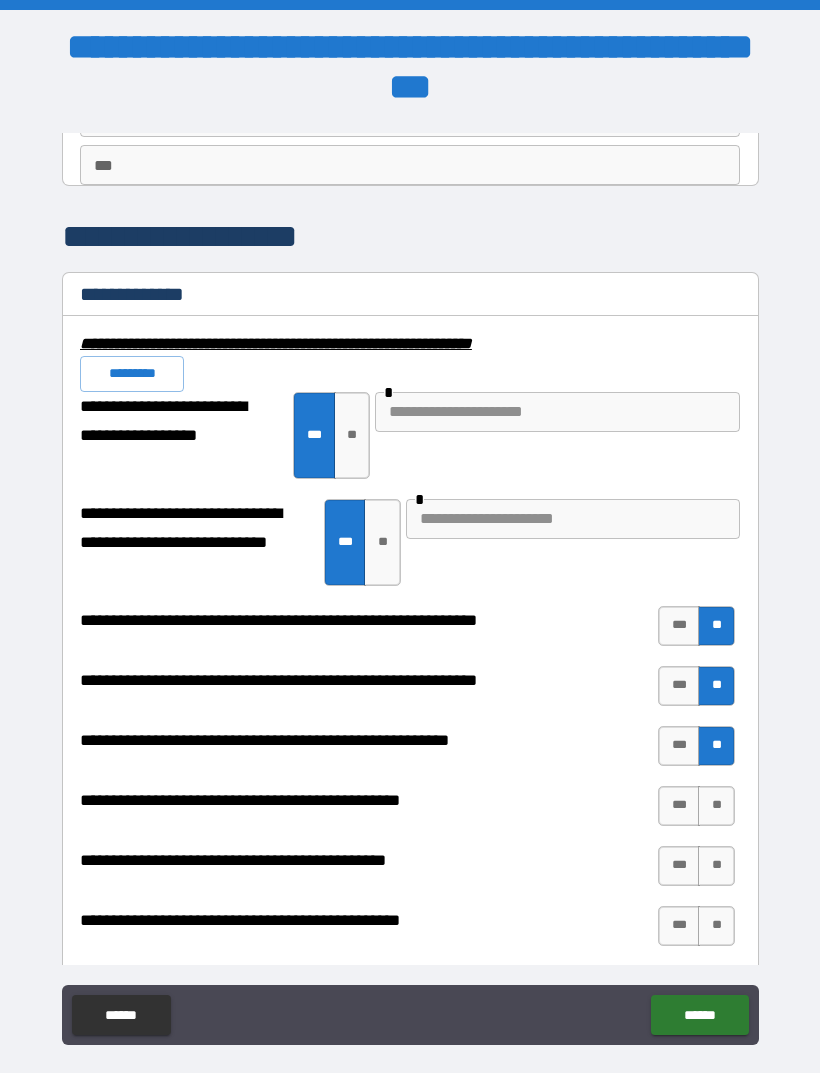 click on "**" at bounding box center (716, 806) 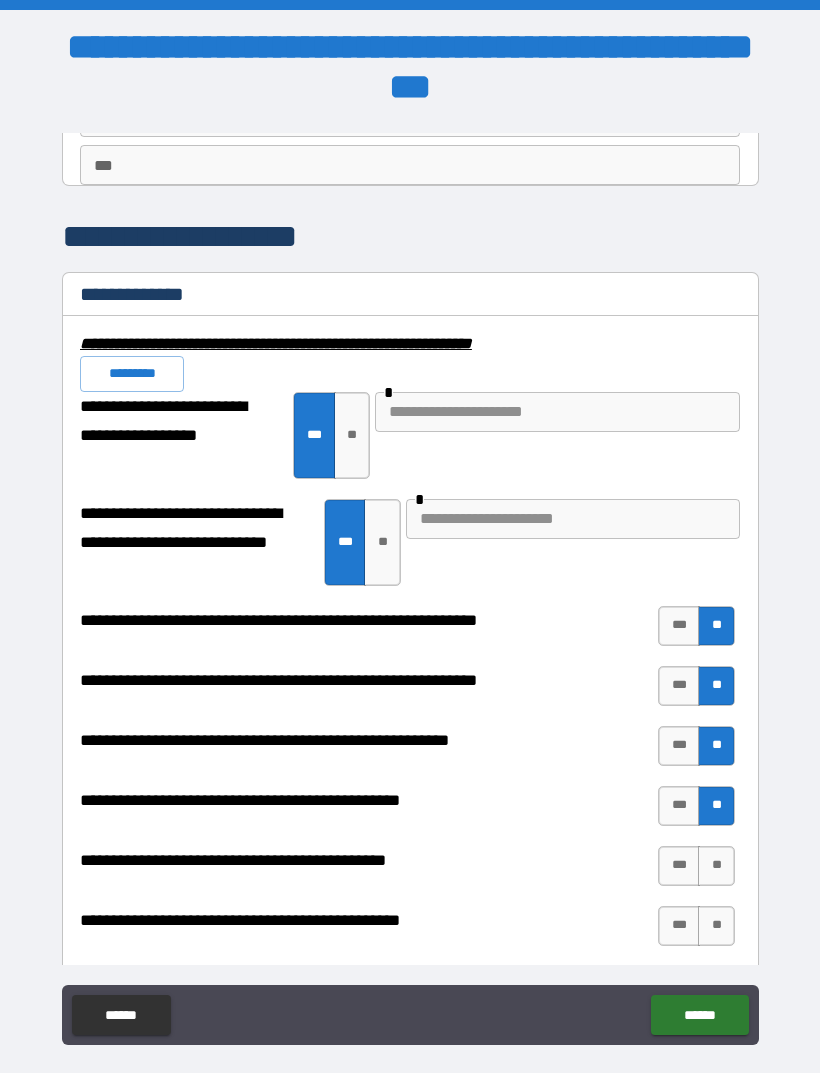 click on "**" at bounding box center [716, 866] 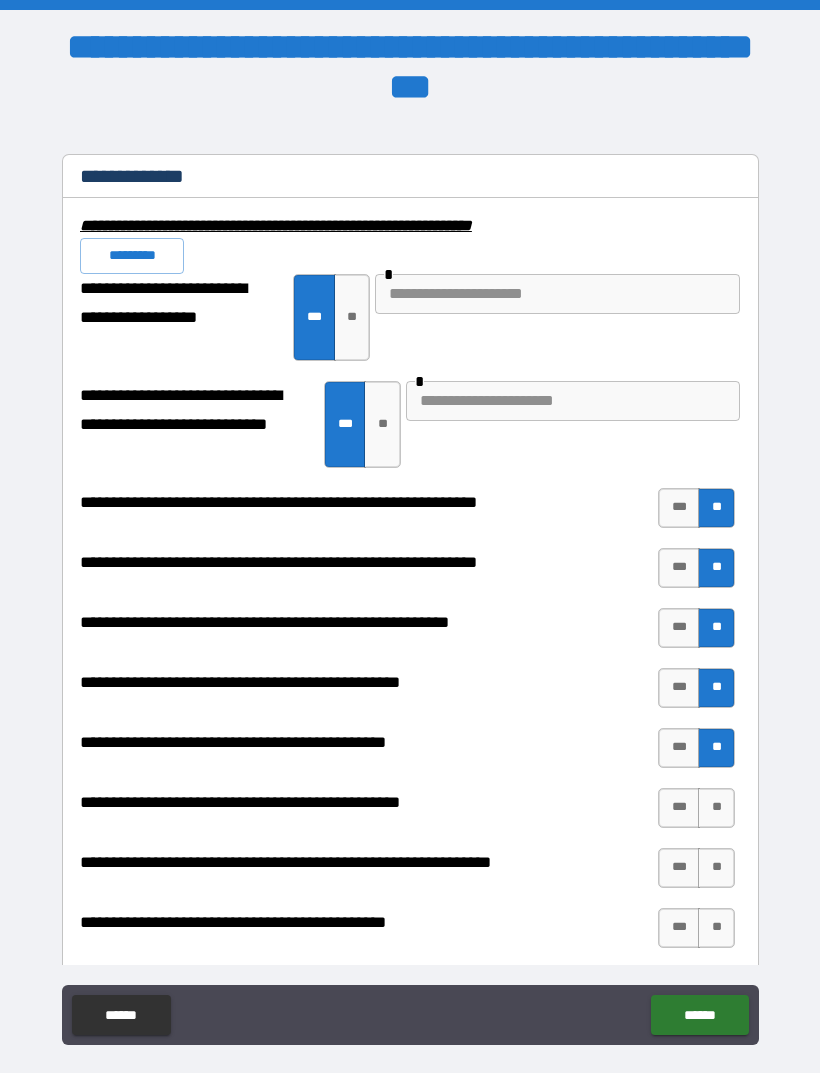scroll, scrollTop: 2050, scrollLeft: 0, axis: vertical 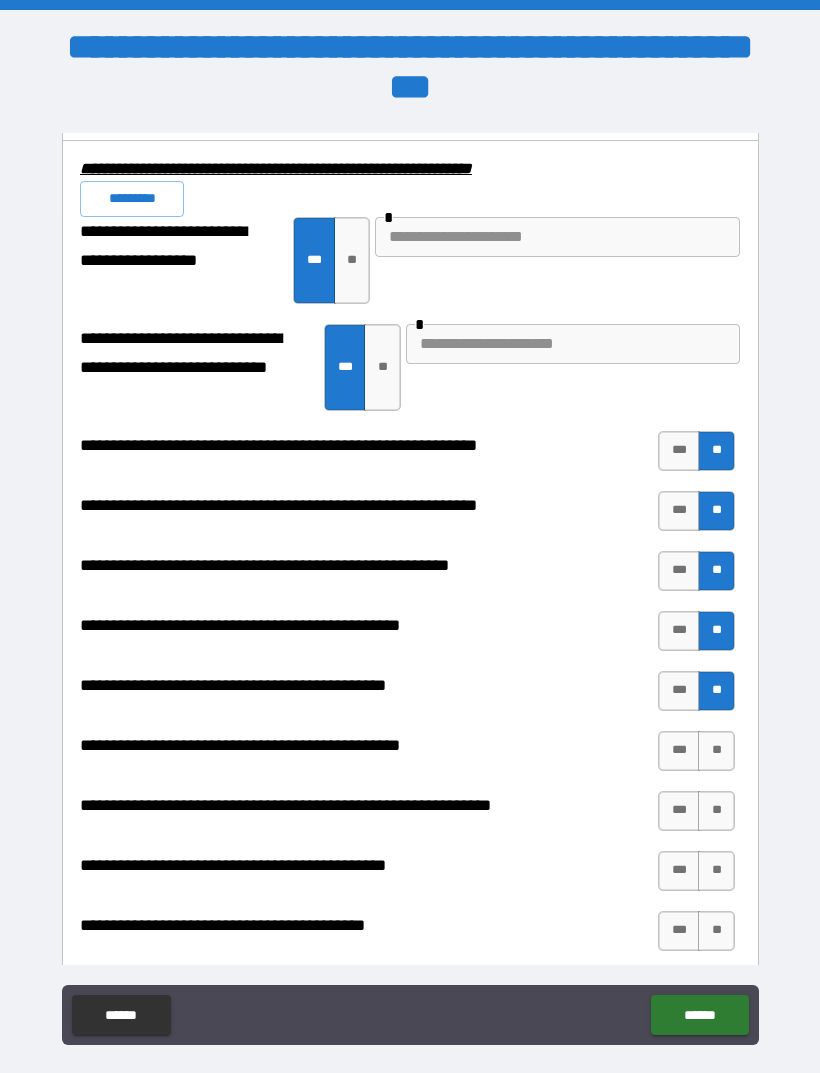 click on "***" at bounding box center (679, 751) 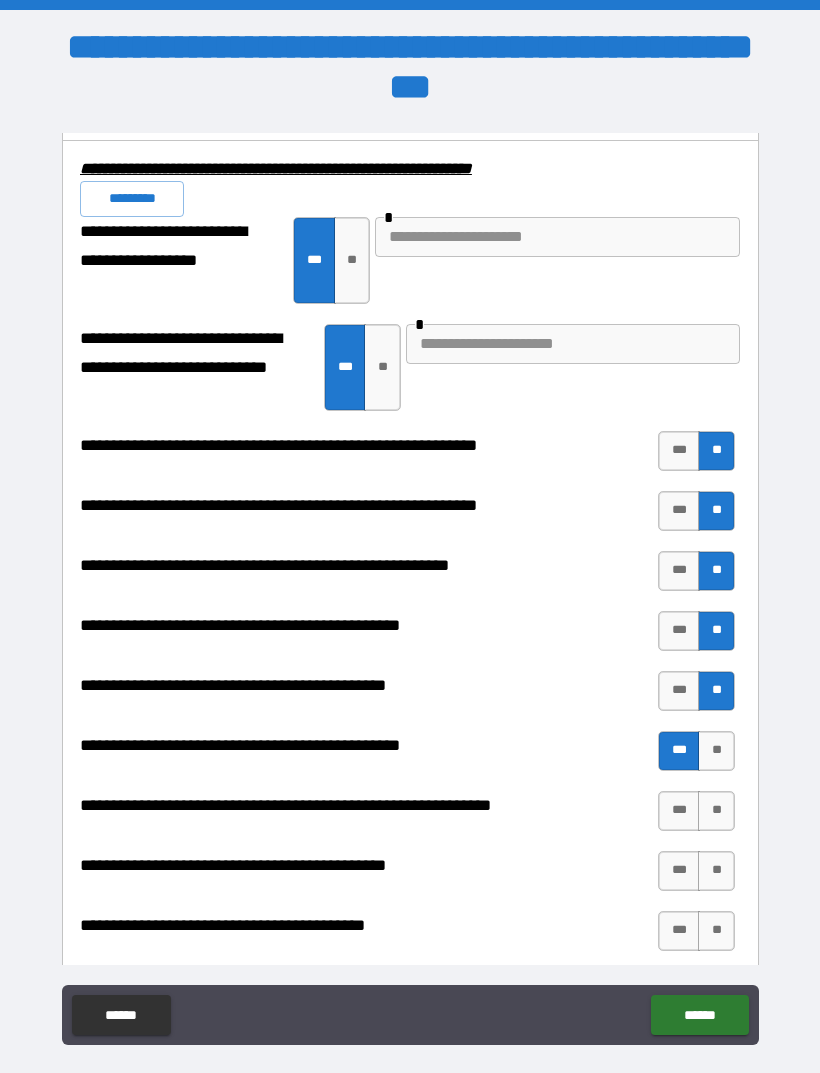 click on "**" at bounding box center (716, 811) 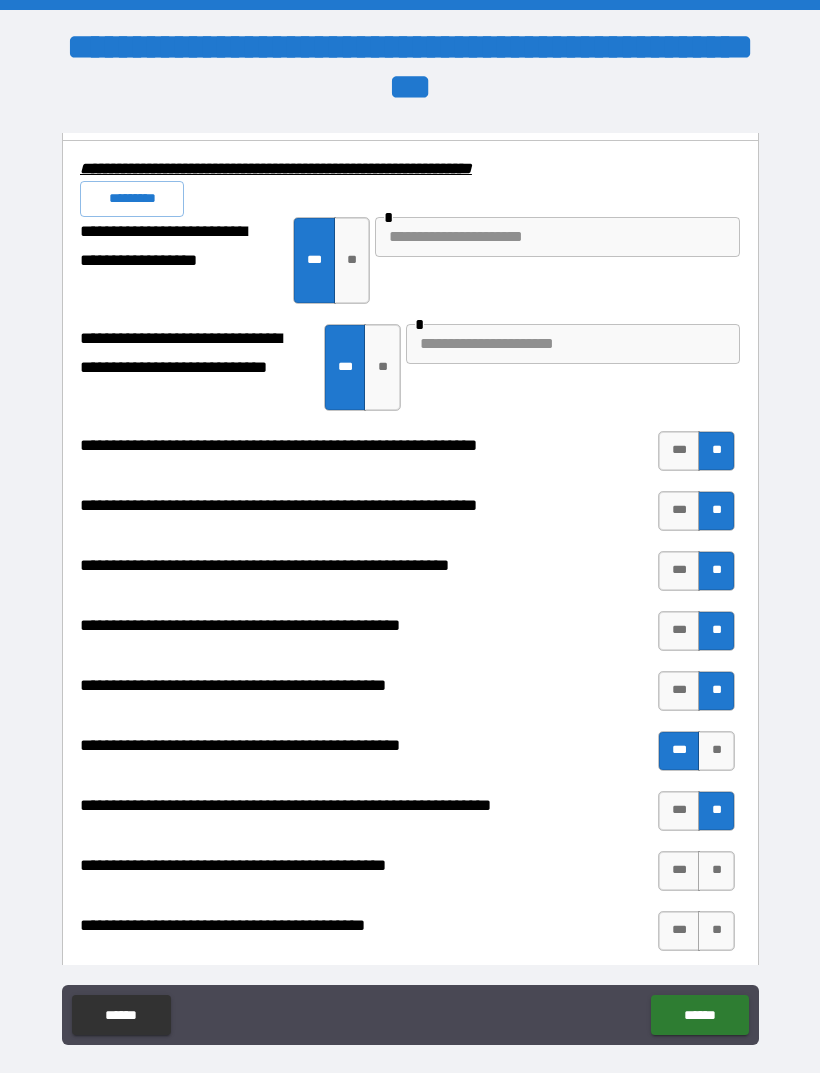 click on "**" at bounding box center [716, 871] 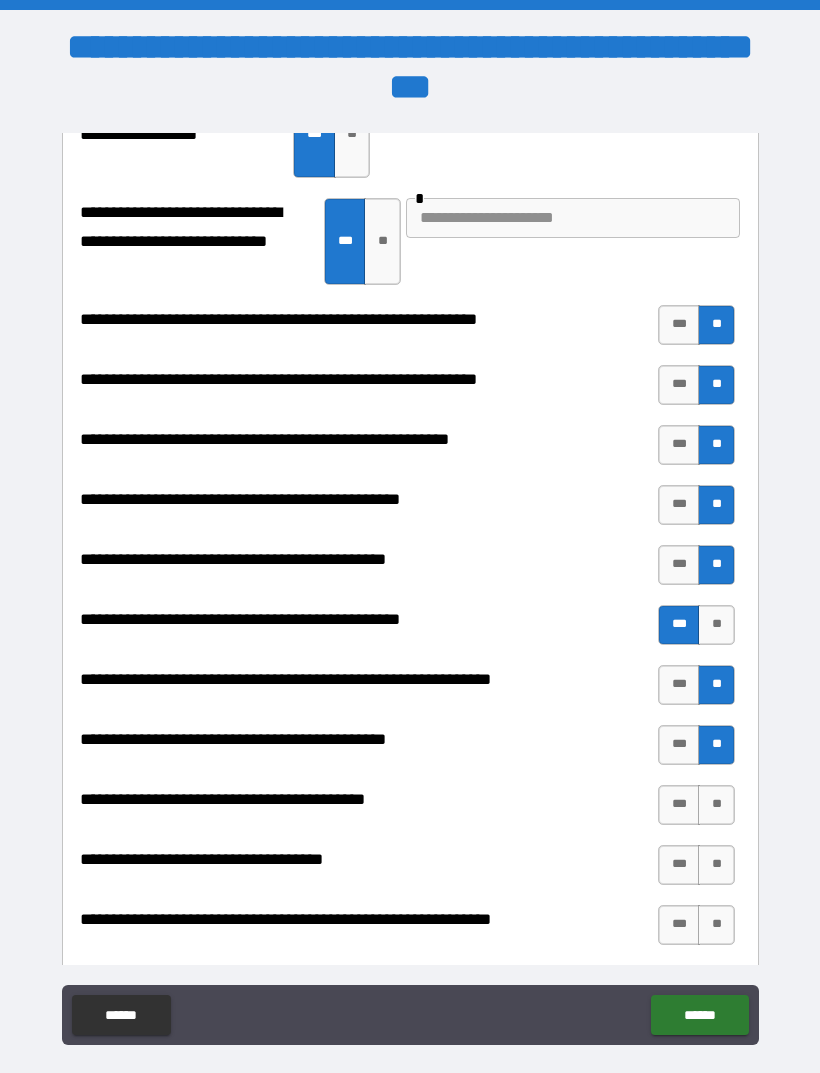 scroll, scrollTop: 2179, scrollLeft: 0, axis: vertical 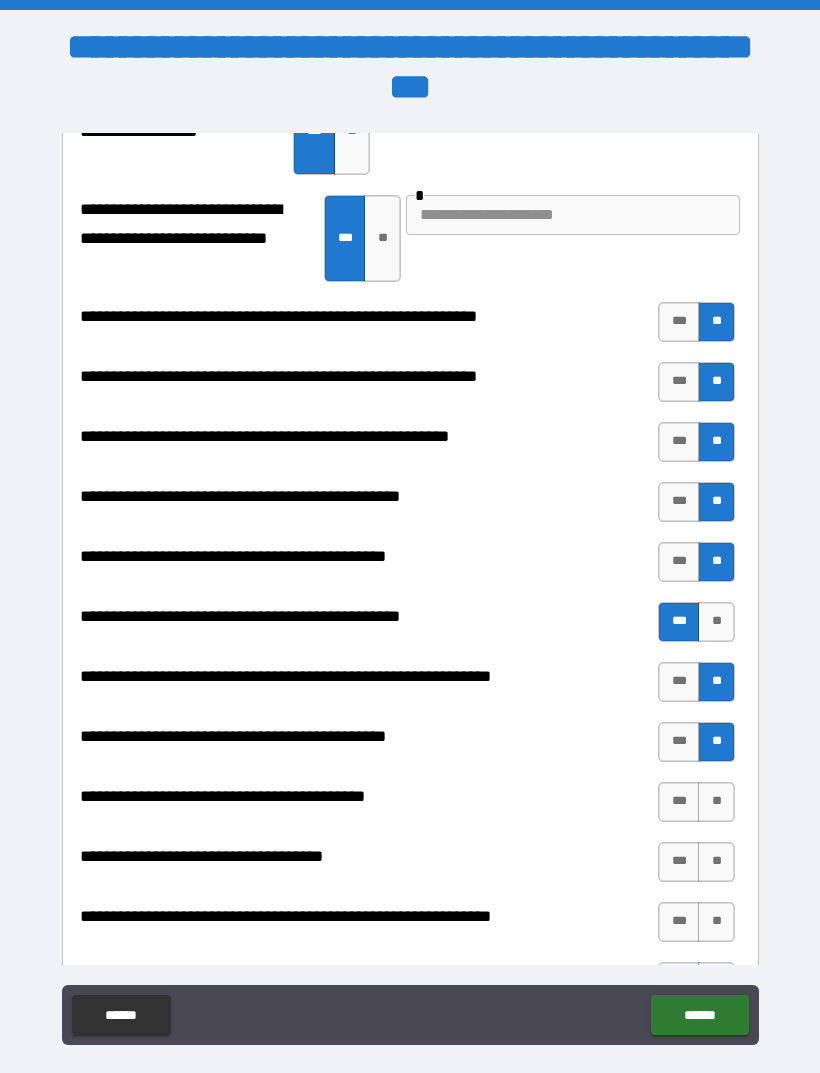 click on "***" at bounding box center [679, 802] 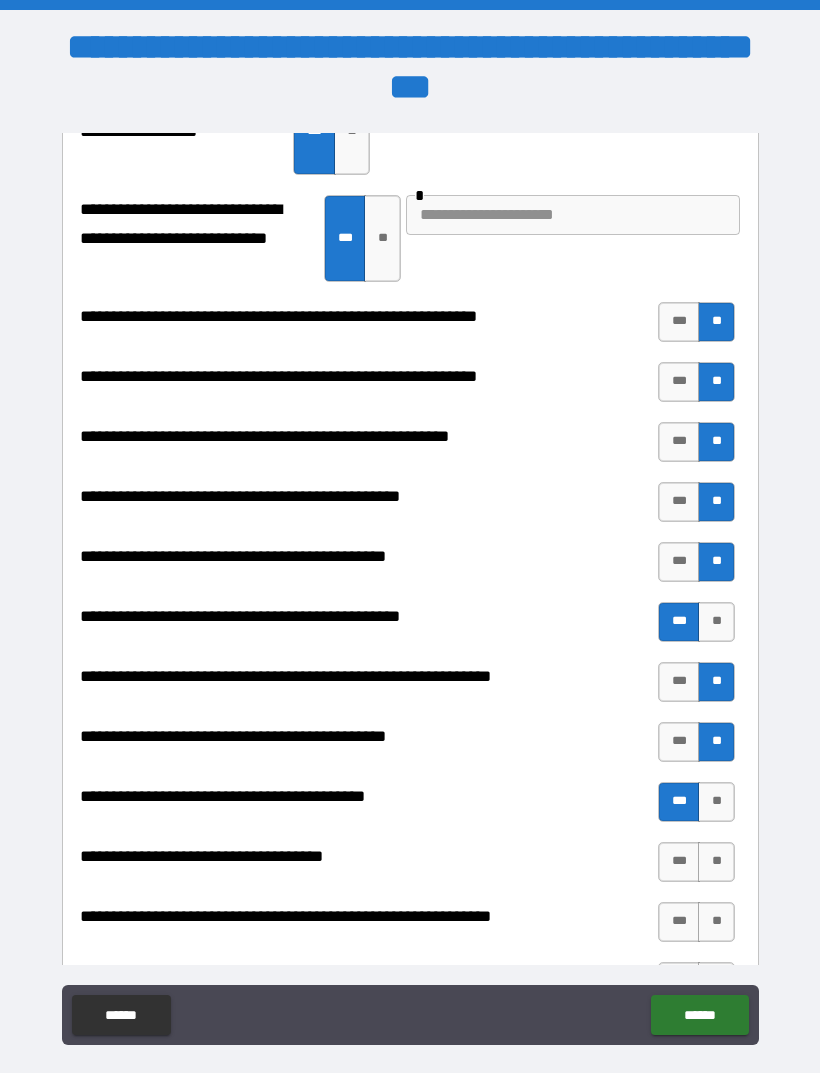 click on "**" at bounding box center [716, 862] 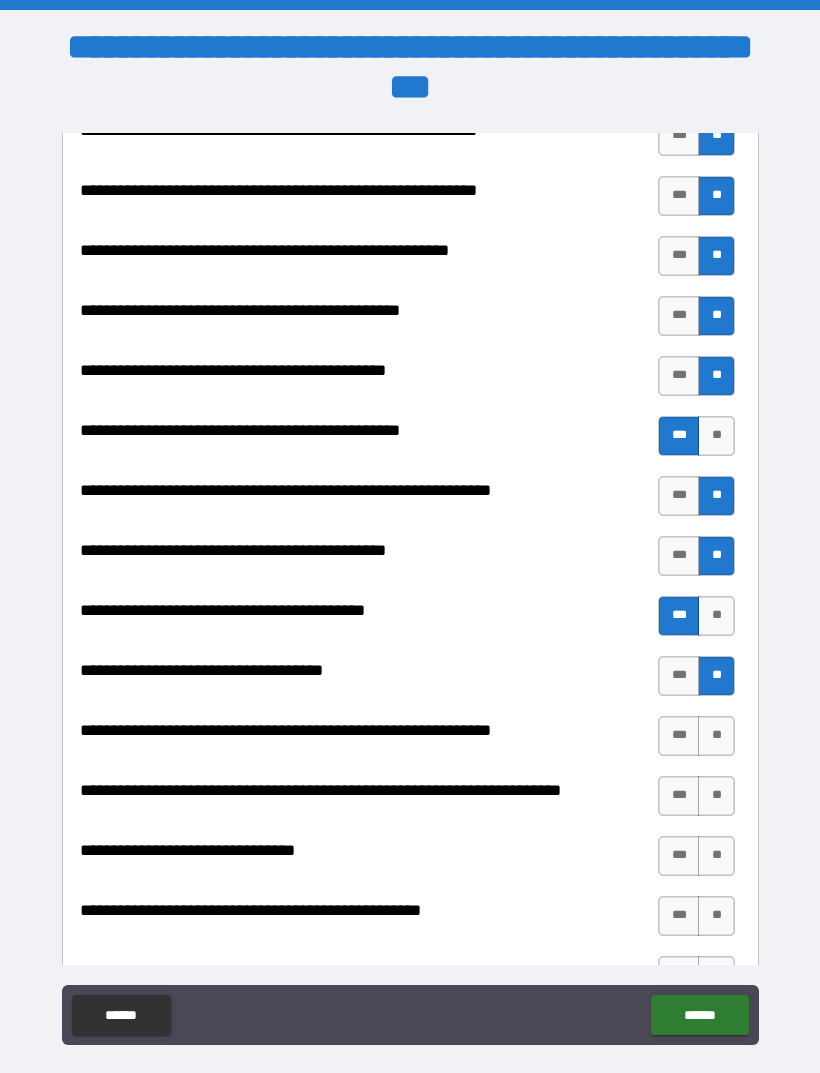 scroll, scrollTop: 2366, scrollLeft: 0, axis: vertical 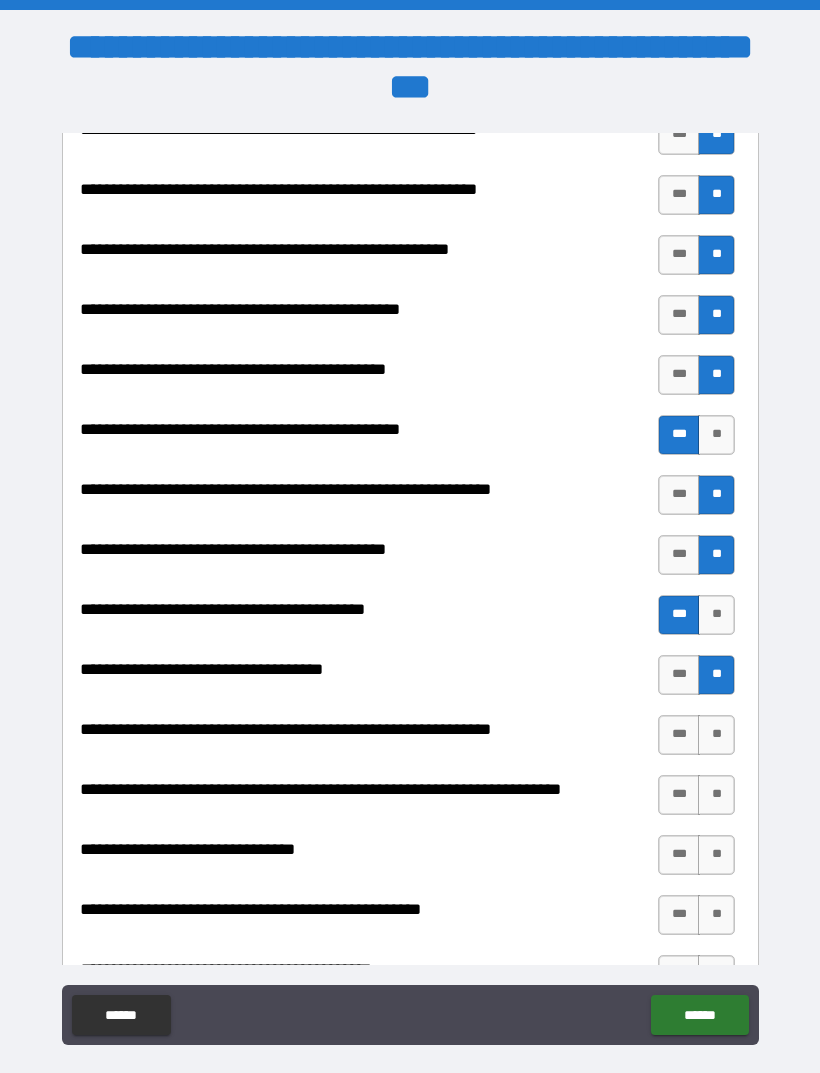 click on "**" at bounding box center (716, 735) 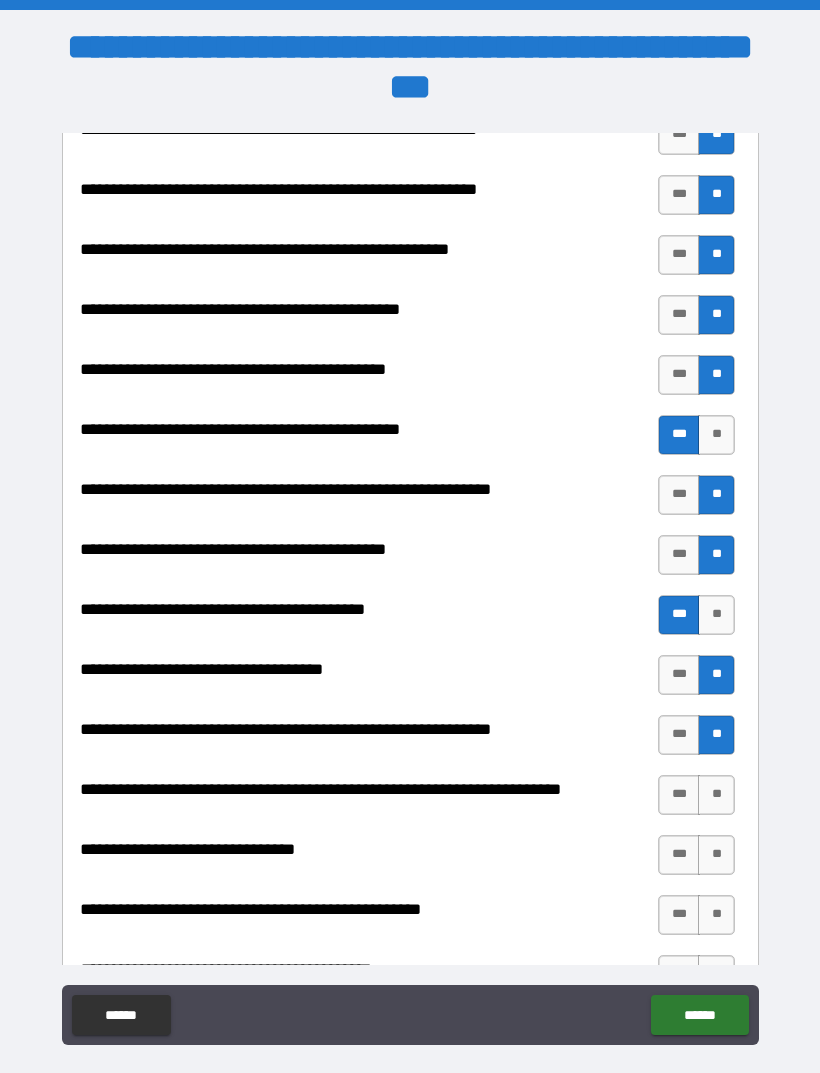 click on "**" at bounding box center (716, 795) 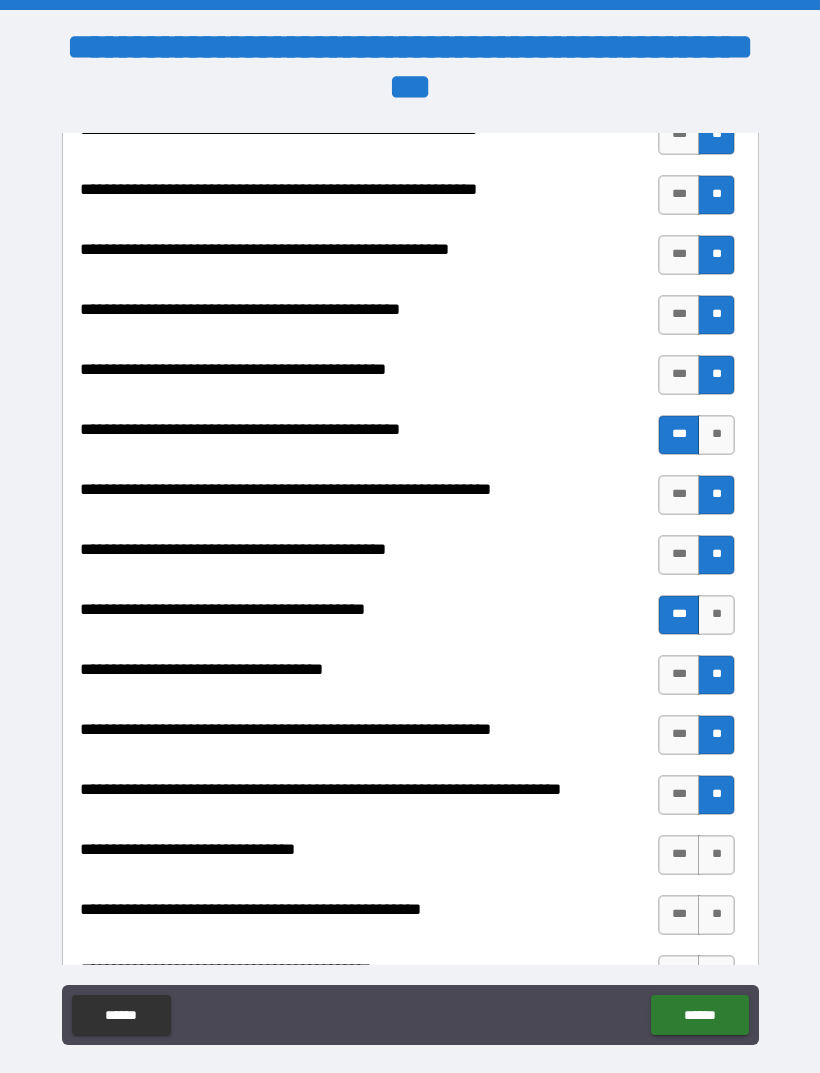 click on "**" at bounding box center [716, 855] 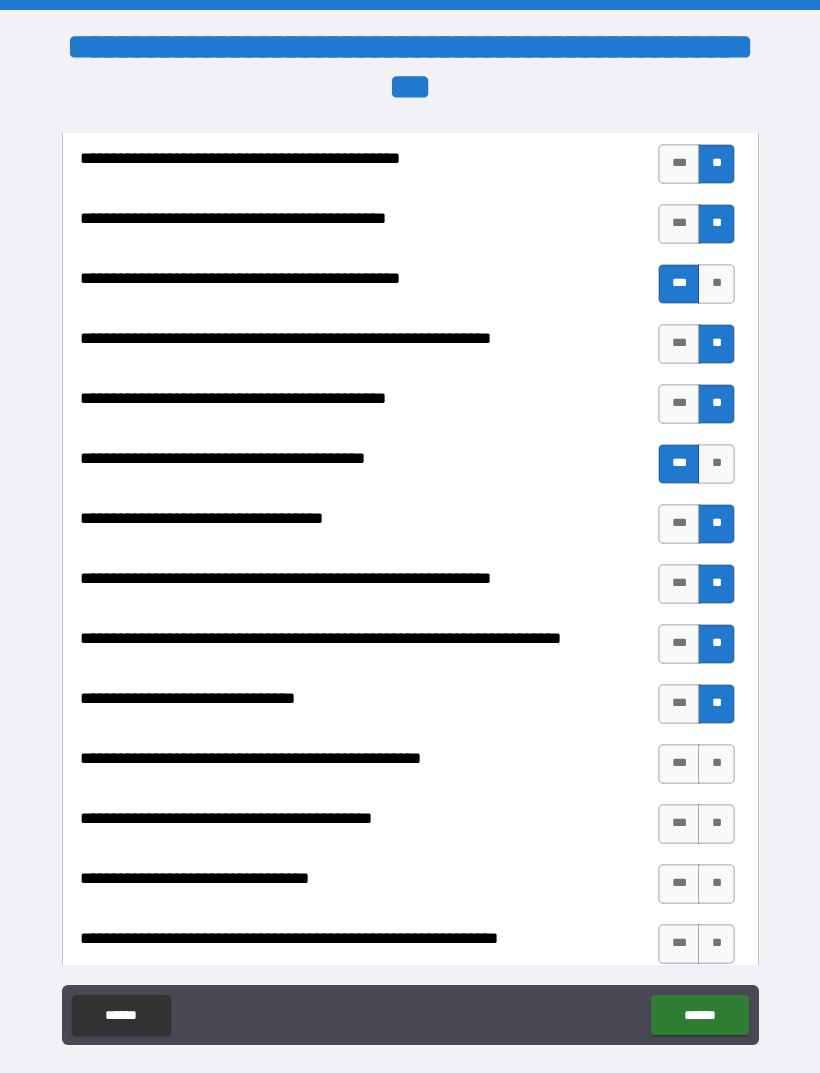 scroll, scrollTop: 2519, scrollLeft: 0, axis: vertical 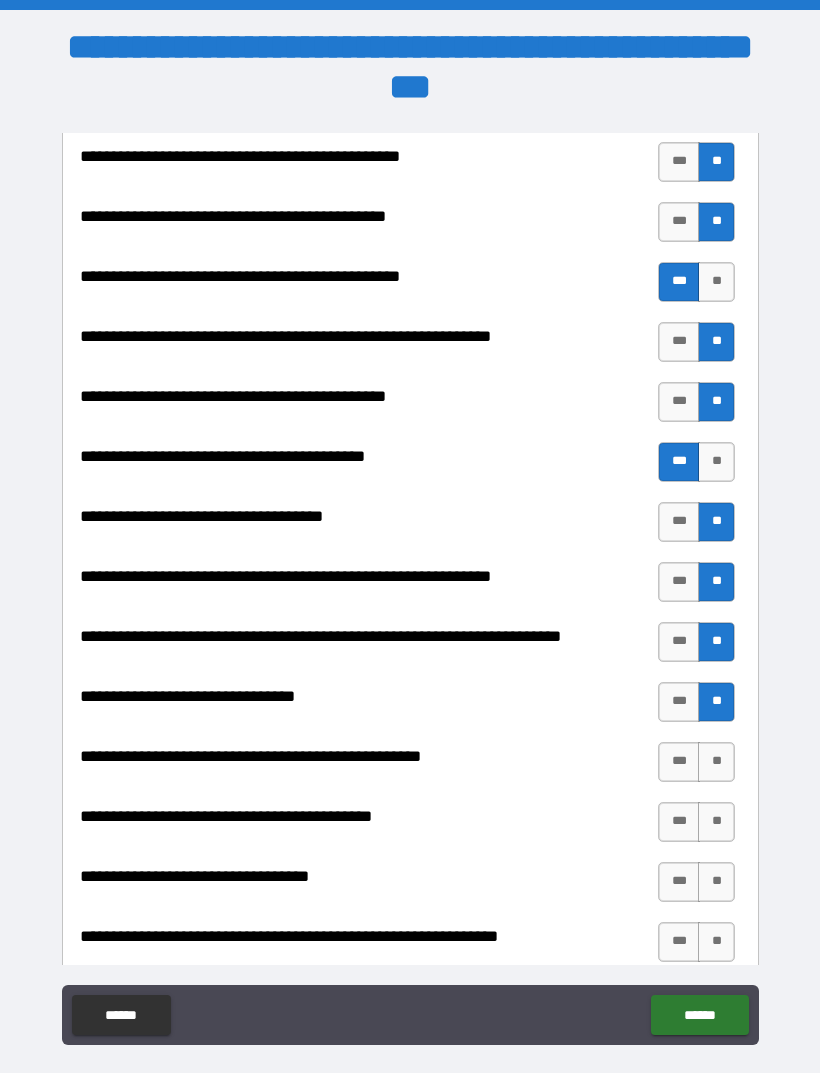 click on "***" at bounding box center (679, 762) 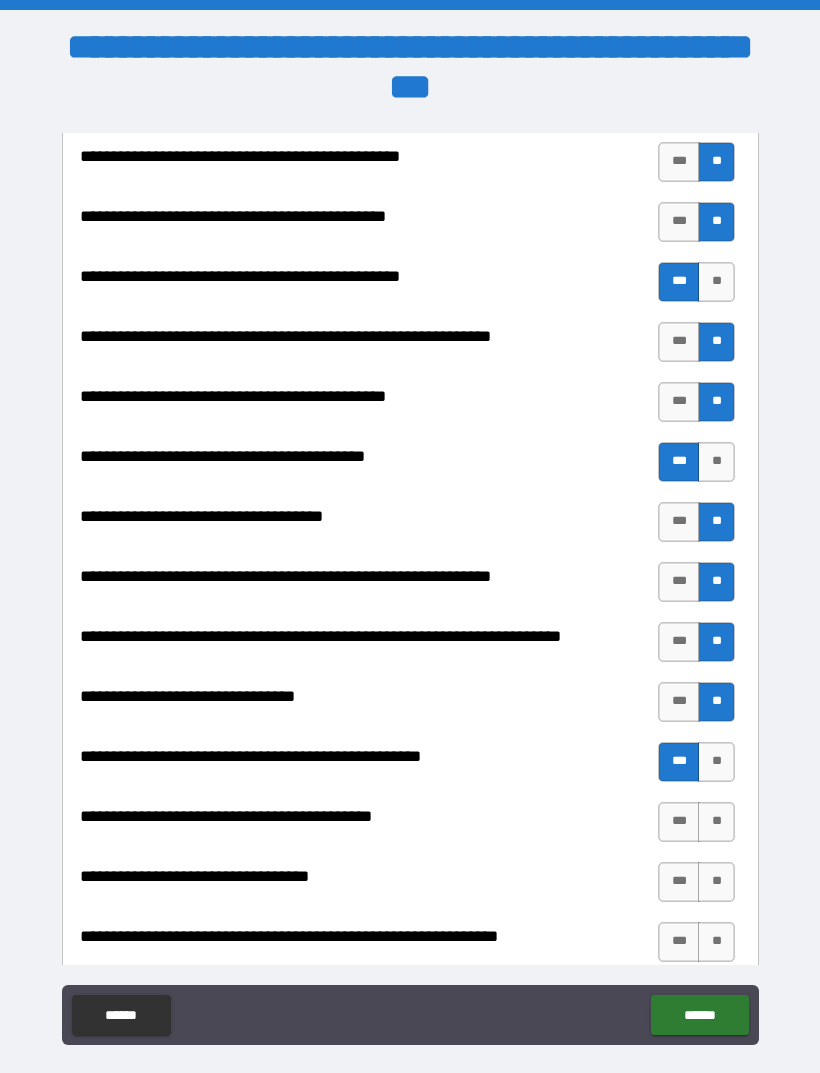 click on "**" at bounding box center (716, 822) 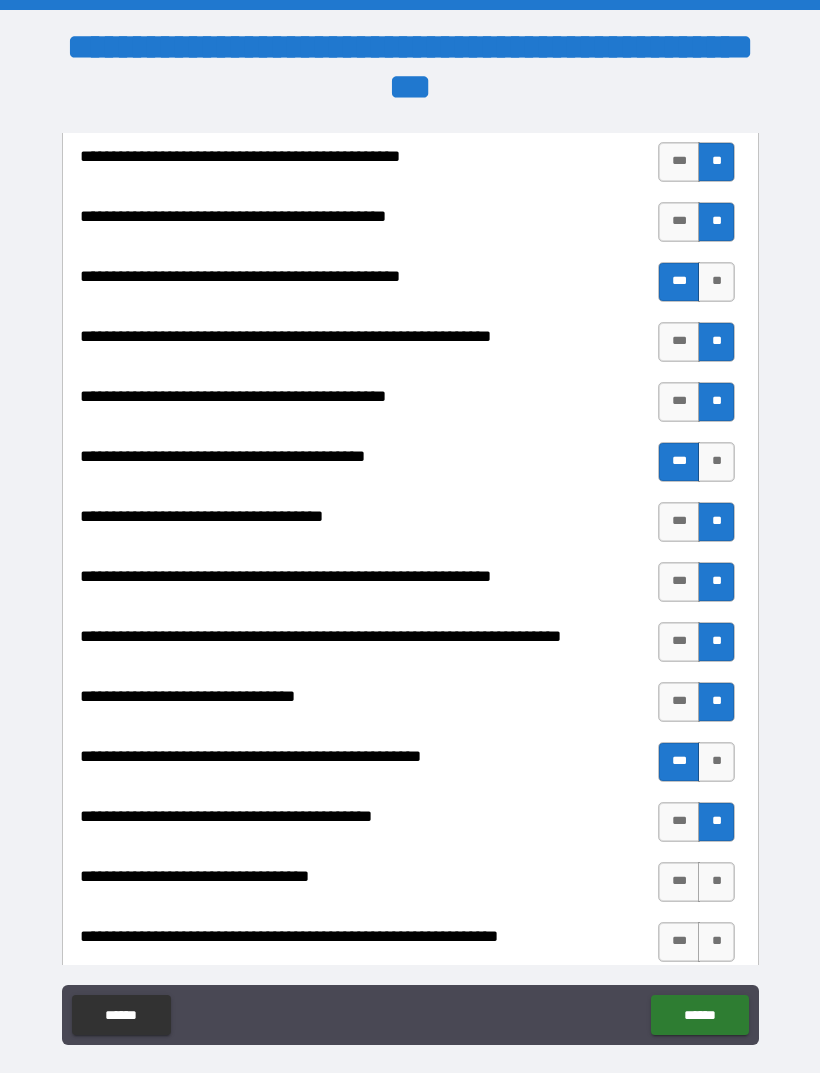 click on "**" at bounding box center [716, 882] 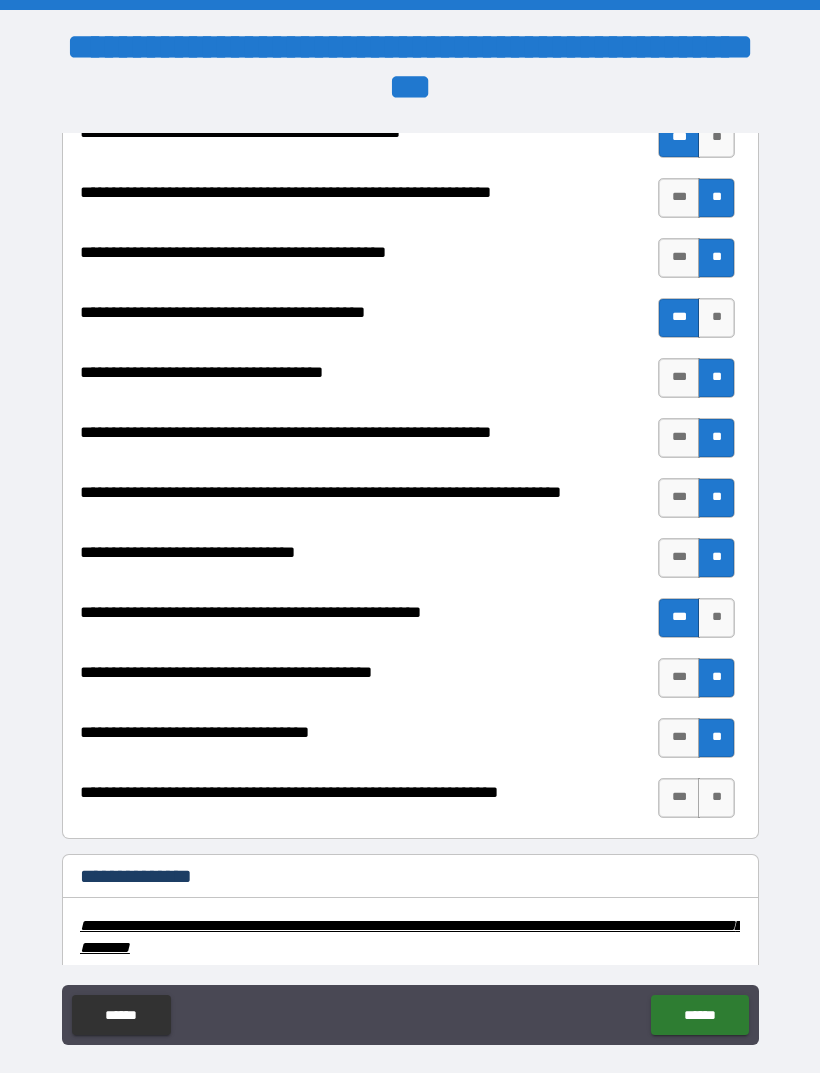 scroll, scrollTop: 2664, scrollLeft: 0, axis: vertical 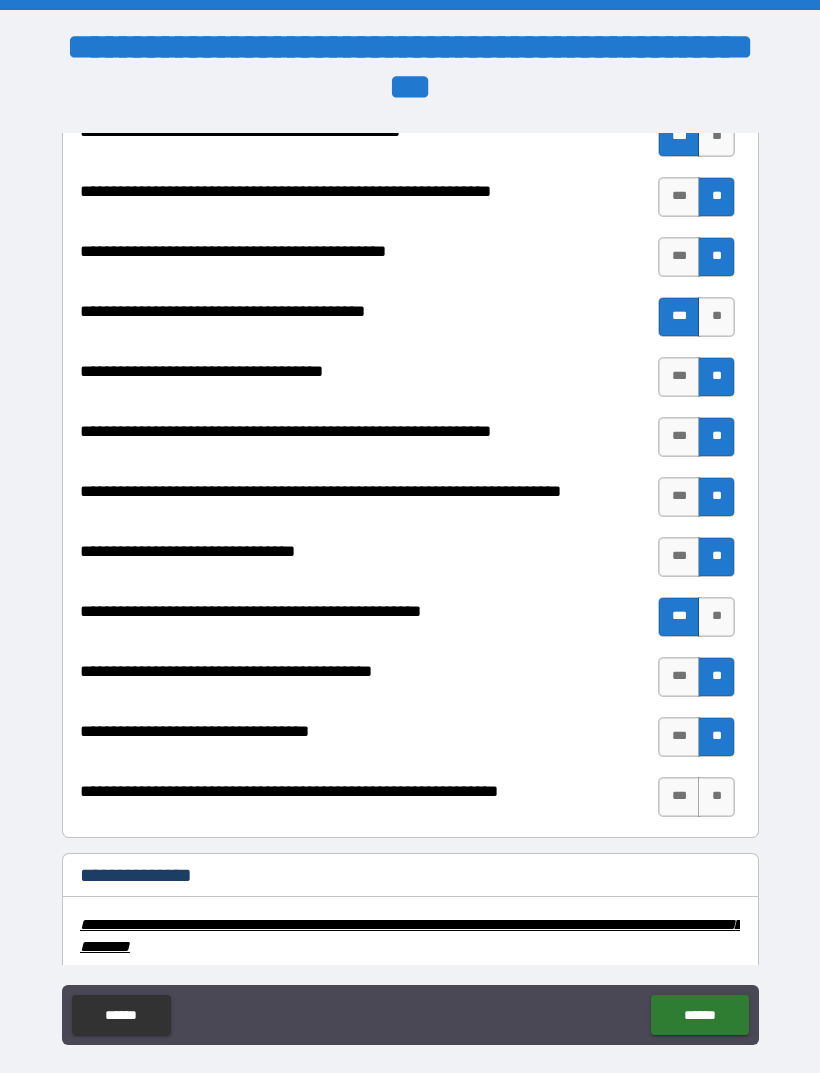 click on "**" at bounding box center (716, 797) 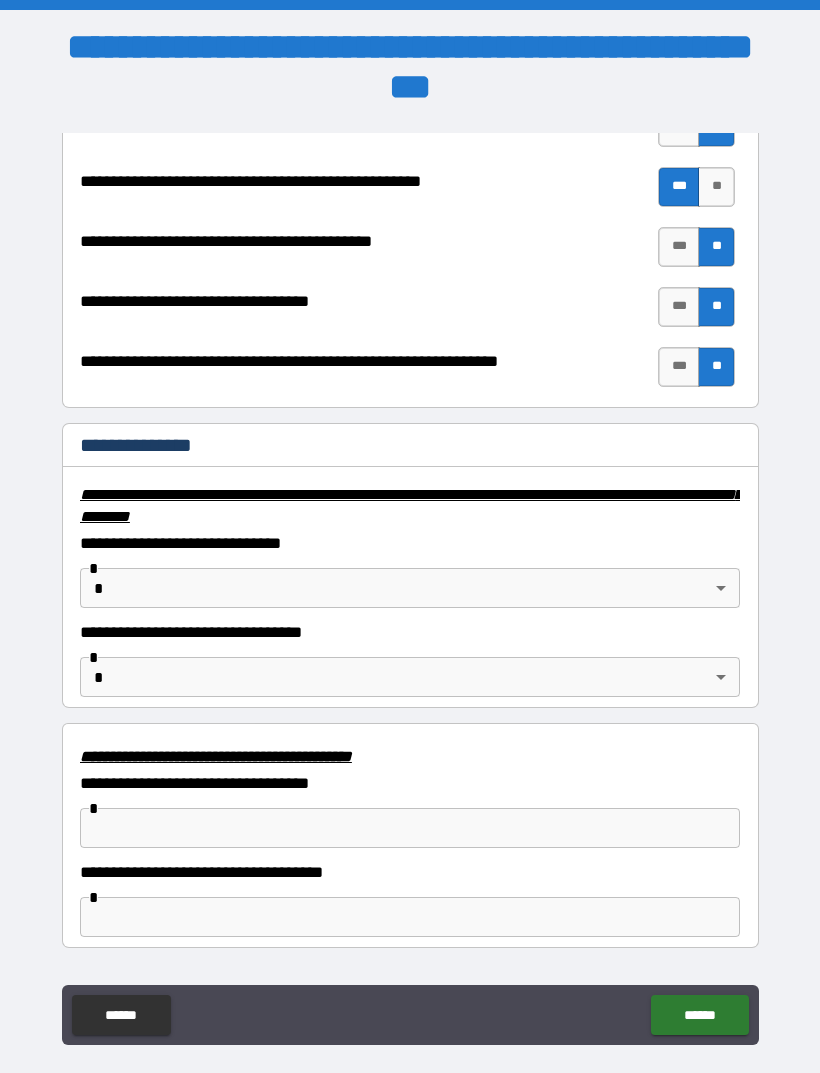 scroll, scrollTop: 3096, scrollLeft: 0, axis: vertical 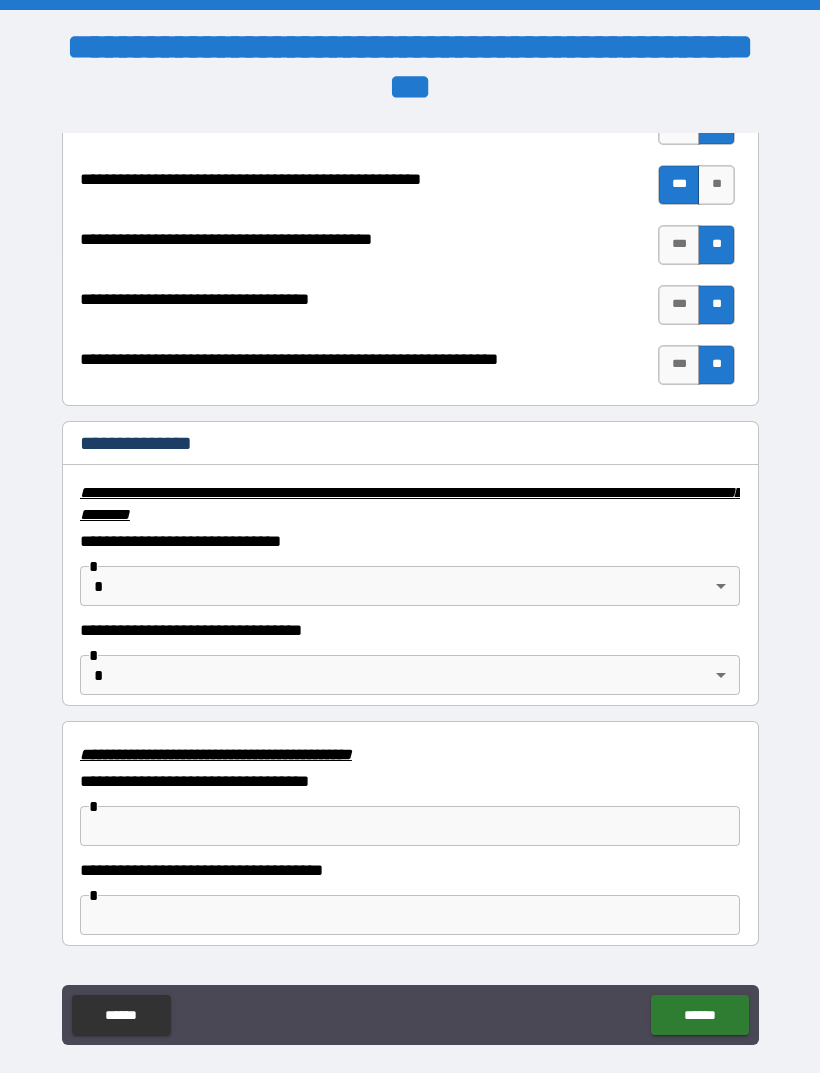 click on "******" at bounding box center [699, 1015] 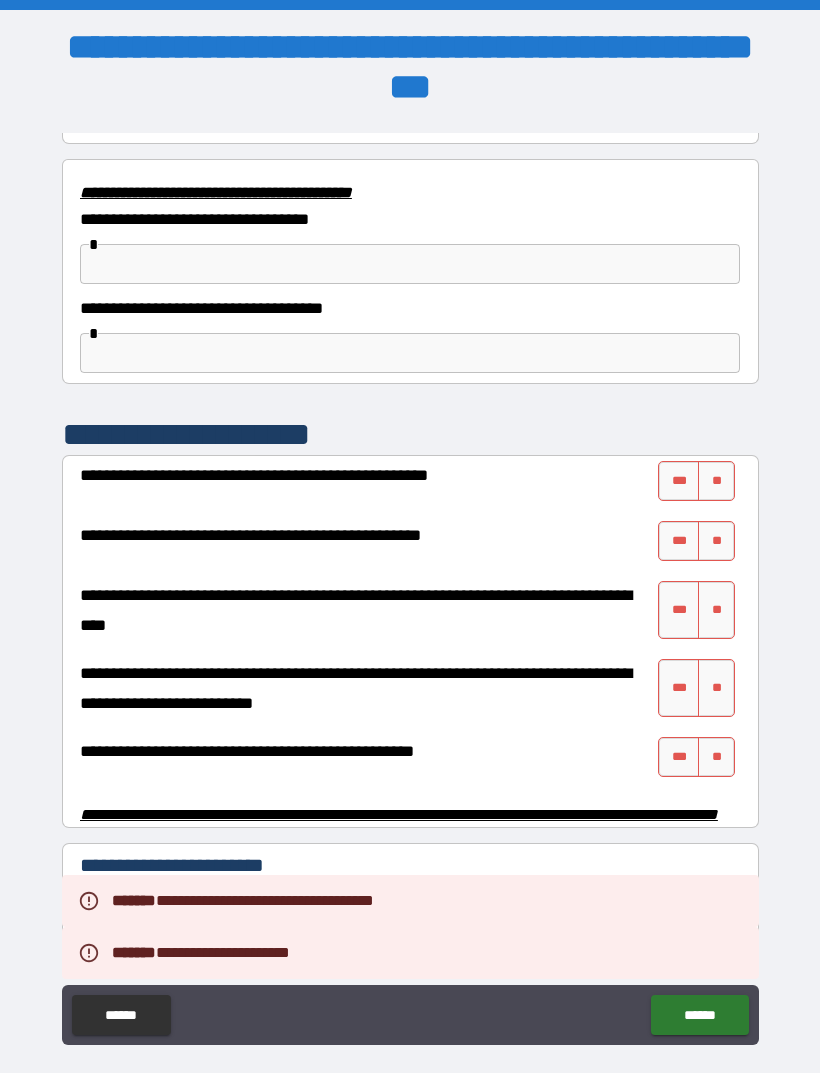scroll, scrollTop: 3666, scrollLeft: 0, axis: vertical 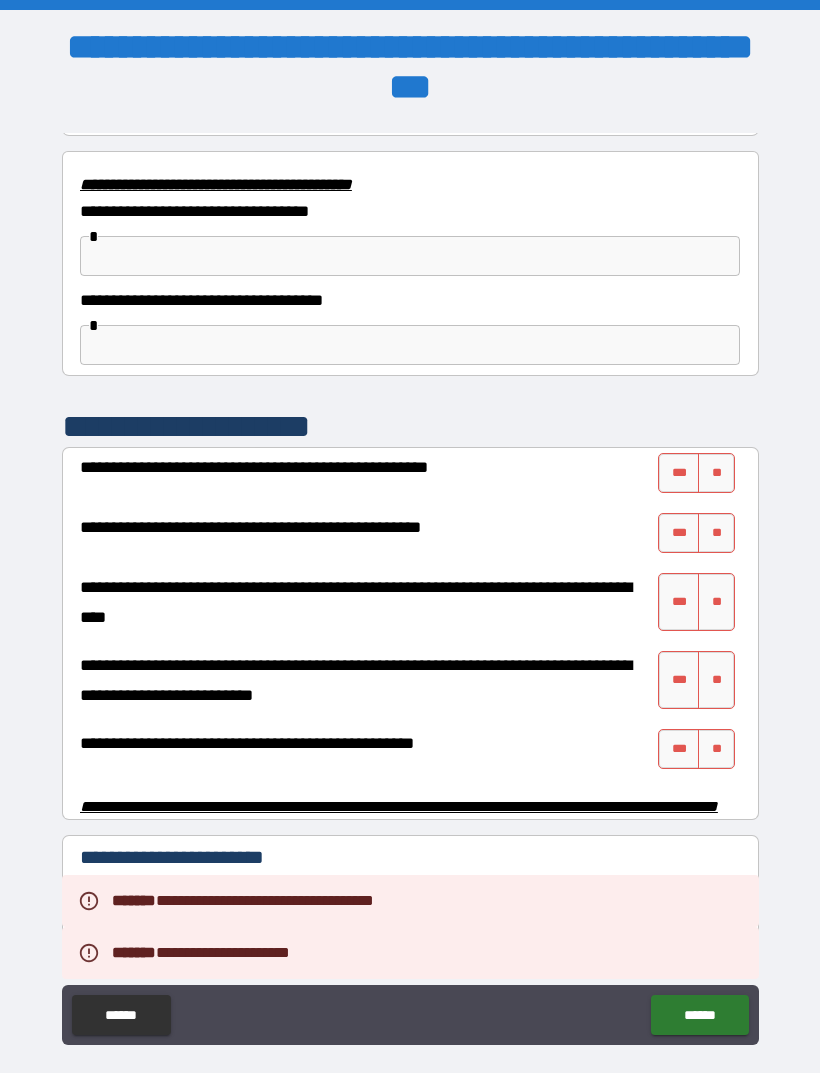 click on "**" at bounding box center (716, 473) 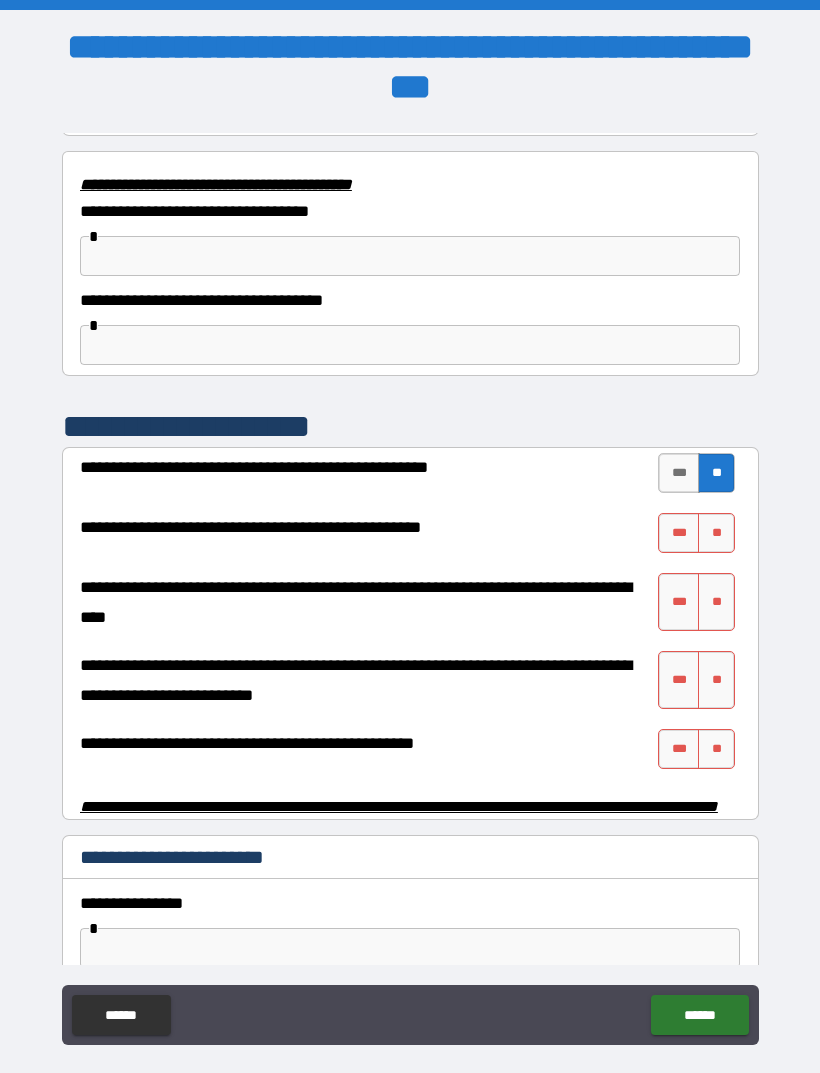 click on "**" at bounding box center (716, 533) 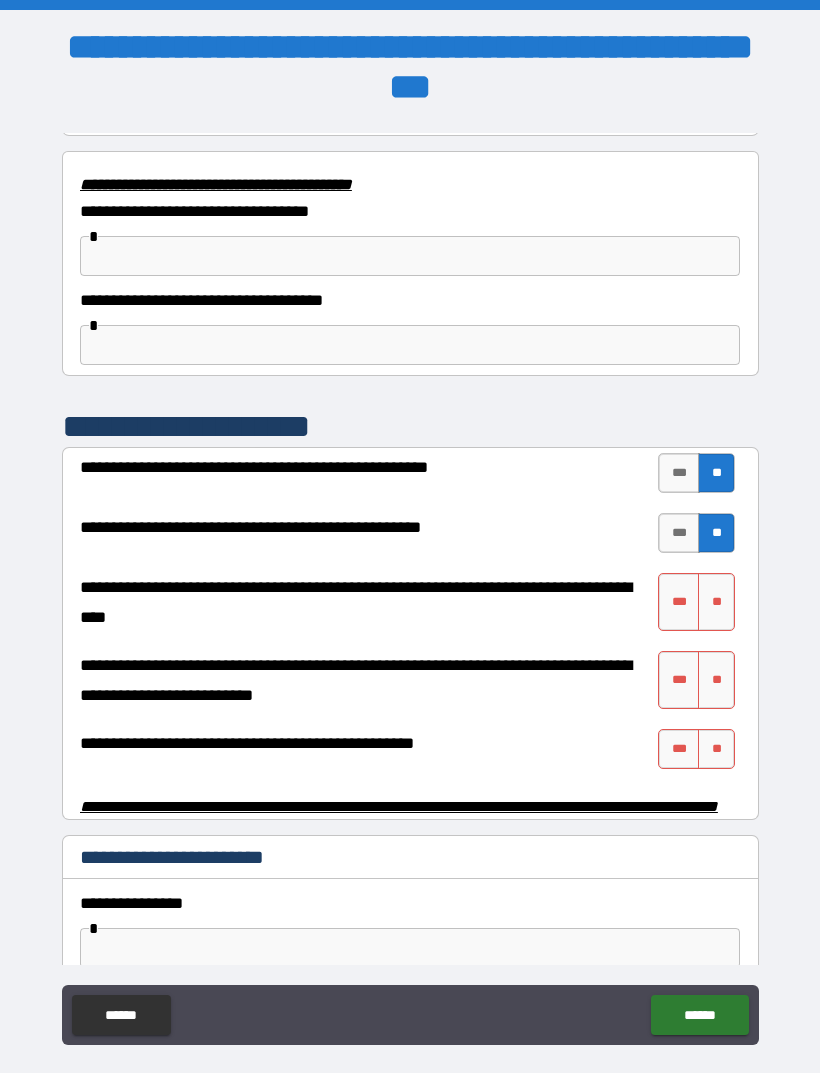 click on "**" at bounding box center (716, 602) 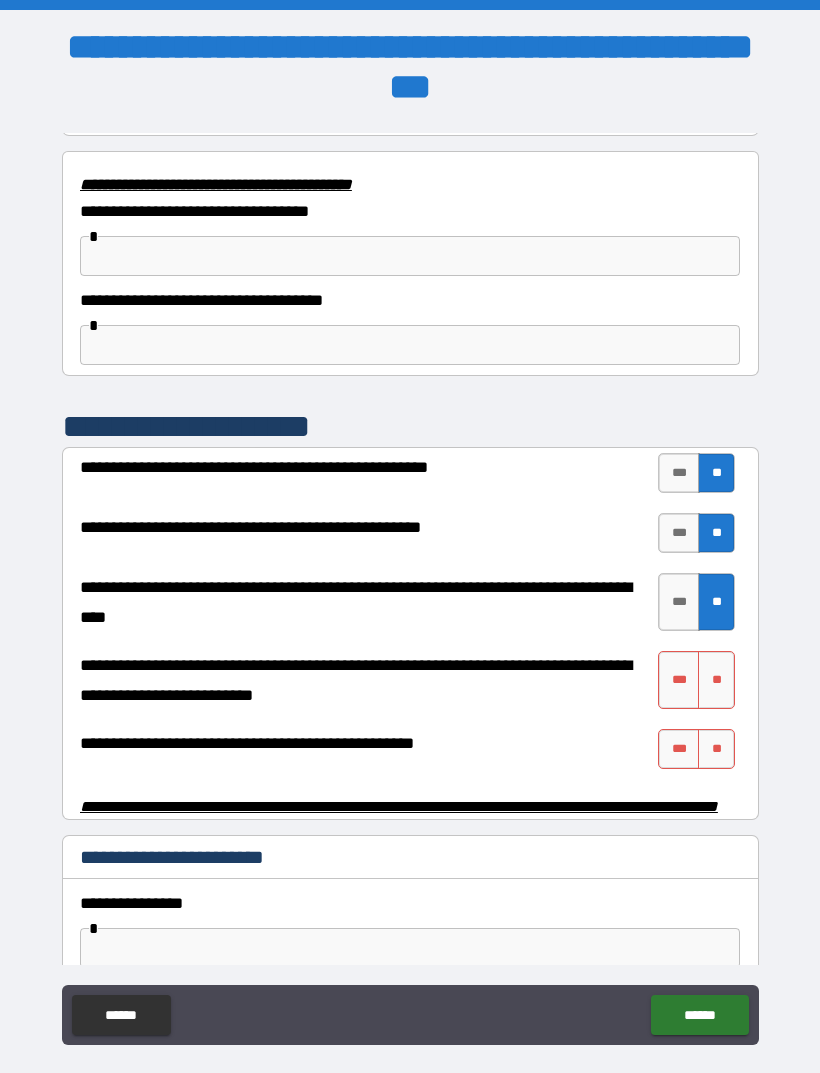 click on "**" at bounding box center (716, 680) 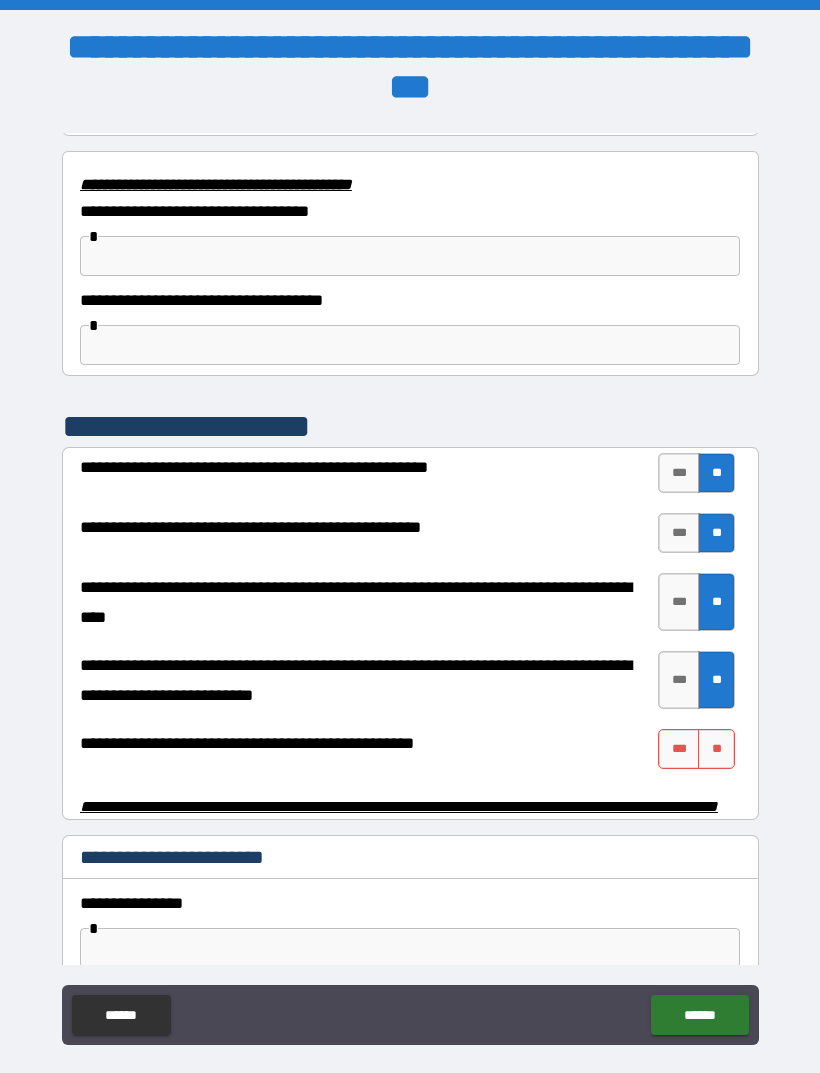 click on "**" at bounding box center (716, 749) 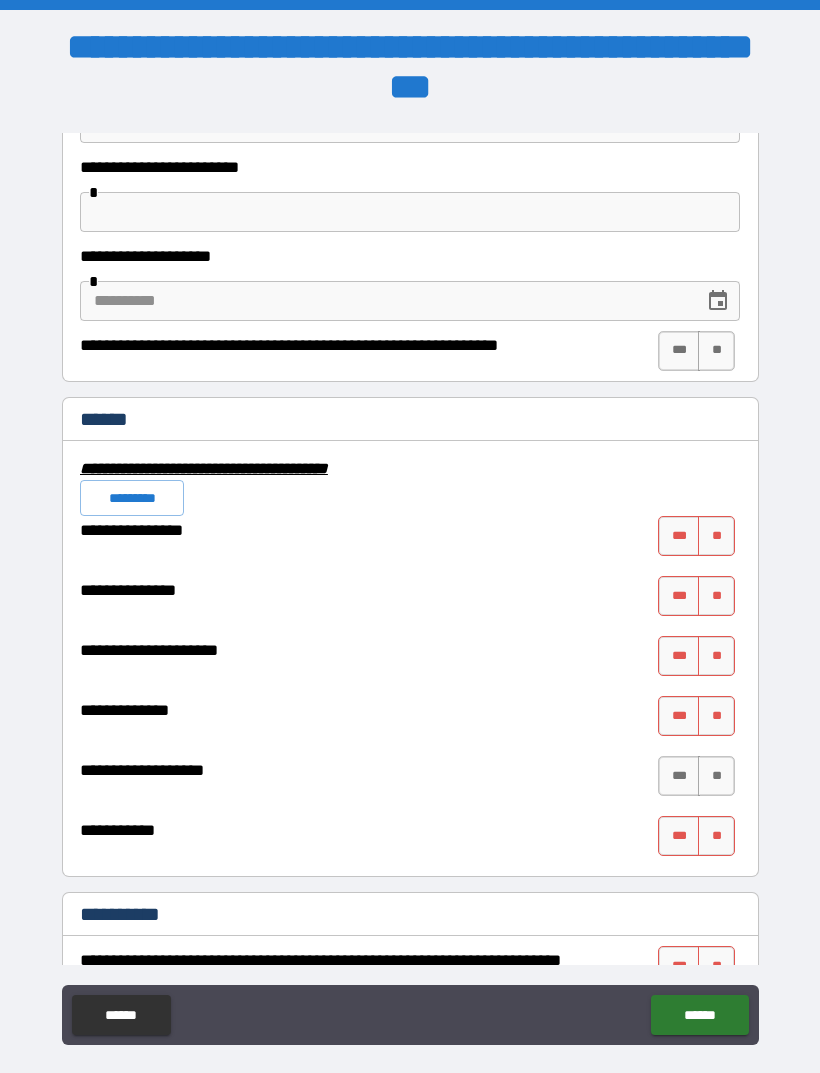 scroll, scrollTop: 4492, scrollLeft: 0, axis: vertical 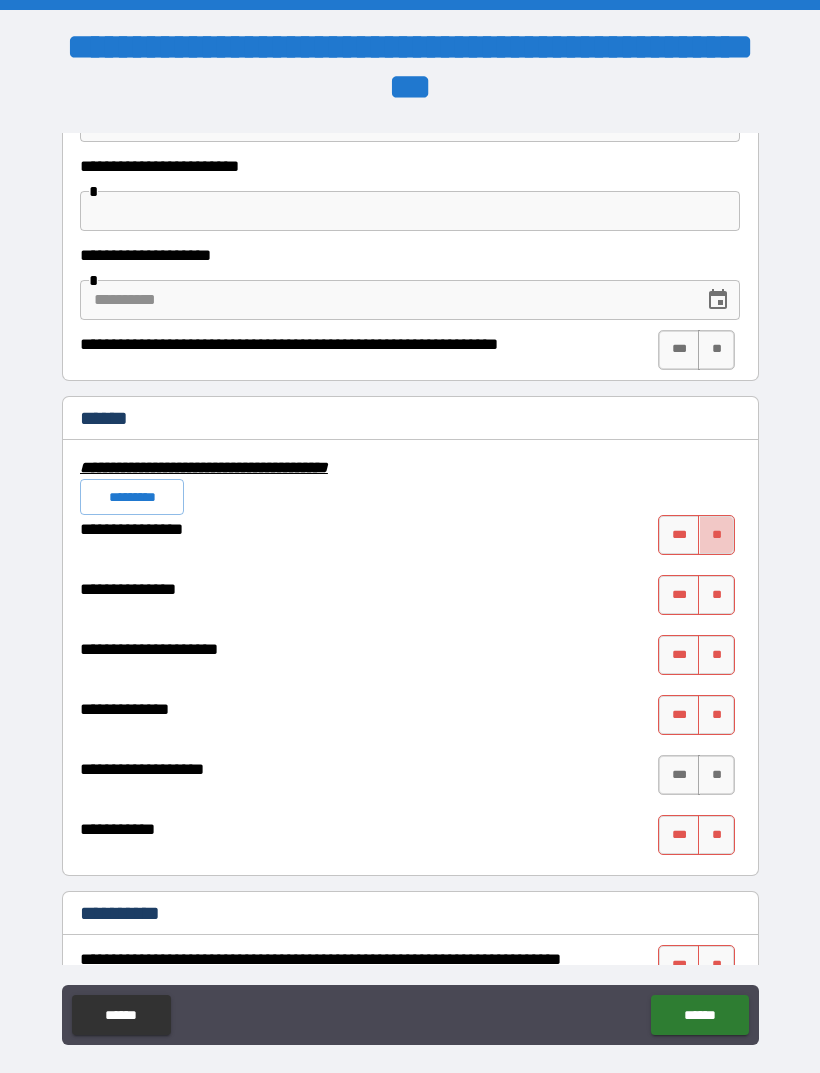 click on "**" at bounding box center [716, 535] 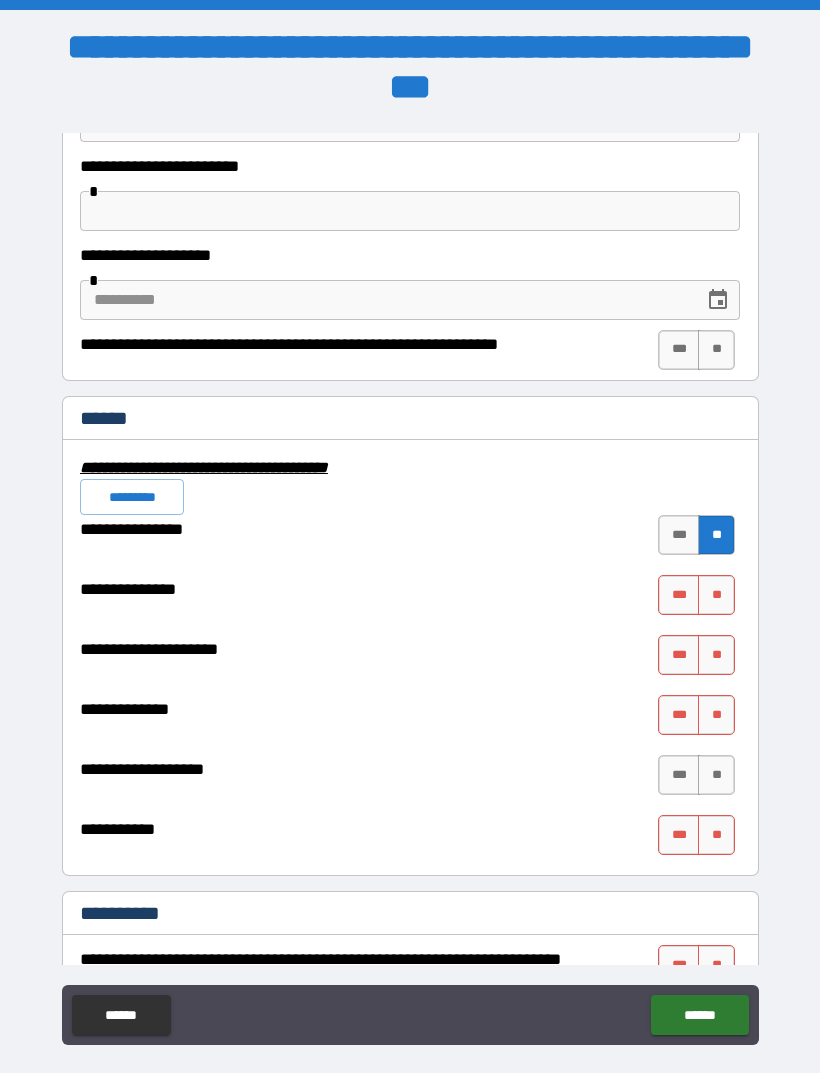 click on "**" at bounding box center [716, 595] 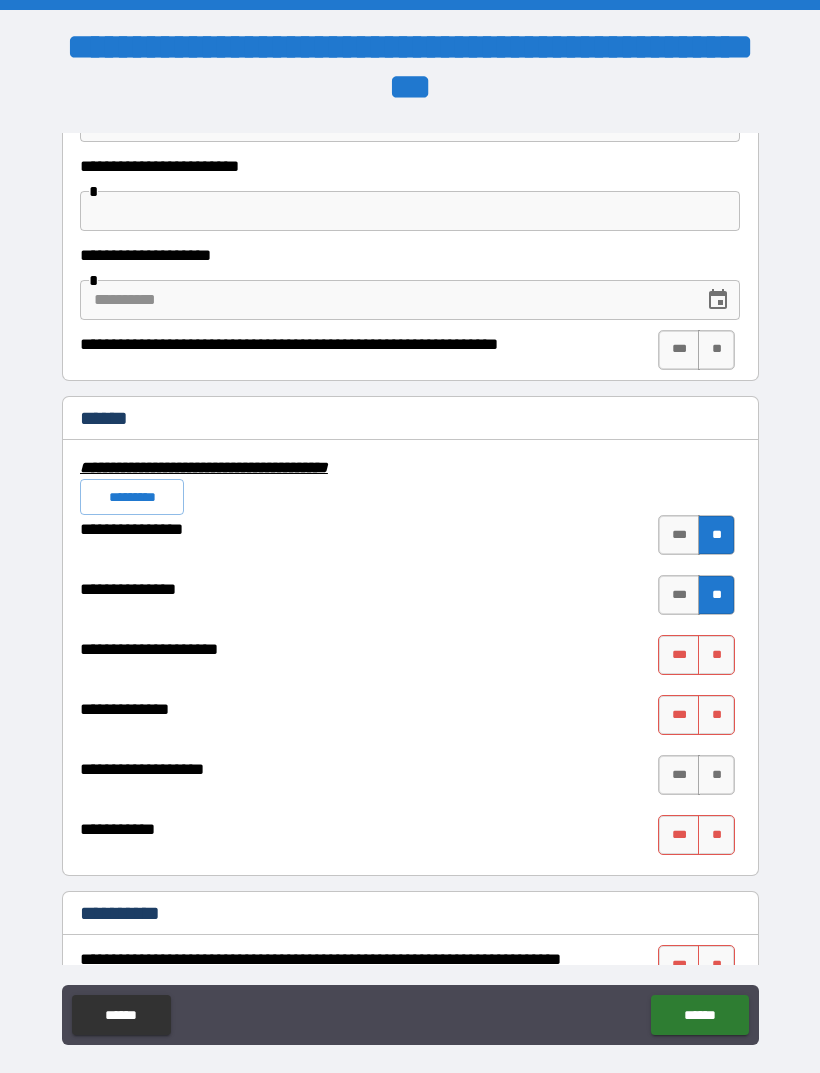 click on "**" at bounding box center (716, 655) 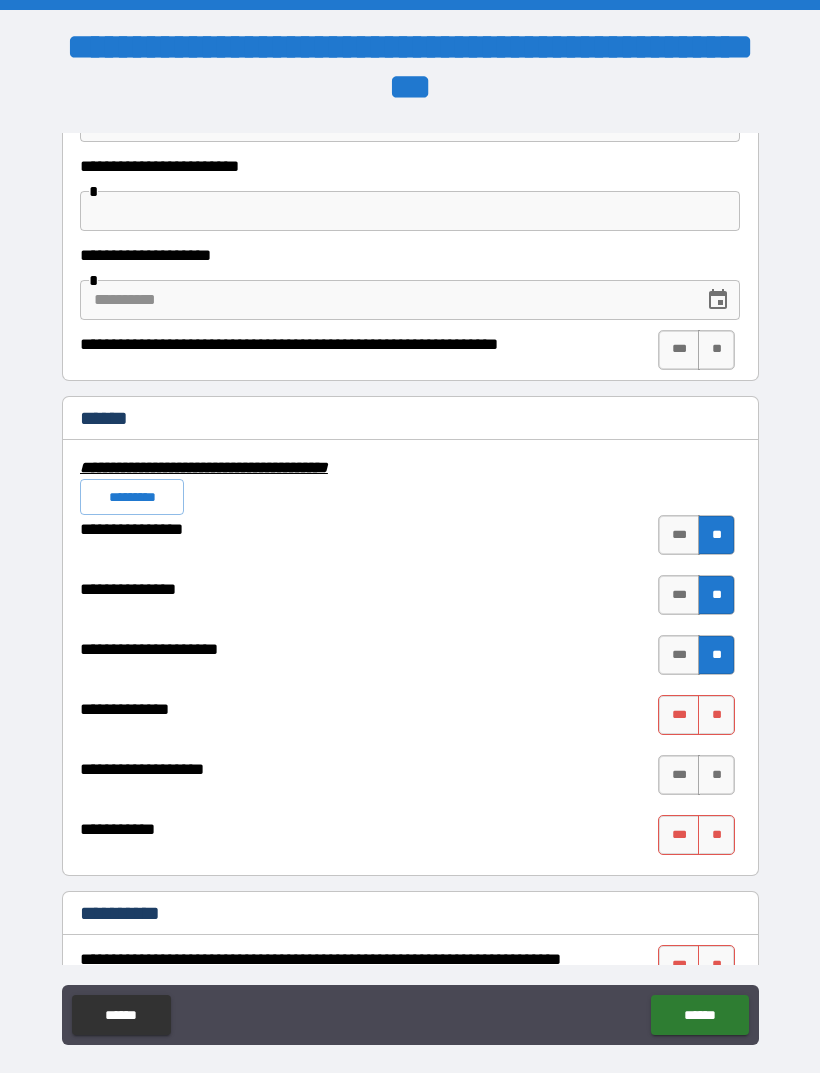 click on "**" at bounding box center (716, 715) 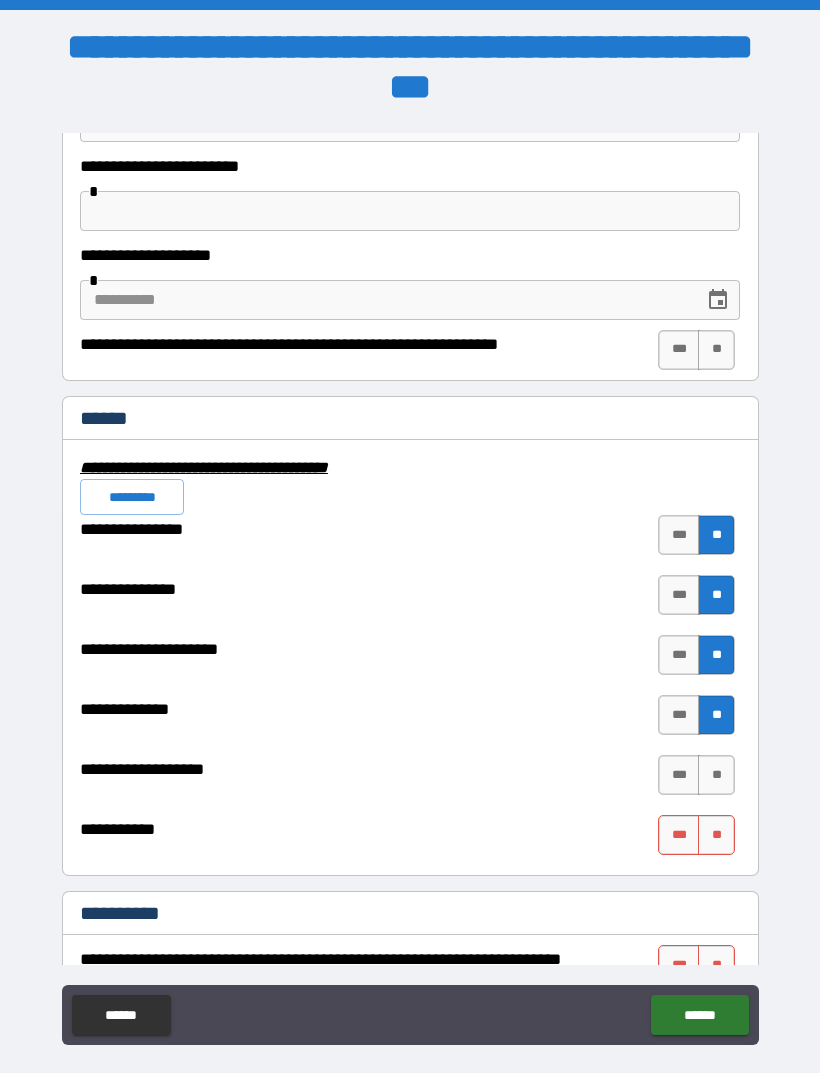 click on "**" at bounding box center [716, 775] 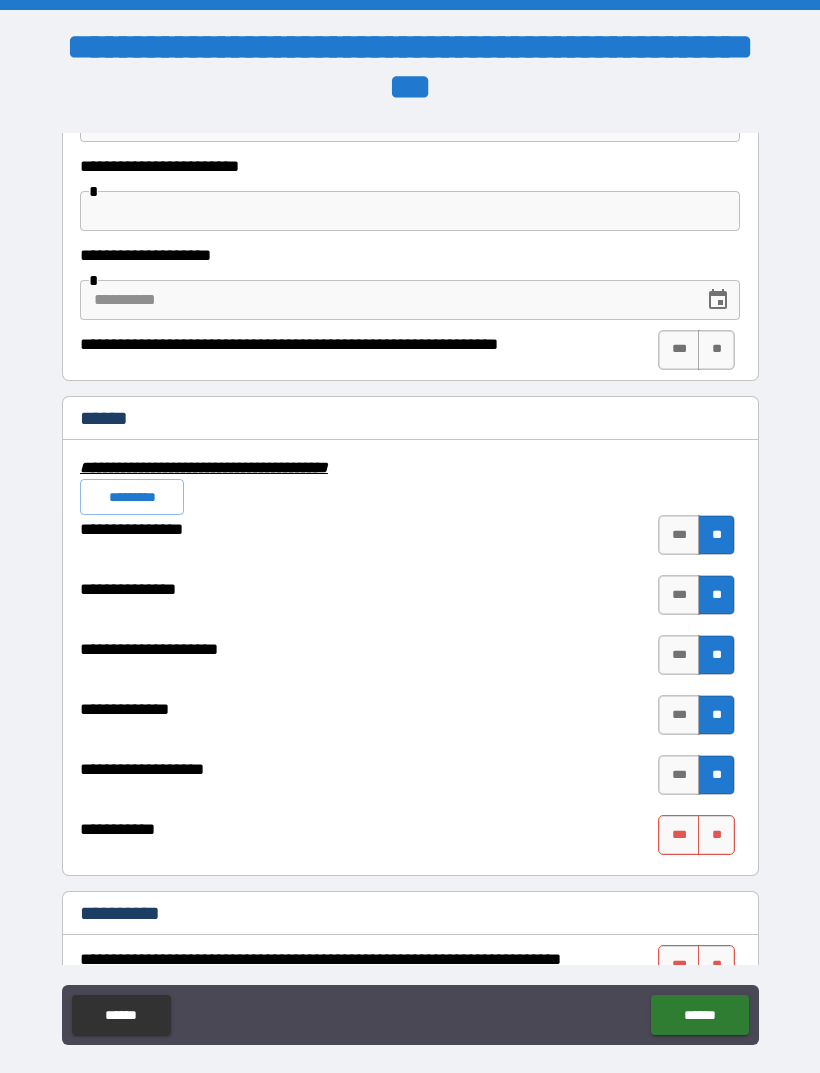 click on "**" at bounding box center (716, 835) 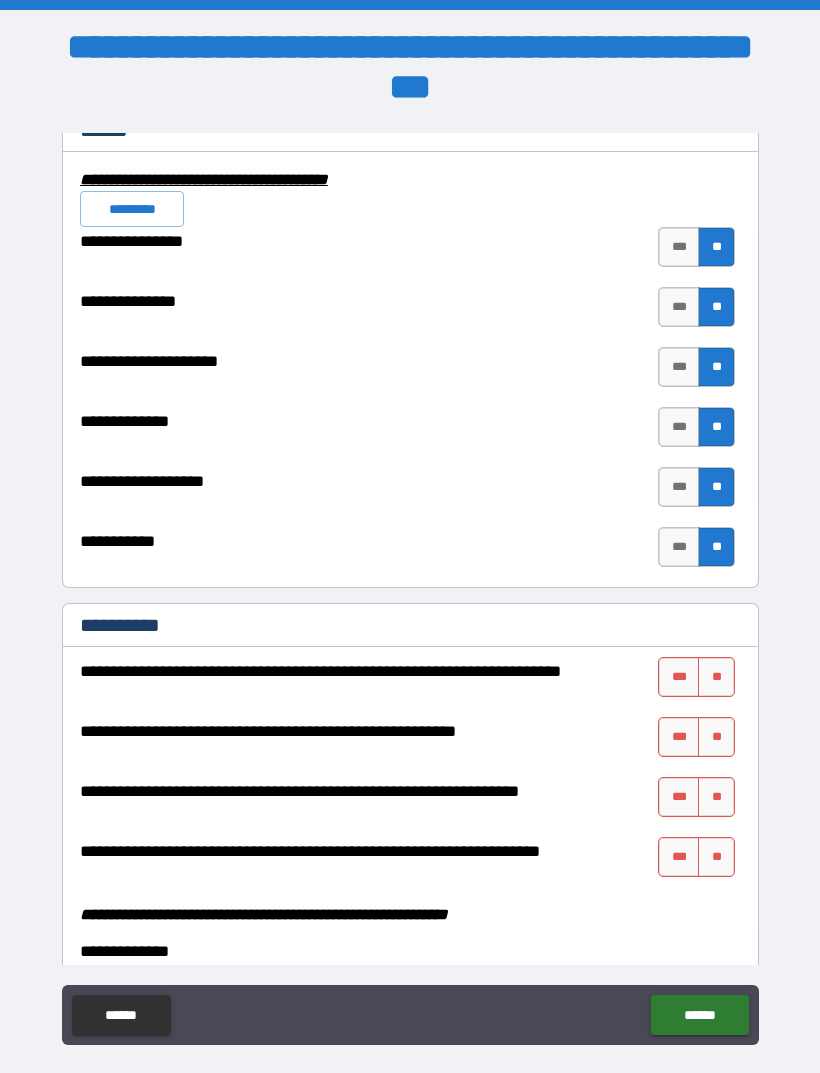 scroll, scrollTop: 4801, scrollLeft: 0, axis: vertical 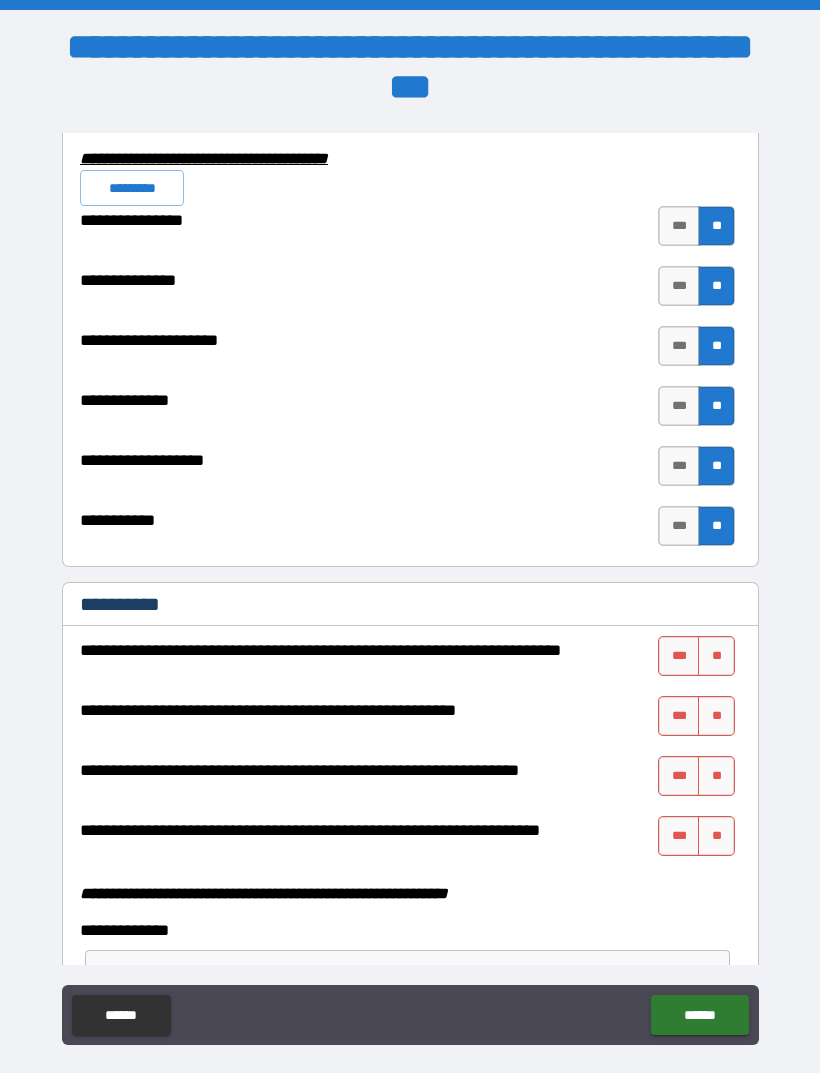 click on "**" at bounding box center [716, 656] 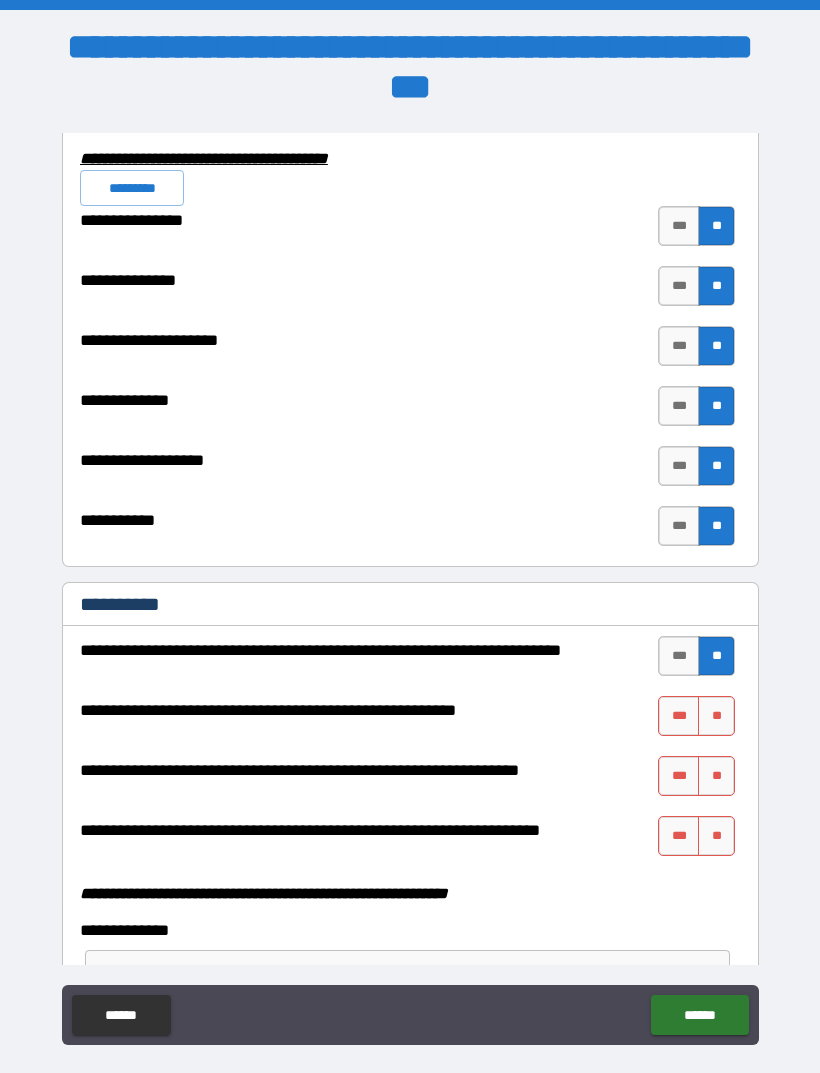 click on "**" at bounding box center (716, 716) 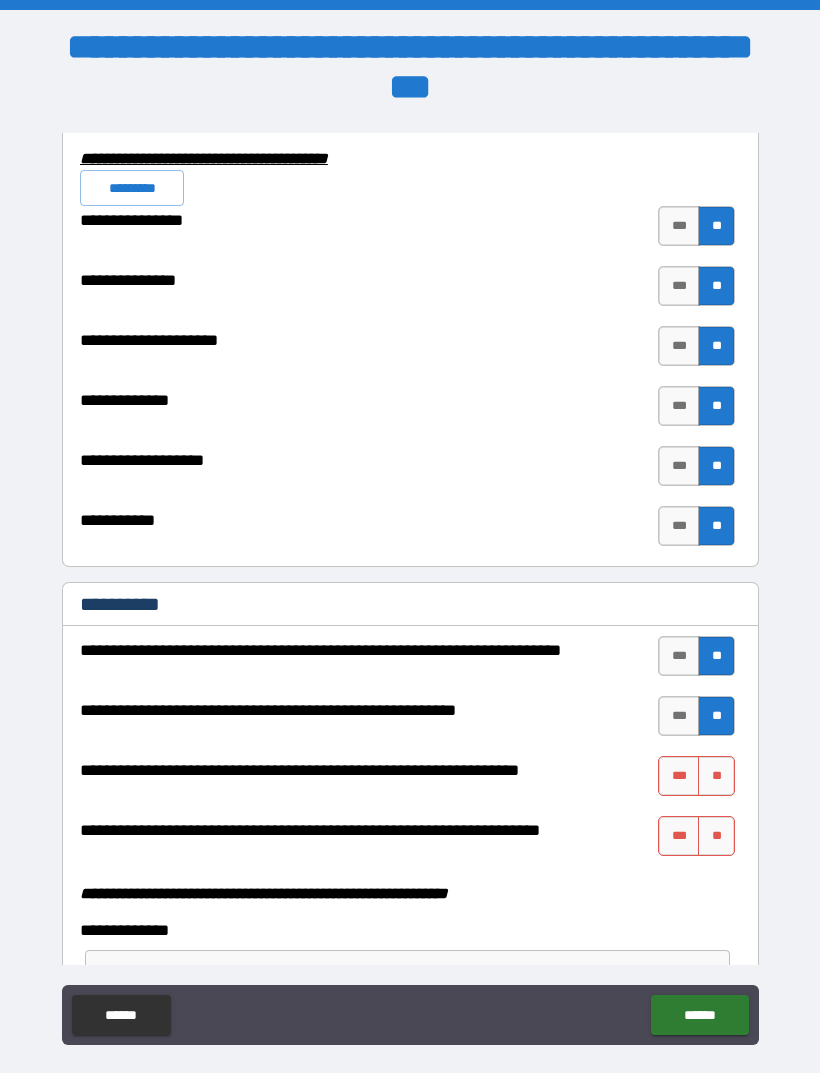 click on "**" at bounding box center (716, 776) 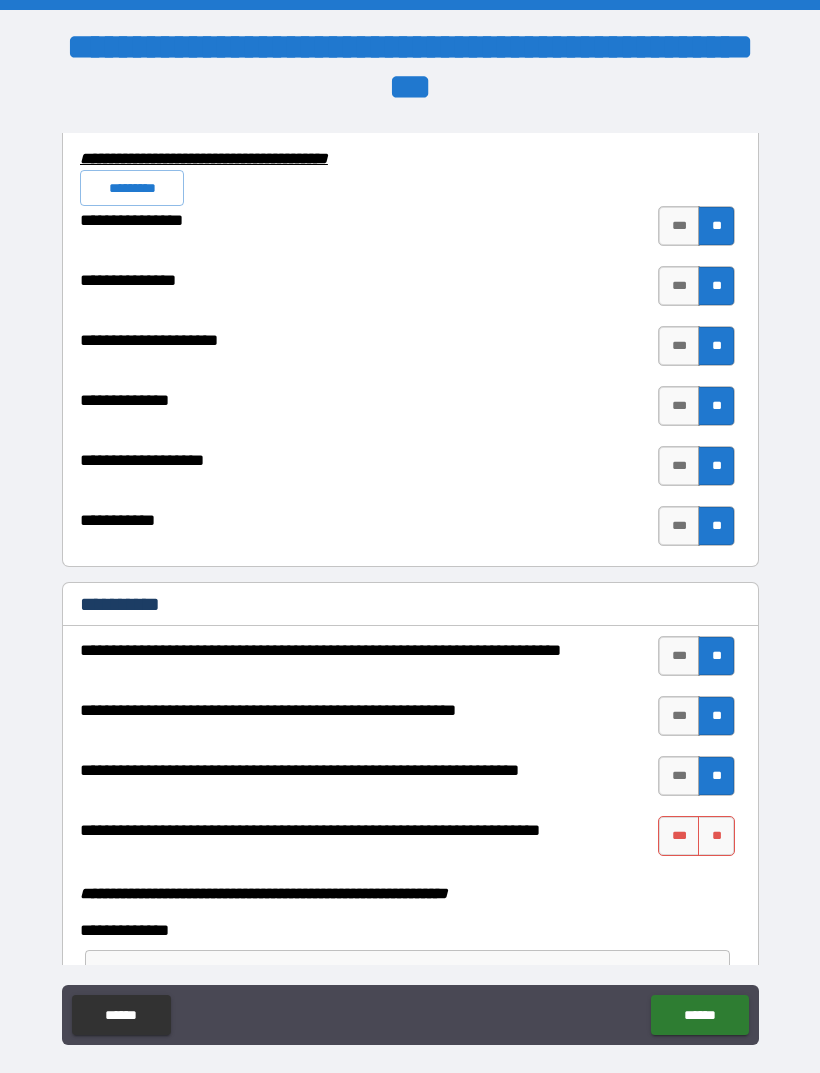 click on "**" at bounding box center (716, 836) 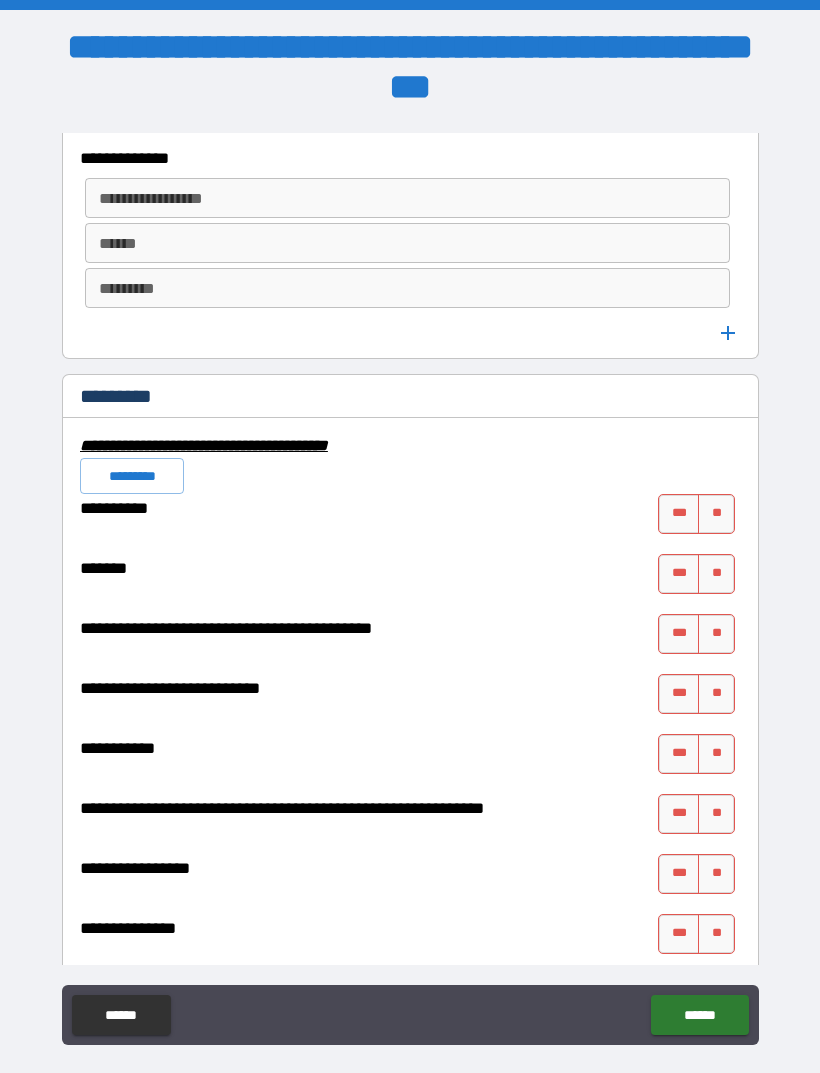 scroll, scrollTop: 5576, scrollLeft: 0, axis: vertical 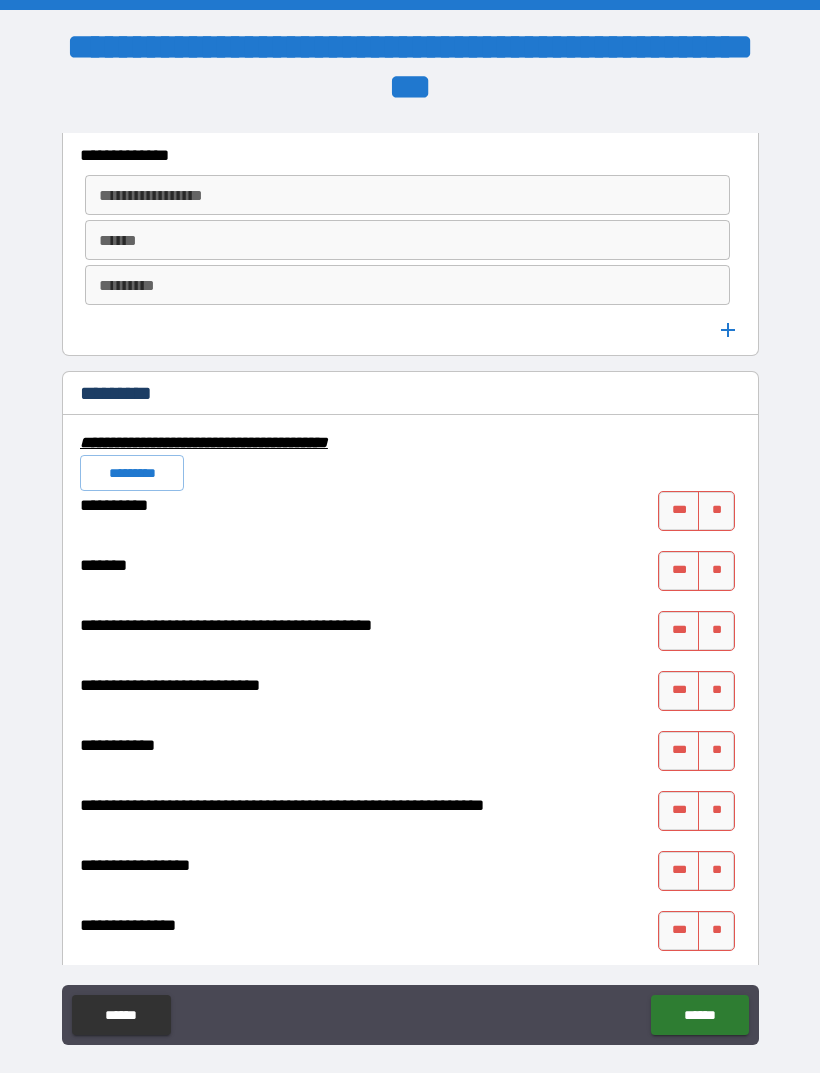 click on "**" at bounding box center [716, 511] 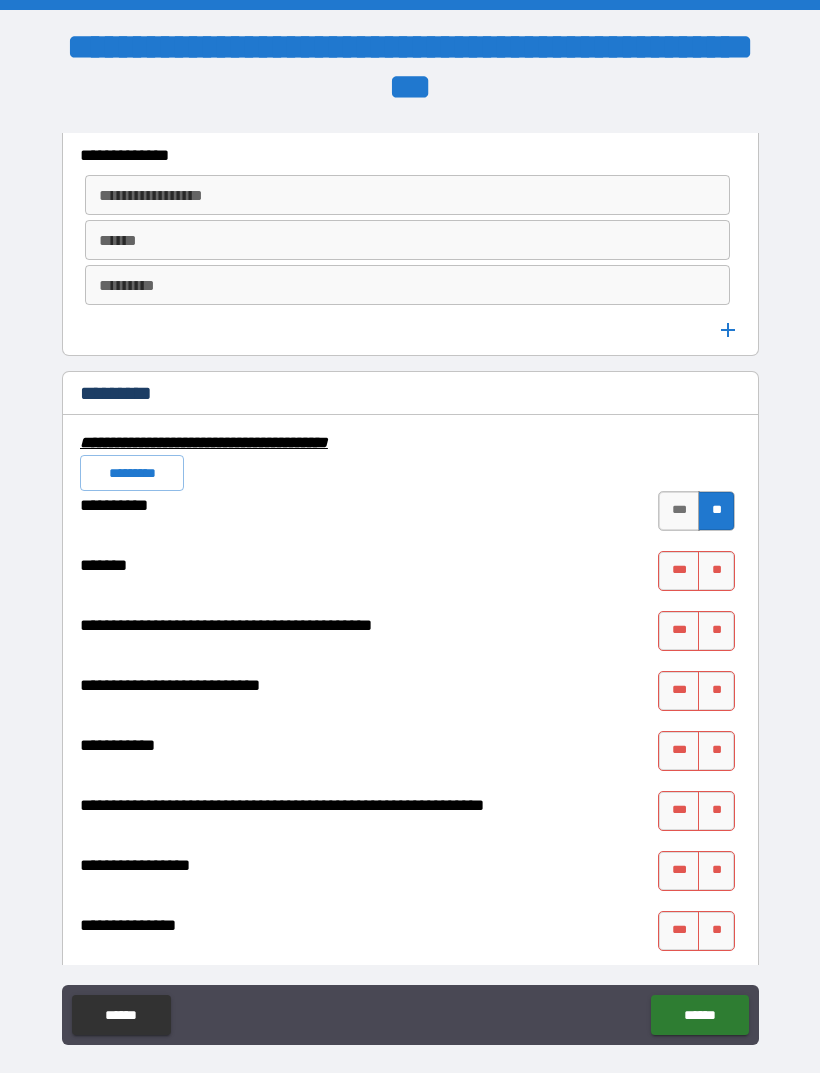 click on "**" at bounding box center (716, 571) 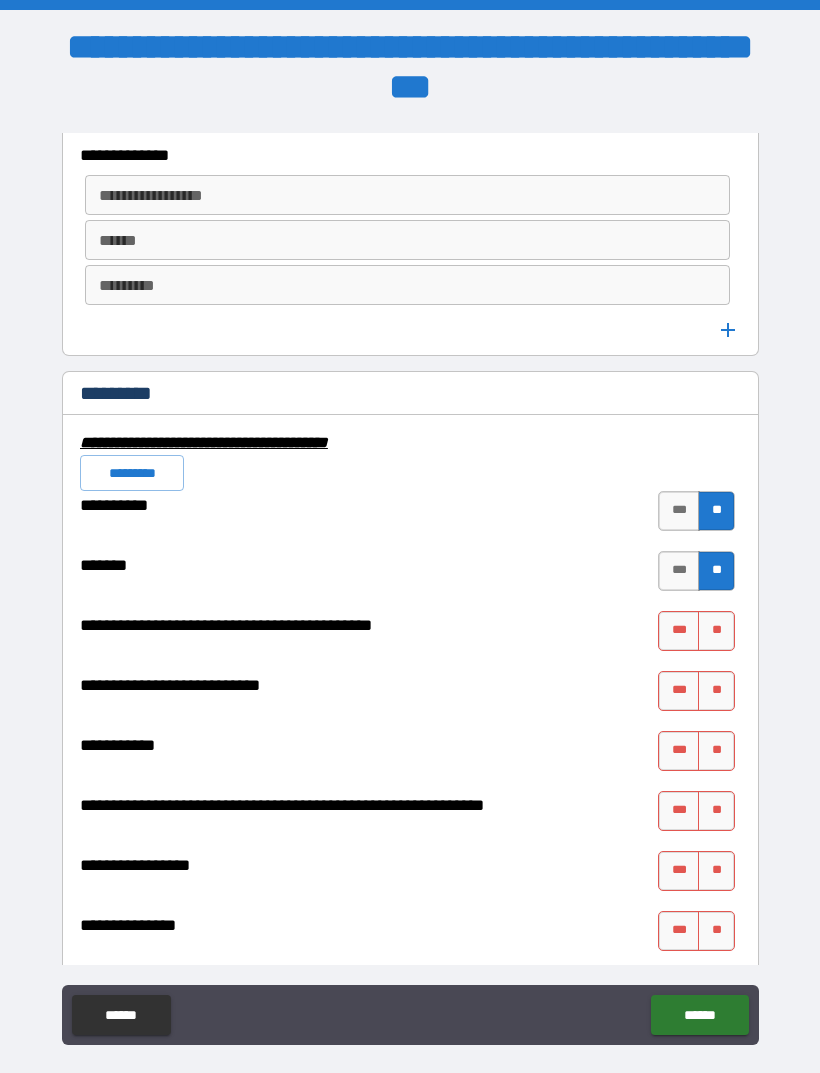 click on "**" at bounding box center (716, 631) 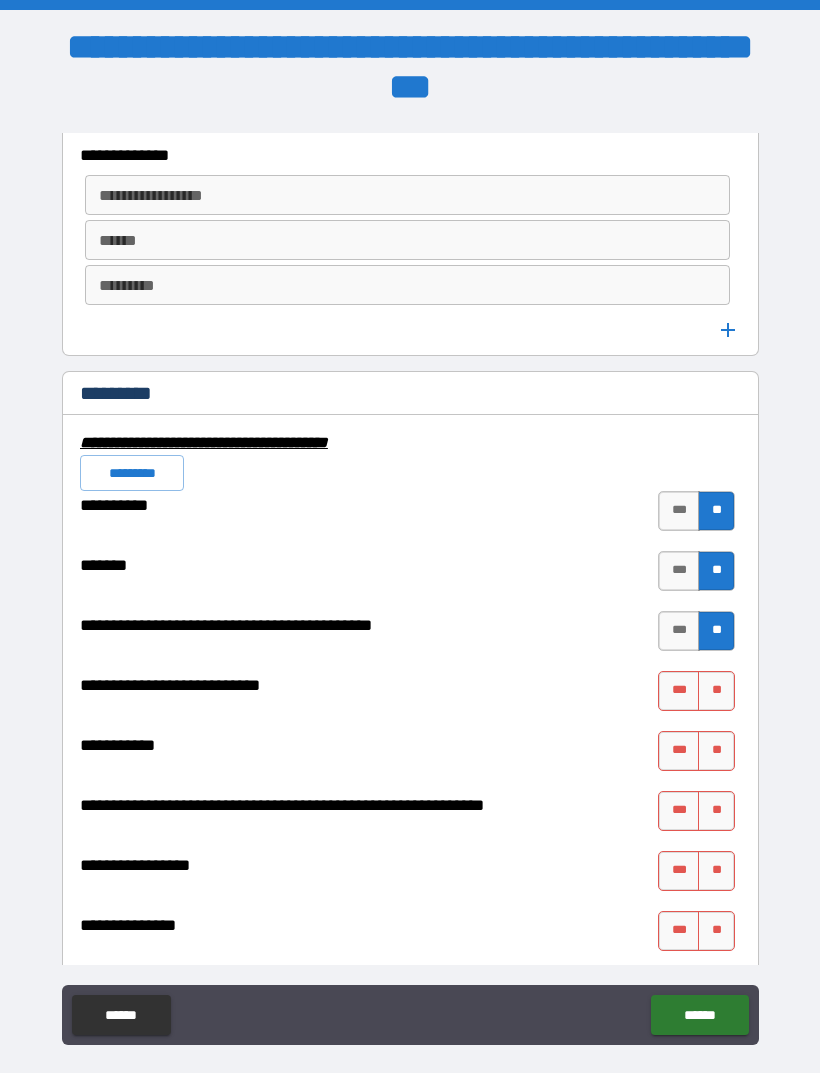 click on "**" at bounding box center (716, 691) 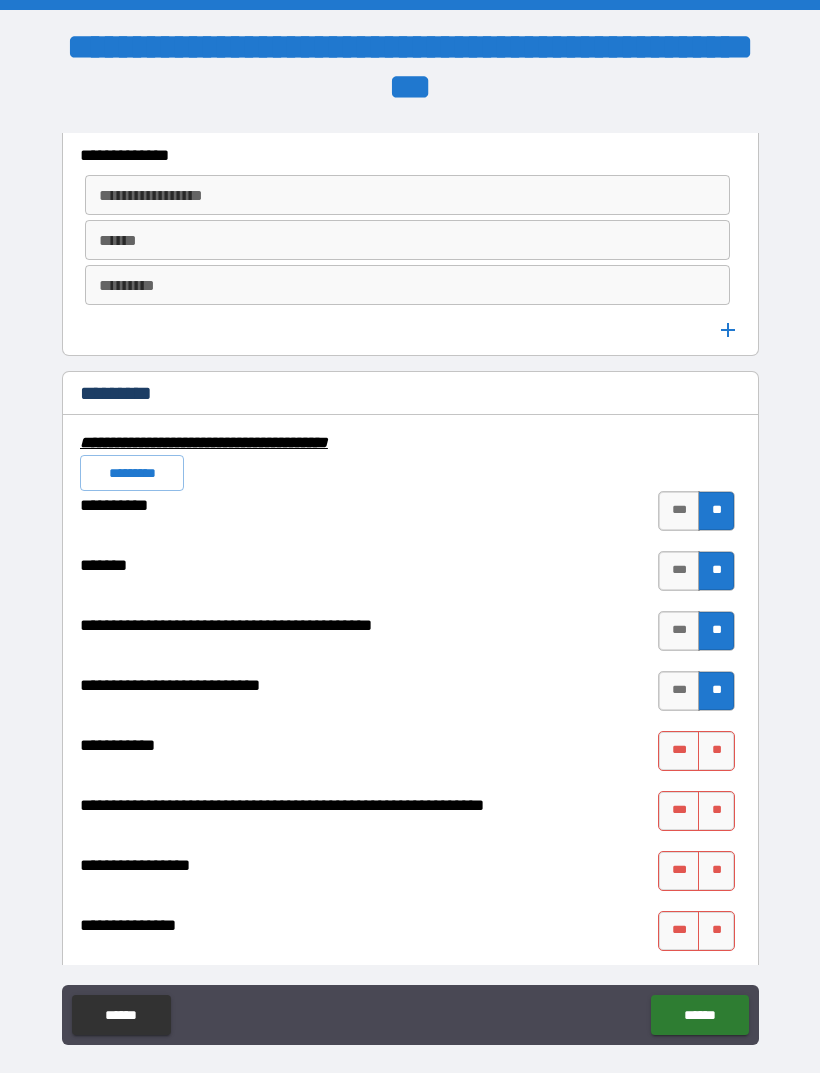 click on "**" at bounding box center [716, 751] 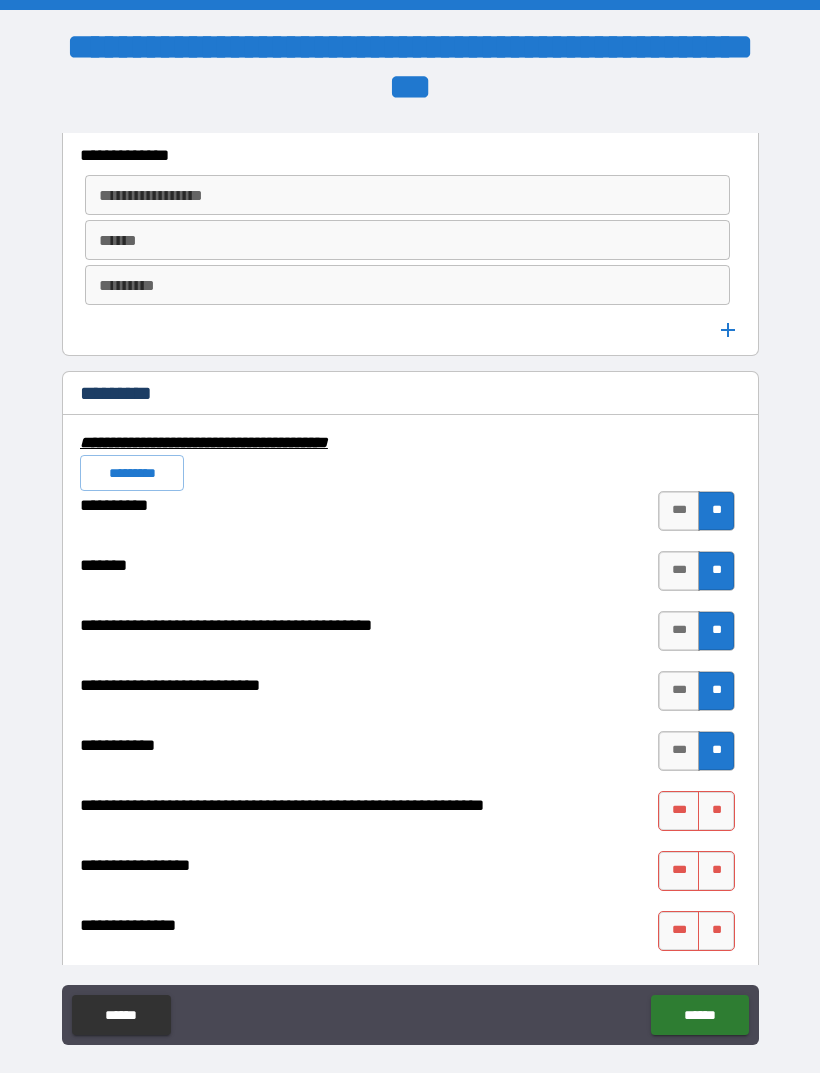 click on "***" at bounding box center [679, 811] 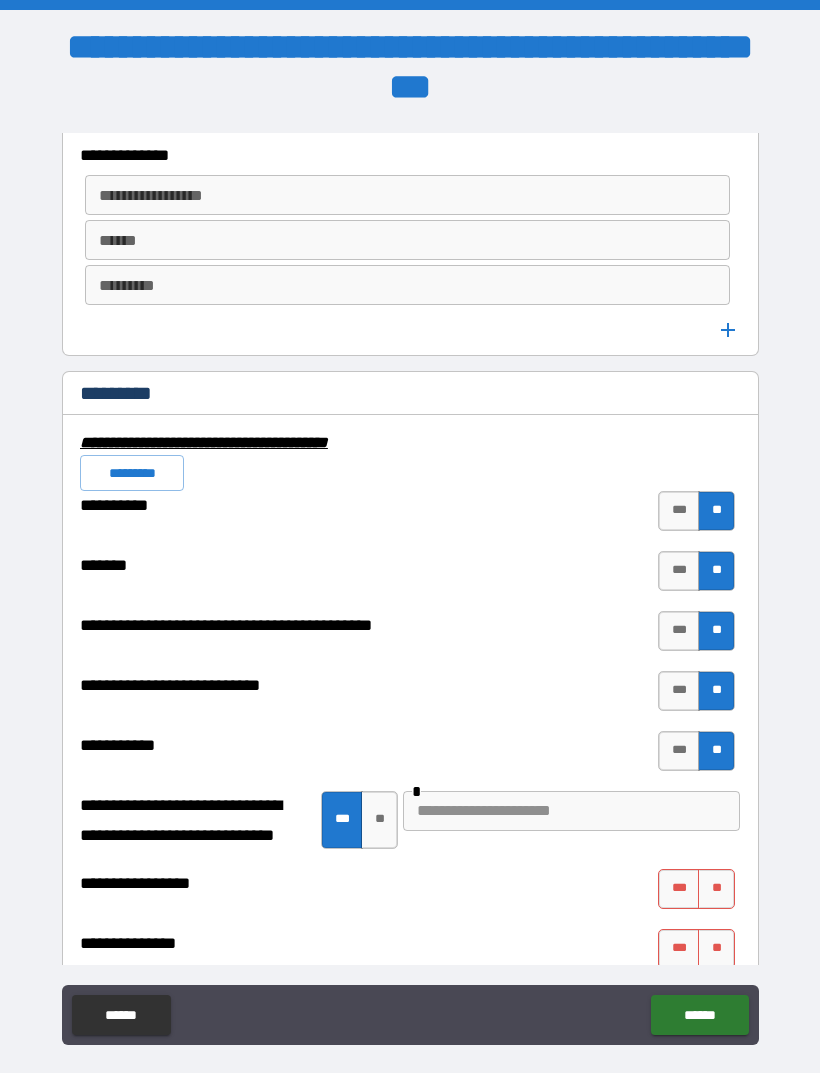 click at bounding box center (571, 811) 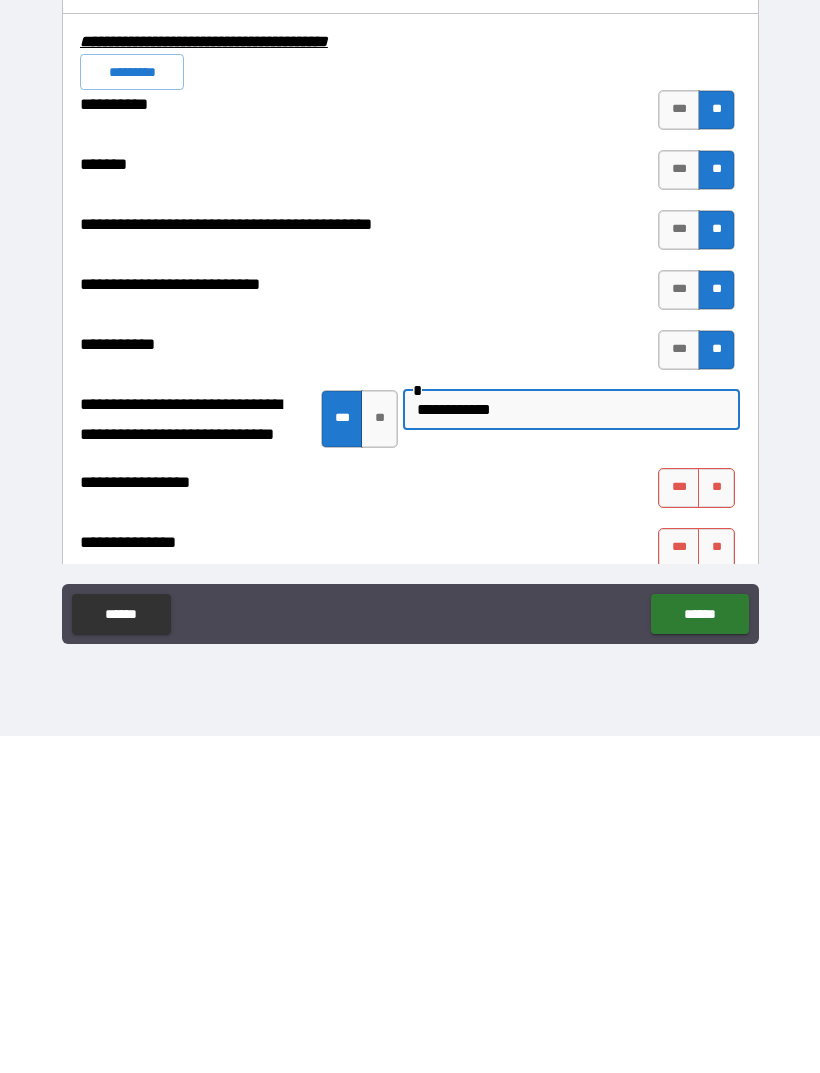 type on "**********" 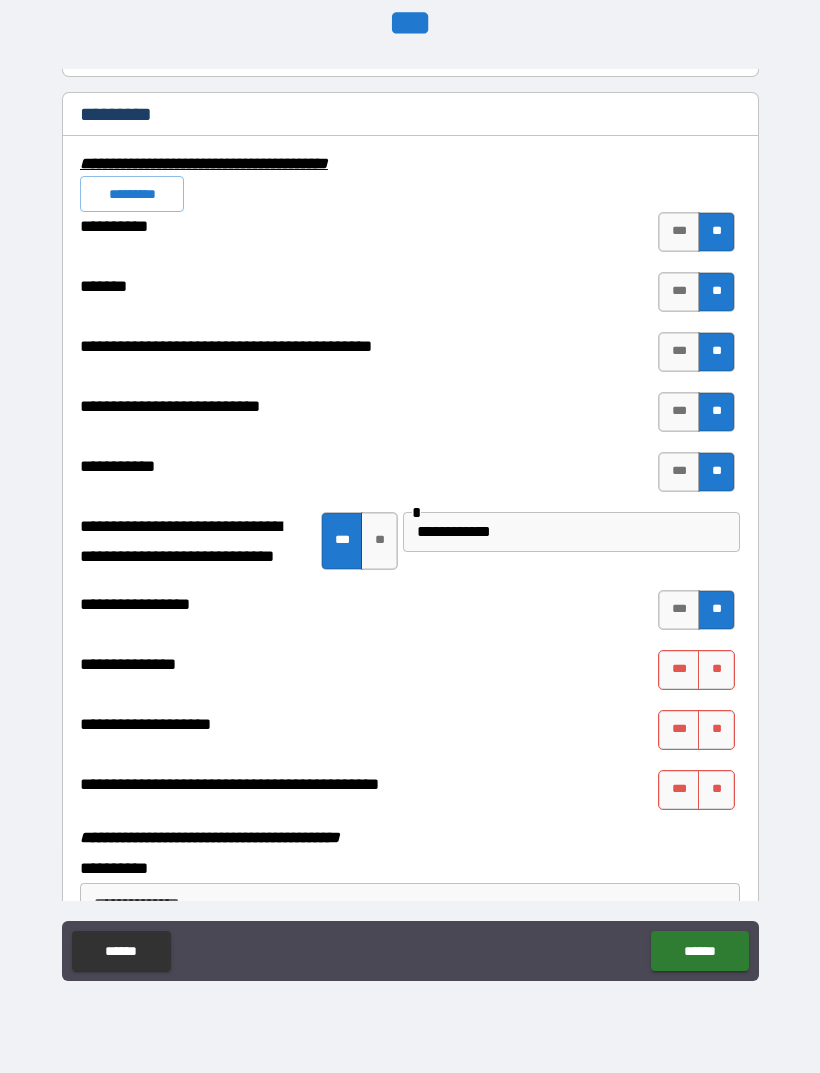 scroll, scrollTop: 5792, scrollLeft: 0, axis: vertical 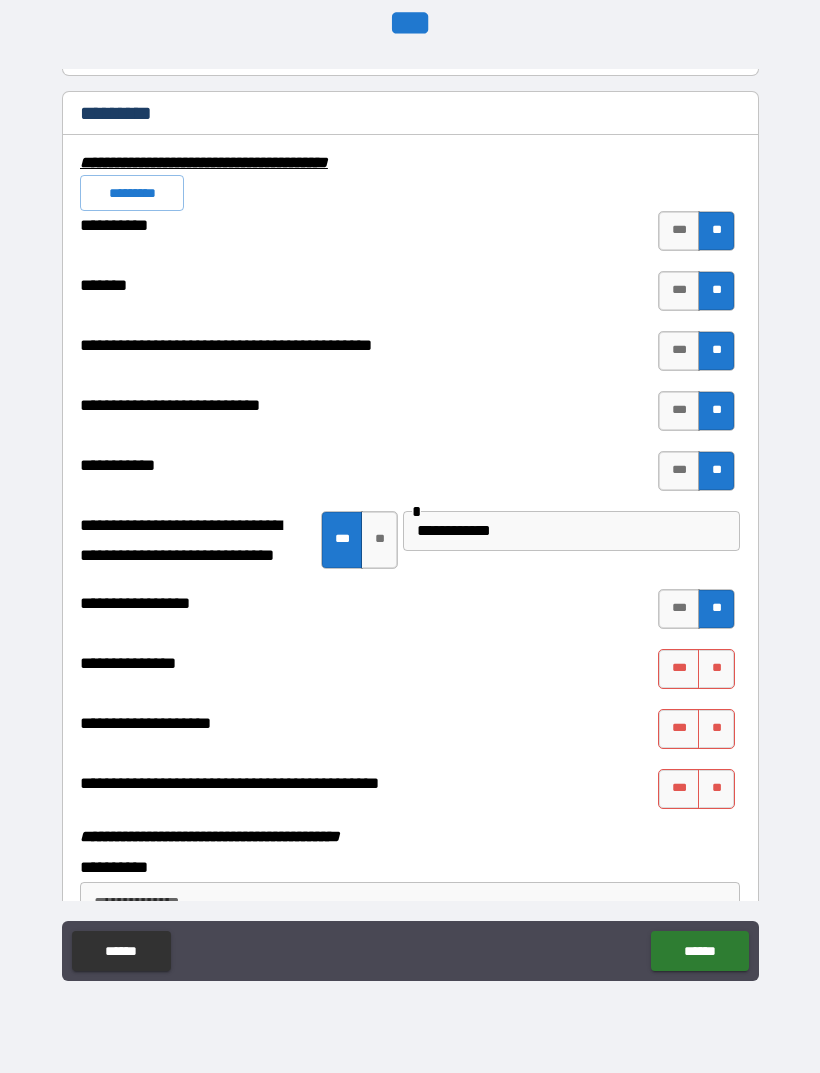 click on "**" at bounding box center (716, 669) 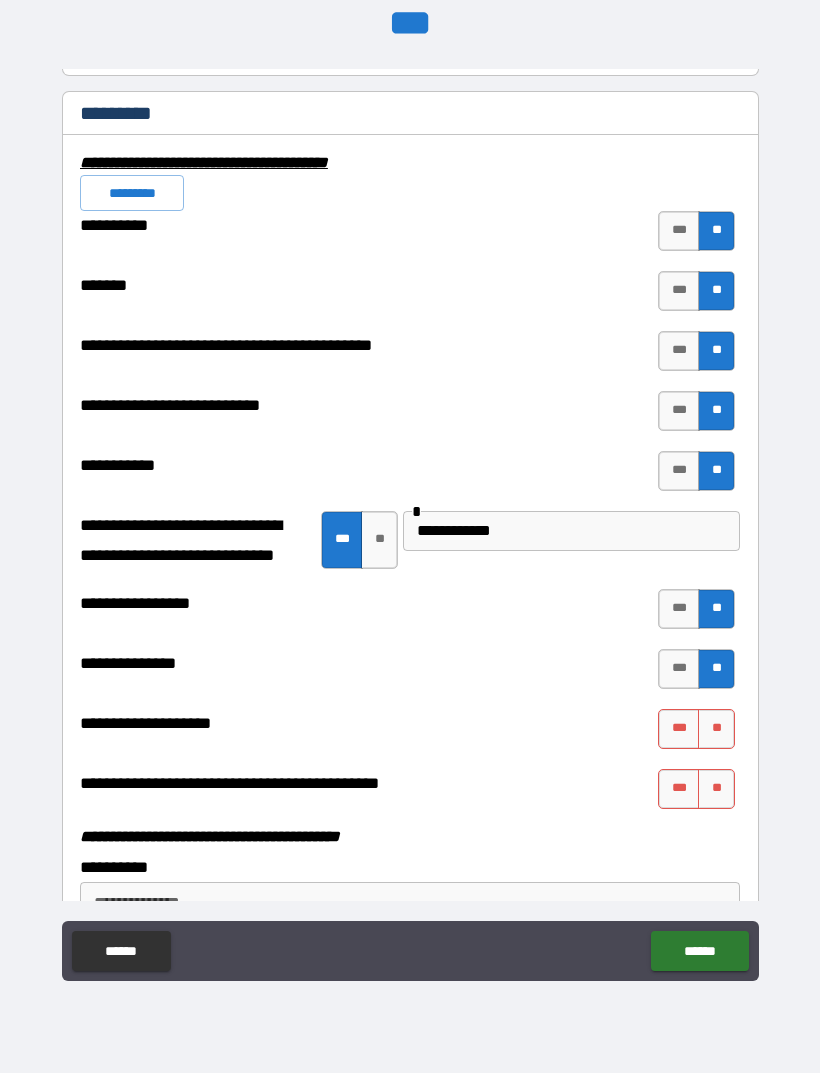 click on "**" at bounding box center (716, 729) 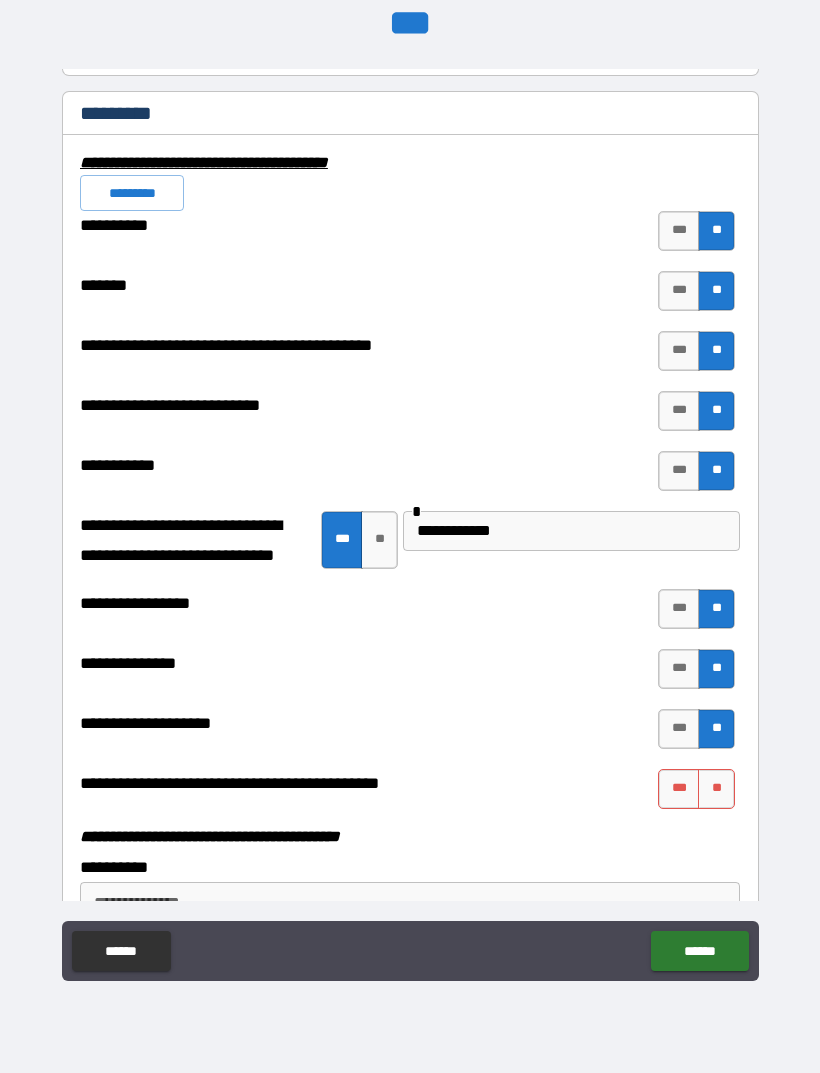 click on "**" at bounding box center [716, 789] 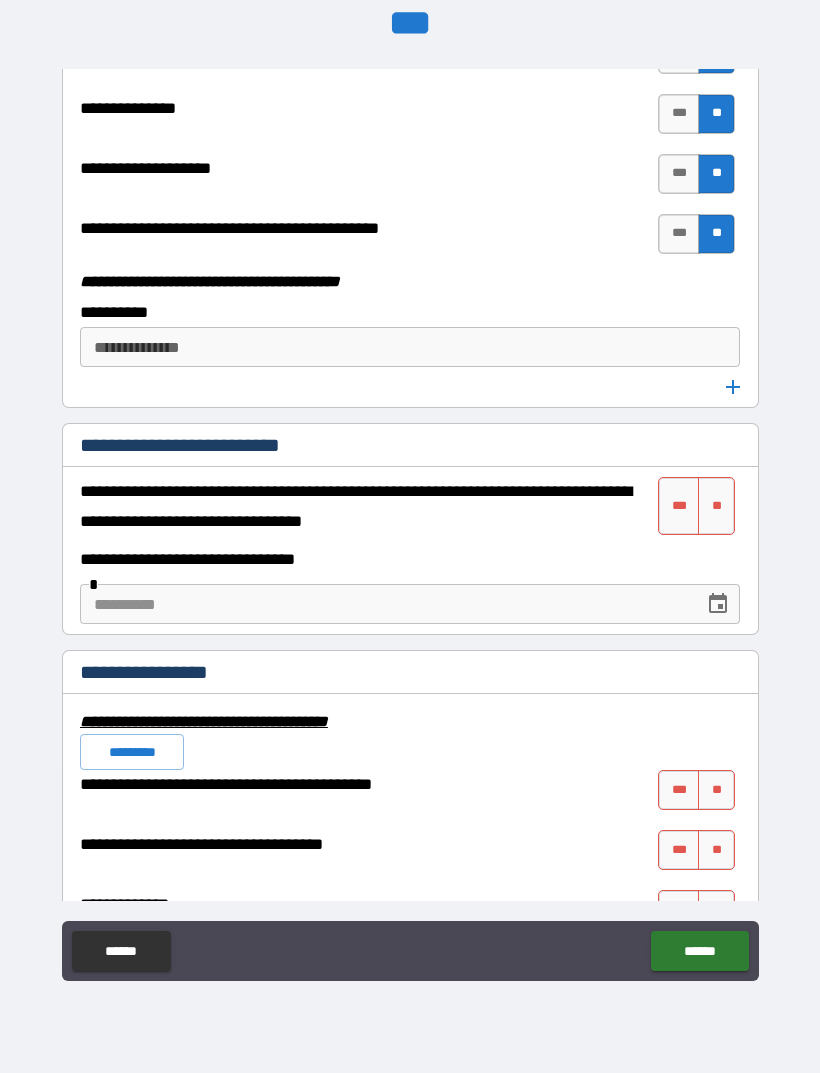 scroll, scrollTop: 6361, scrollLeft: 0, axis: vertical 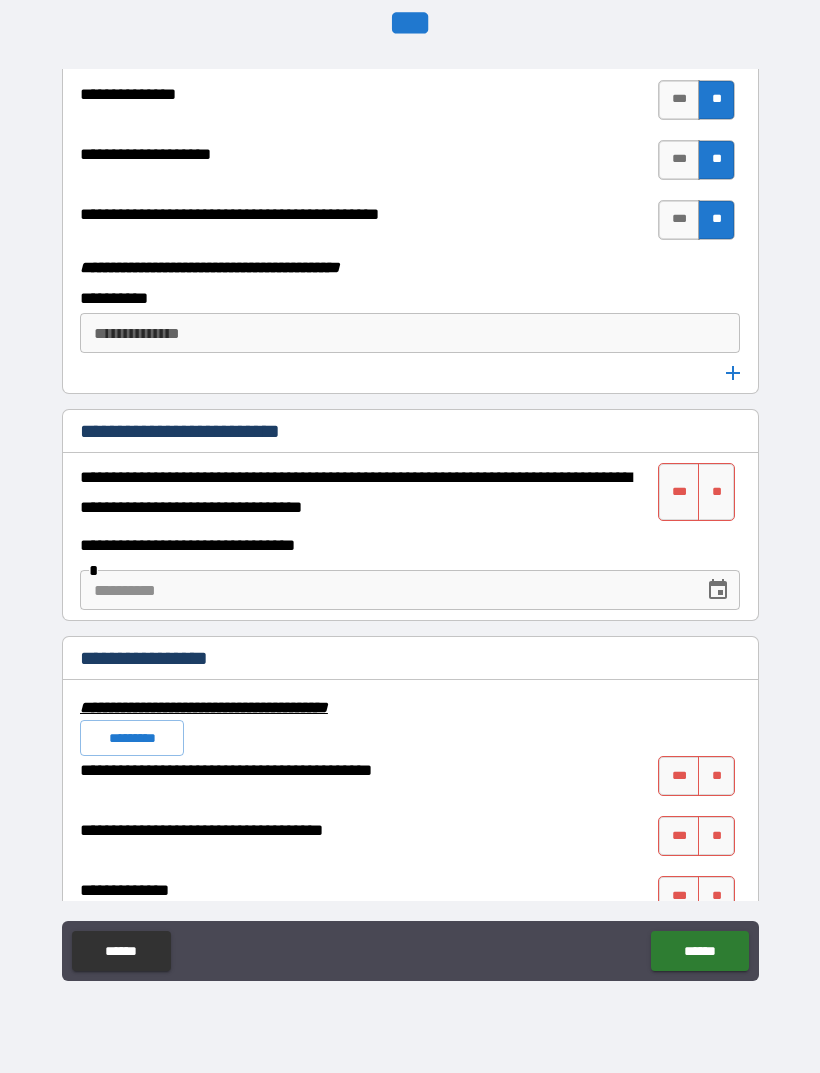 click on "**" at bounding box center (716, 492) 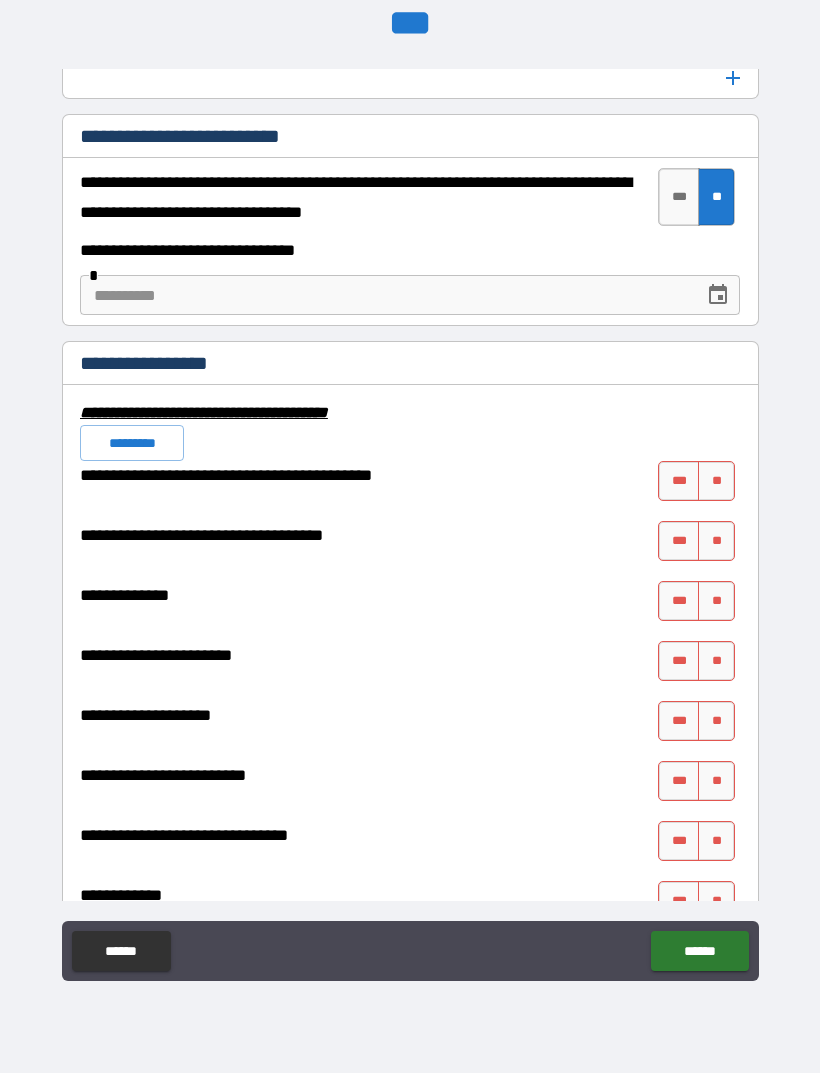 scroll, scrollTop: 6657, scrollLeft: 0, axis: vertical 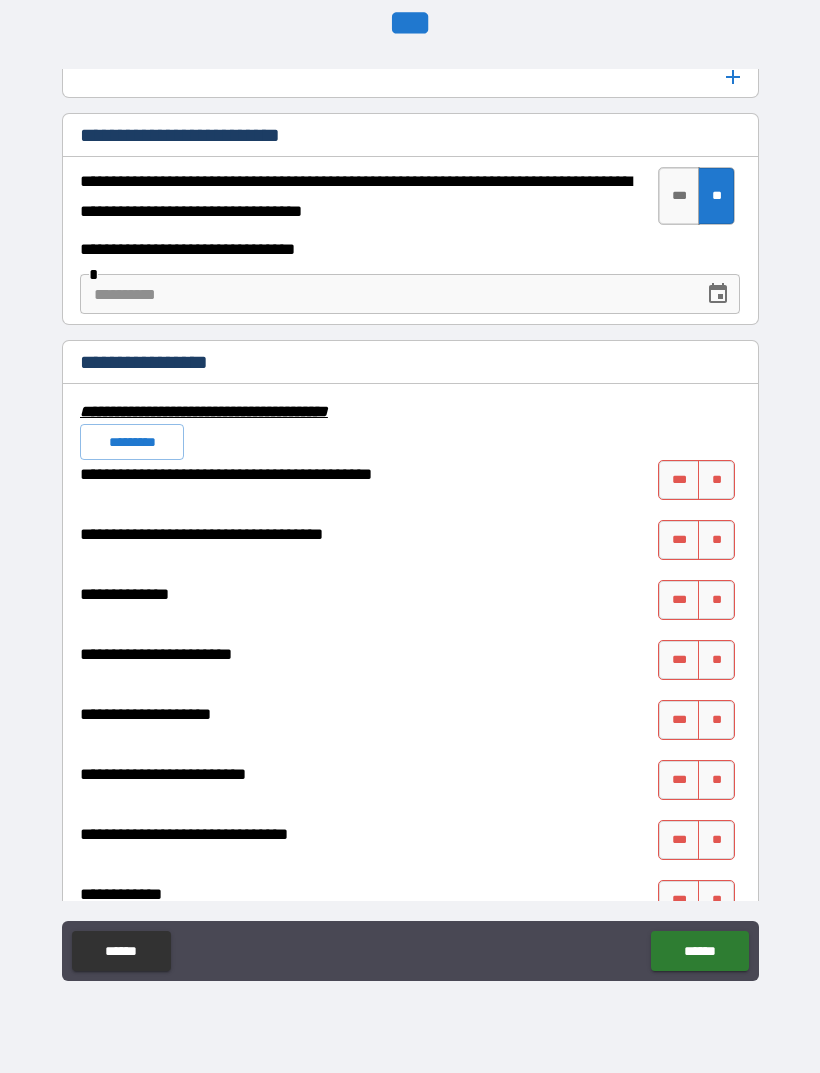 click on "**" at bounding box center (716, 480) 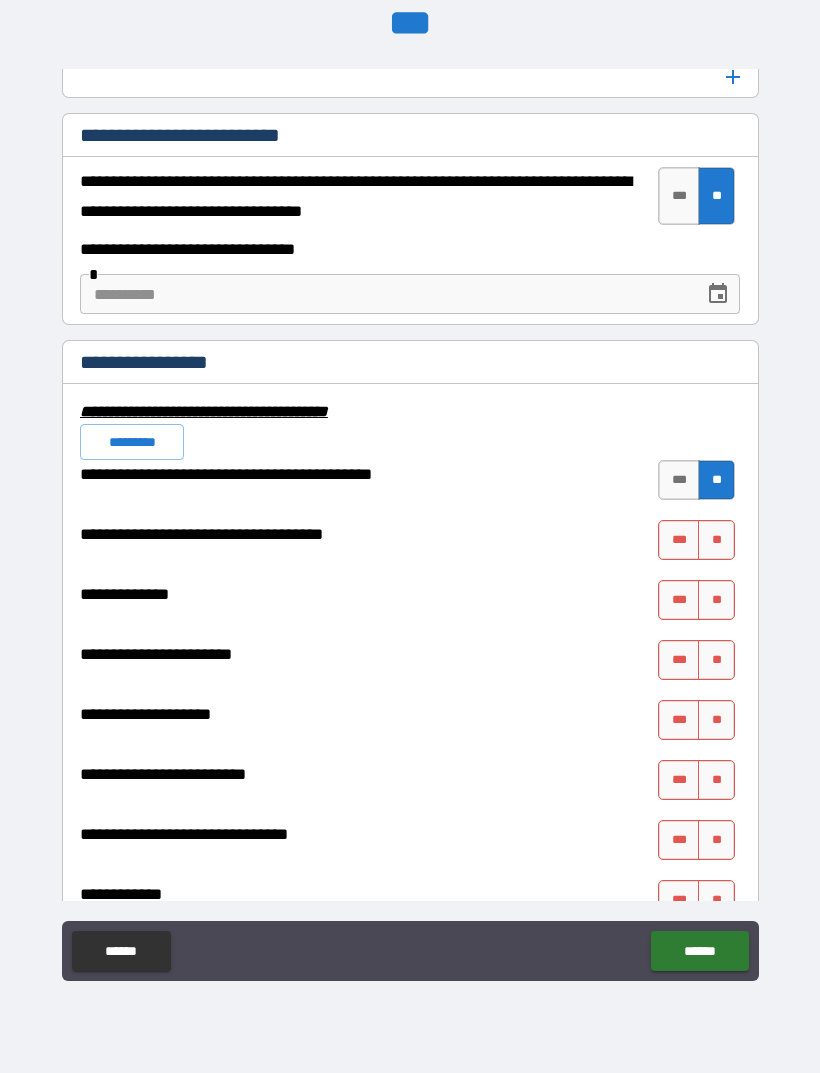 click on "**" at bounding box center (716, 540) 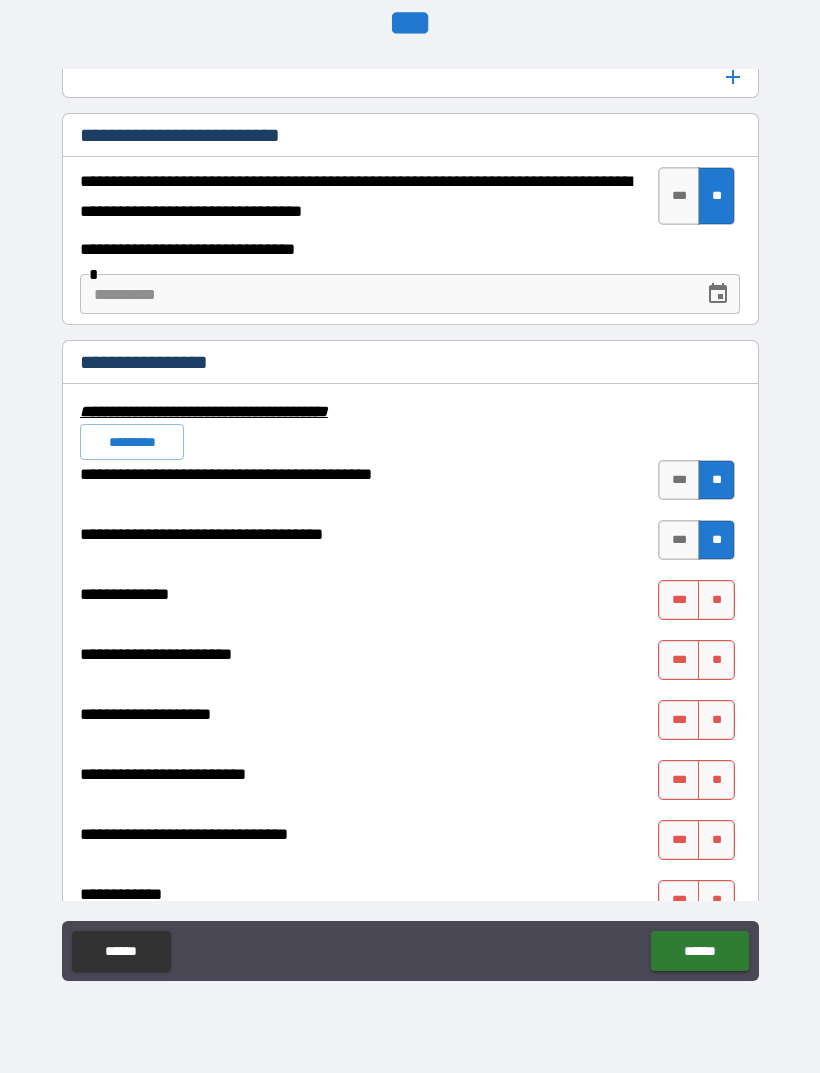 click on "**" at bounding box center (716, 600) 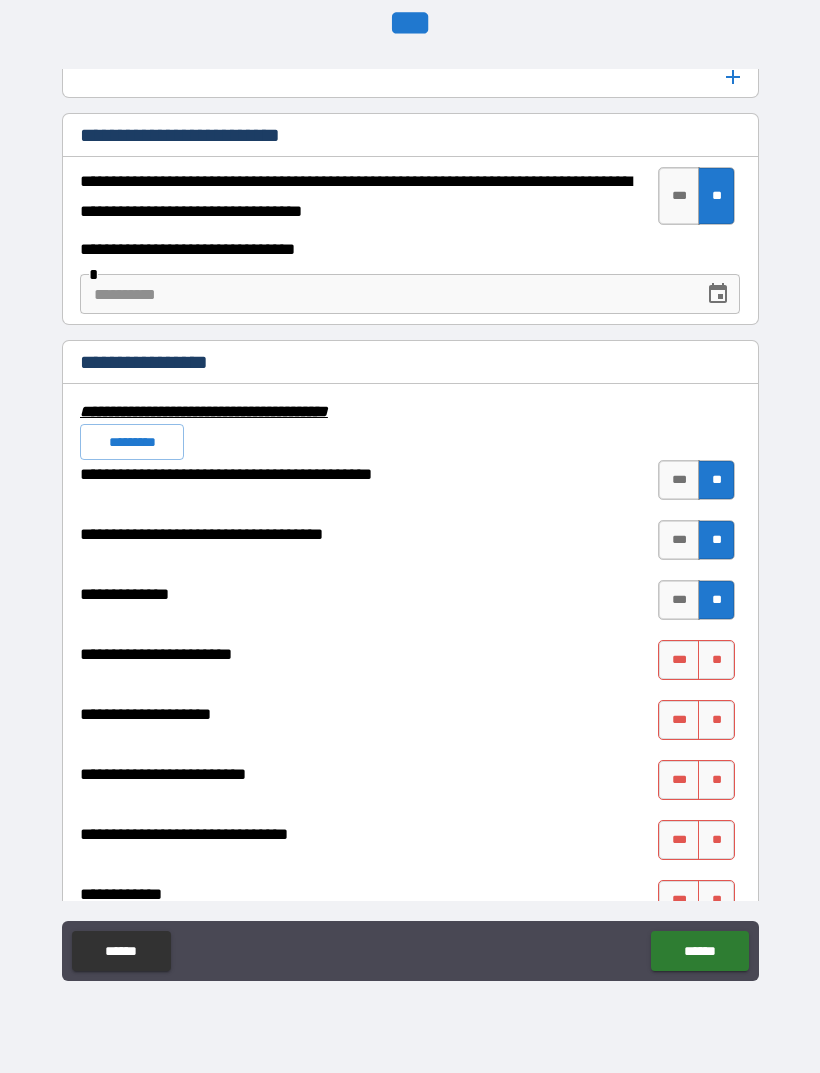click on "**" at bounding box center [716, 660] 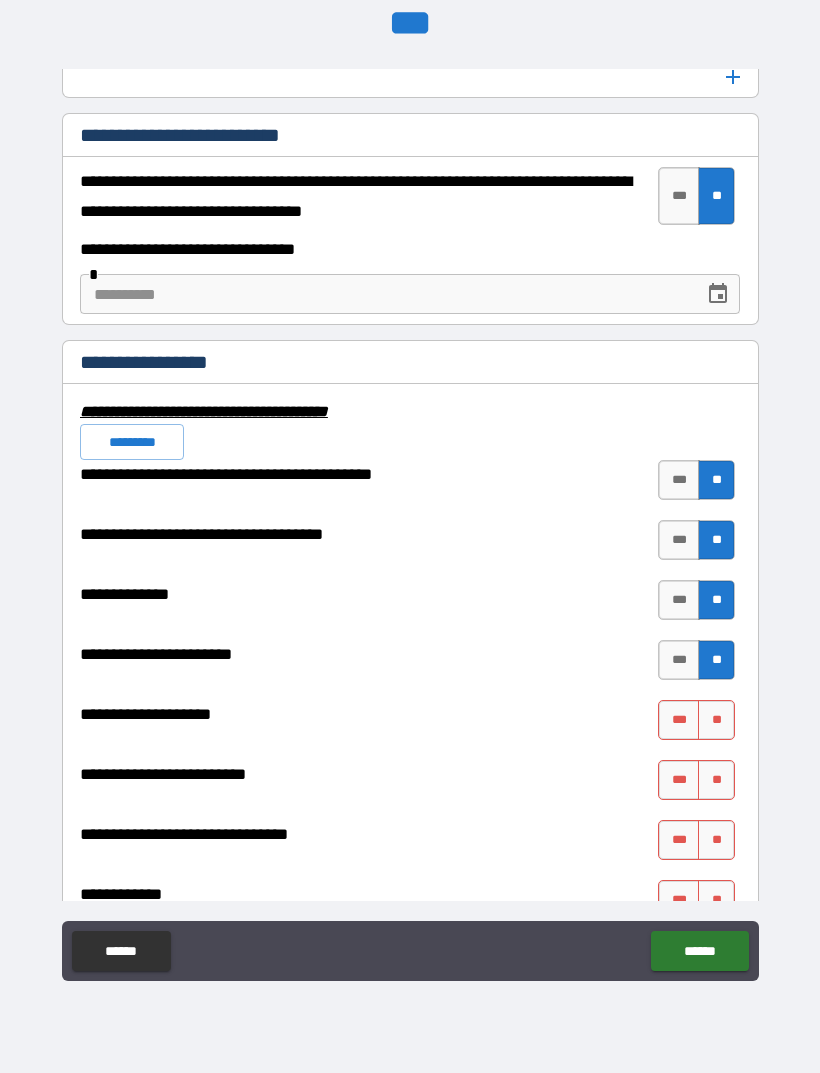 click on "**" at bounding box center [716, 720] 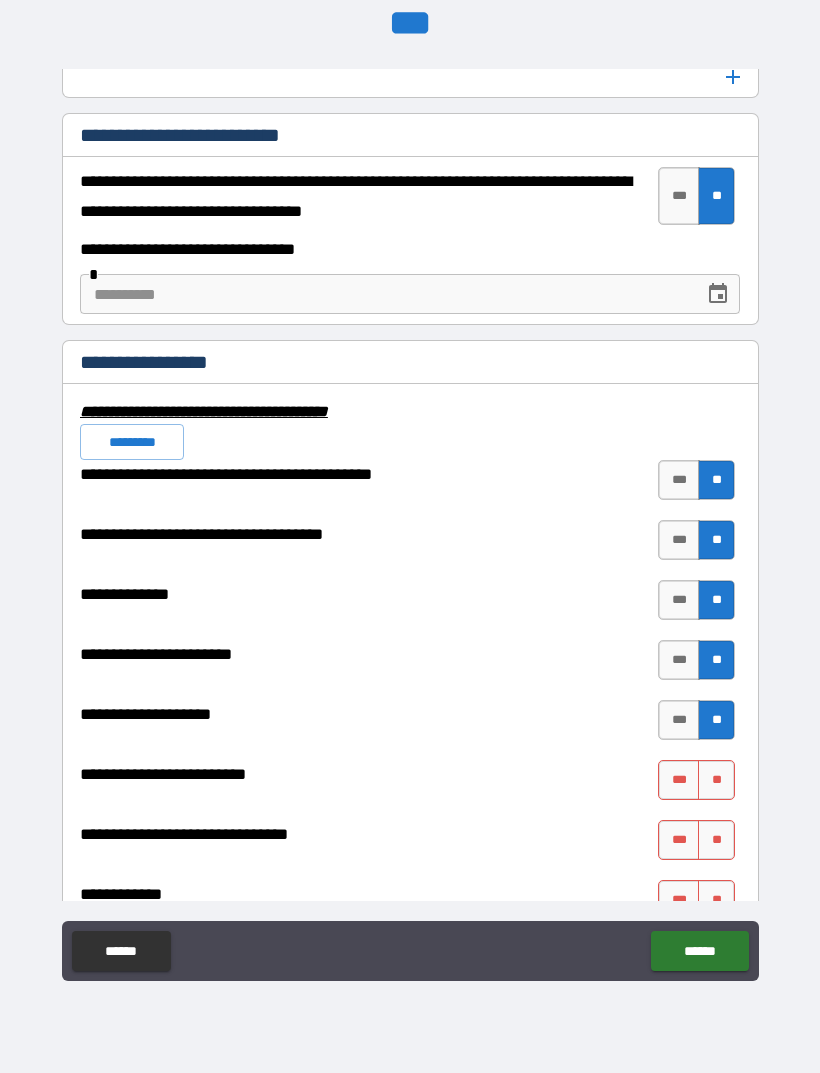 click on "**" at bounding box center (716, 780) 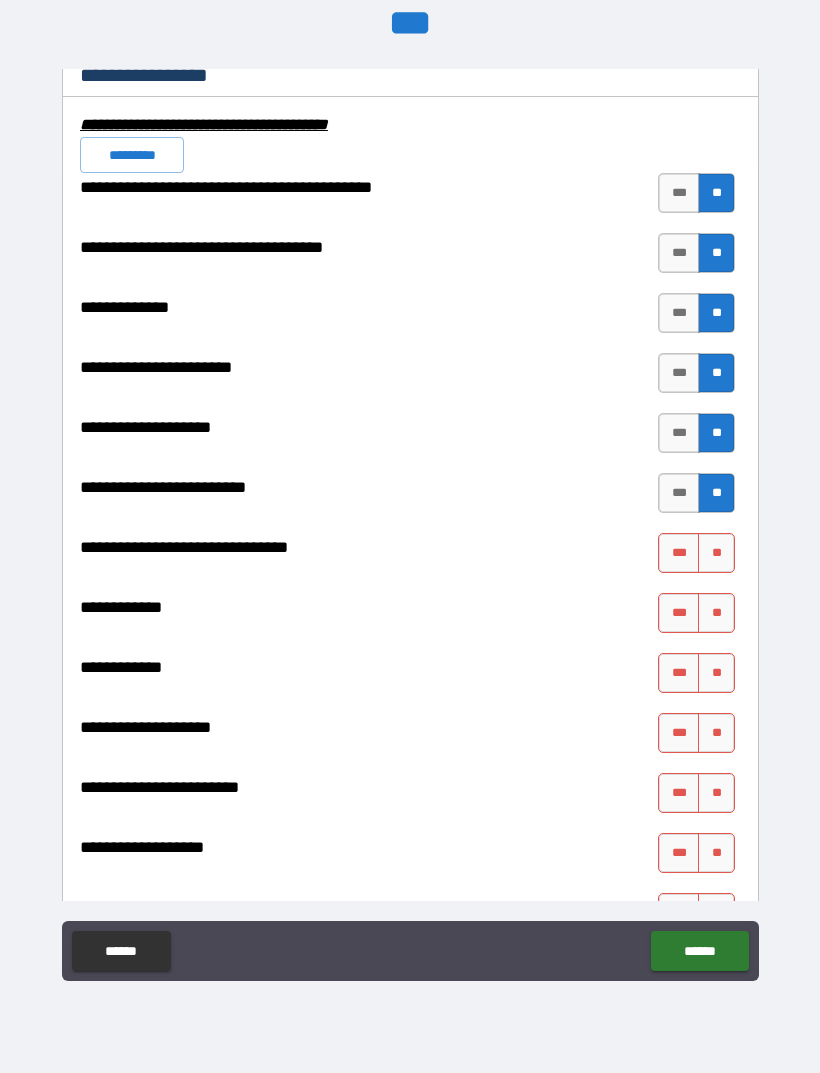 scroll, scrollTop: 6948, scrollLeft: 0, axis: vertical 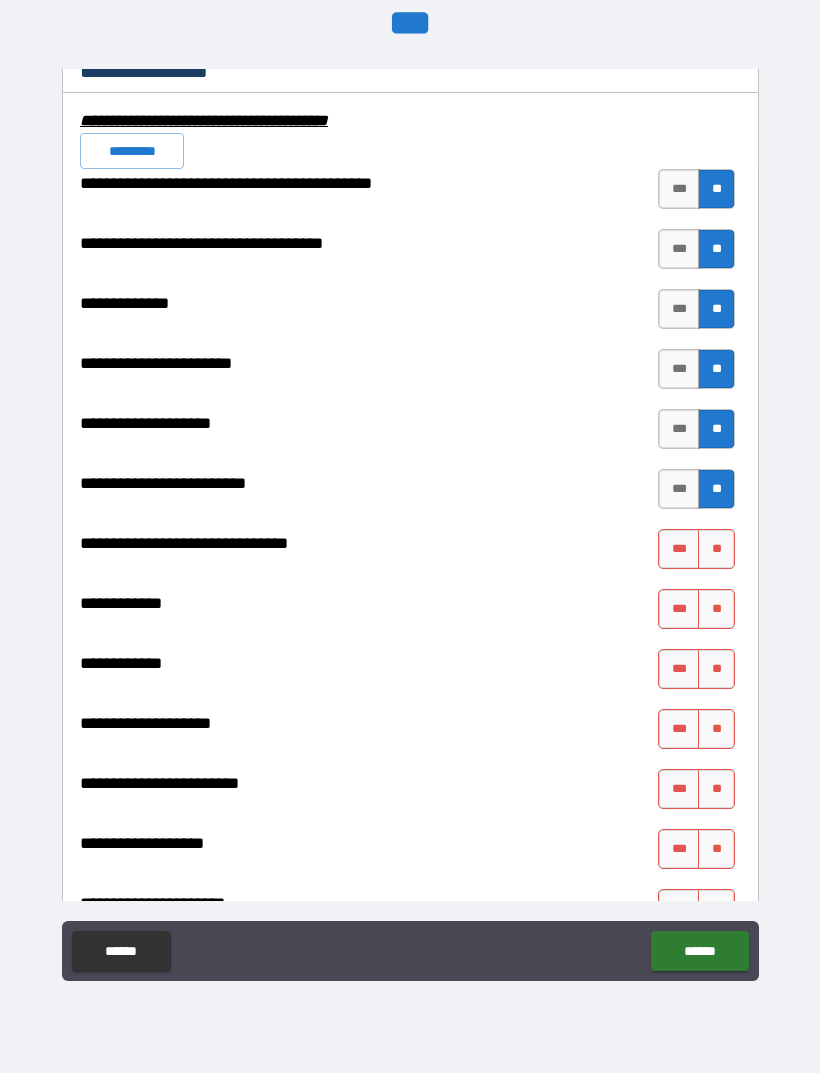 click on "**" at bounding box center (716, 549) 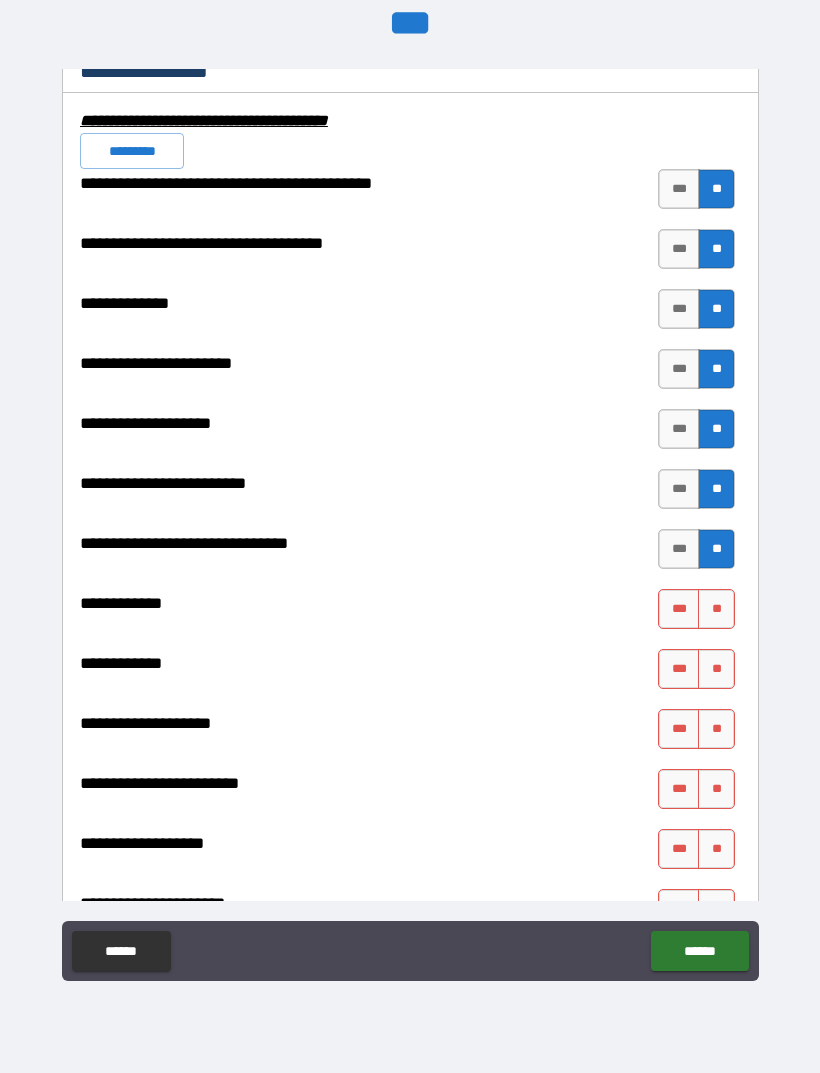 click on "**" at bounding box center (716, 609) 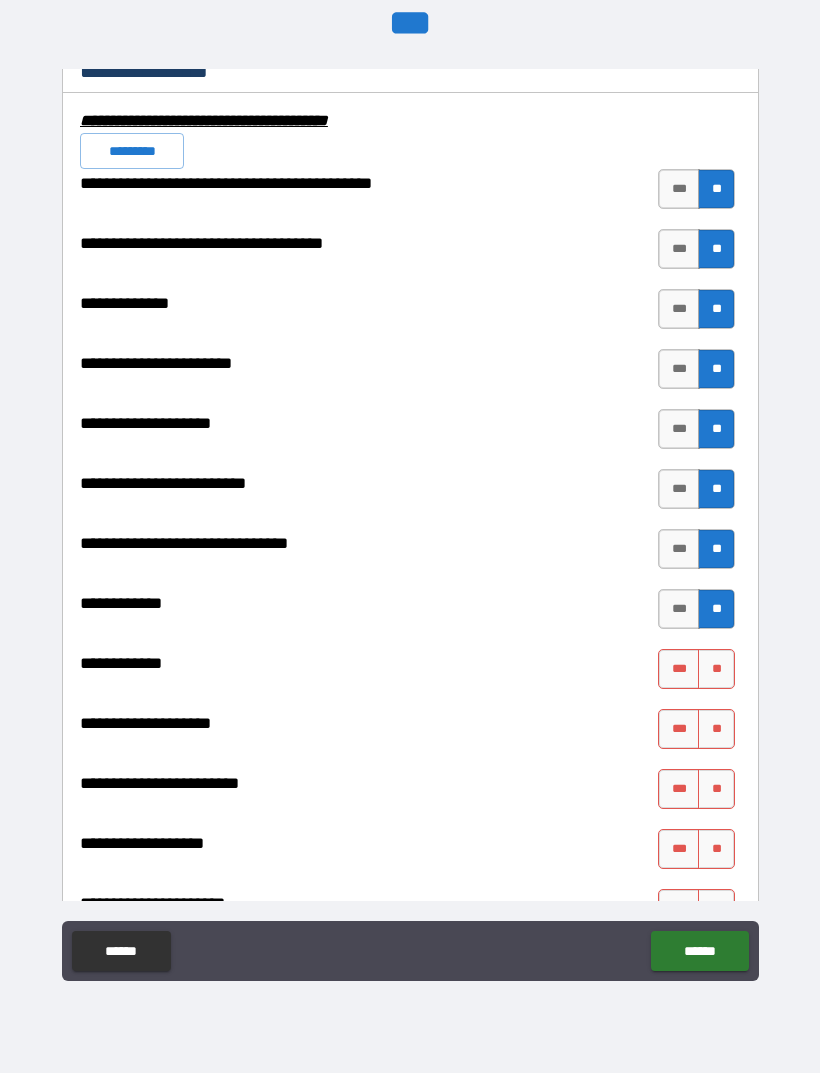 click on "**" at bounding box center (716, 669) 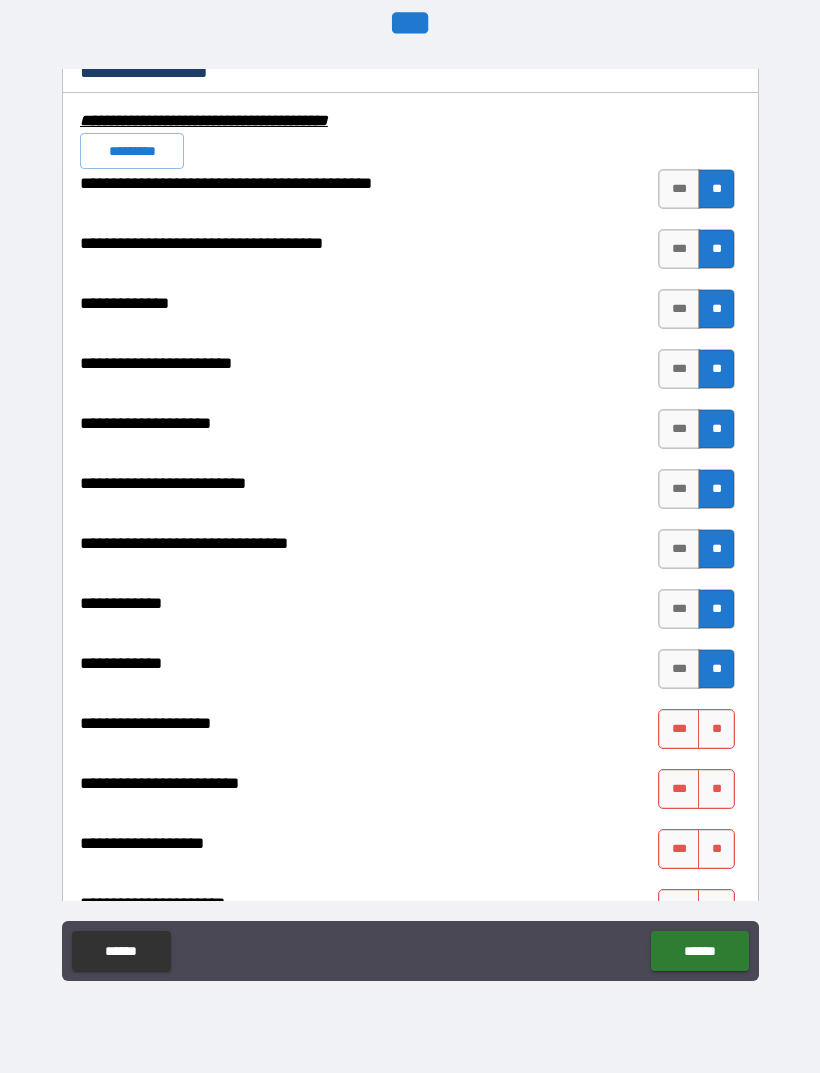 click on "**" at bounding box center (716, 729) 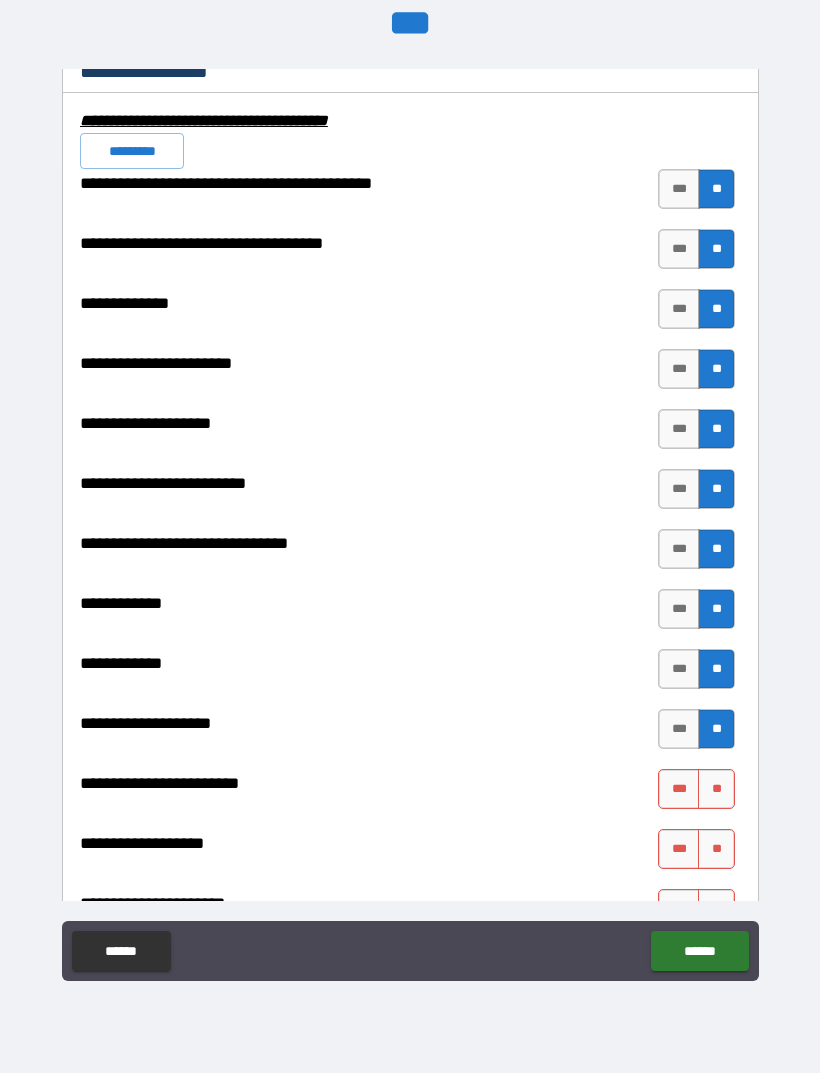 click on "**" at bounding box center [716, 789] 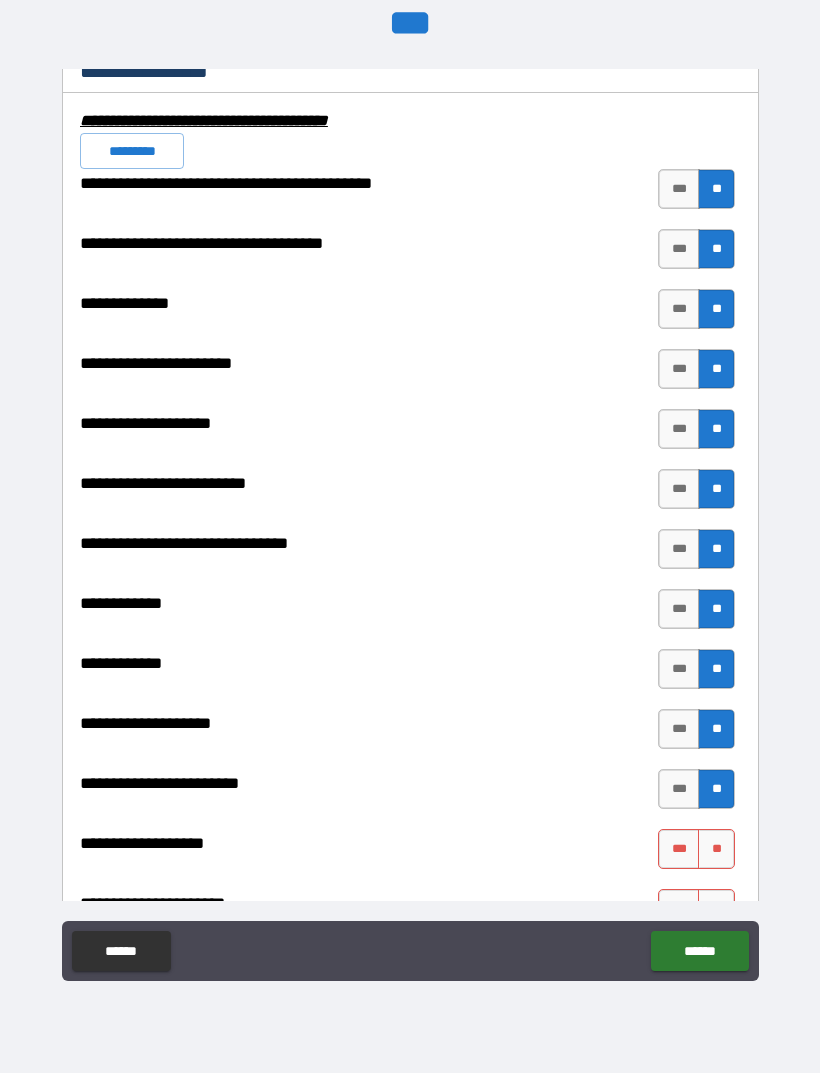click on "**" at bounding box center (716, 849) 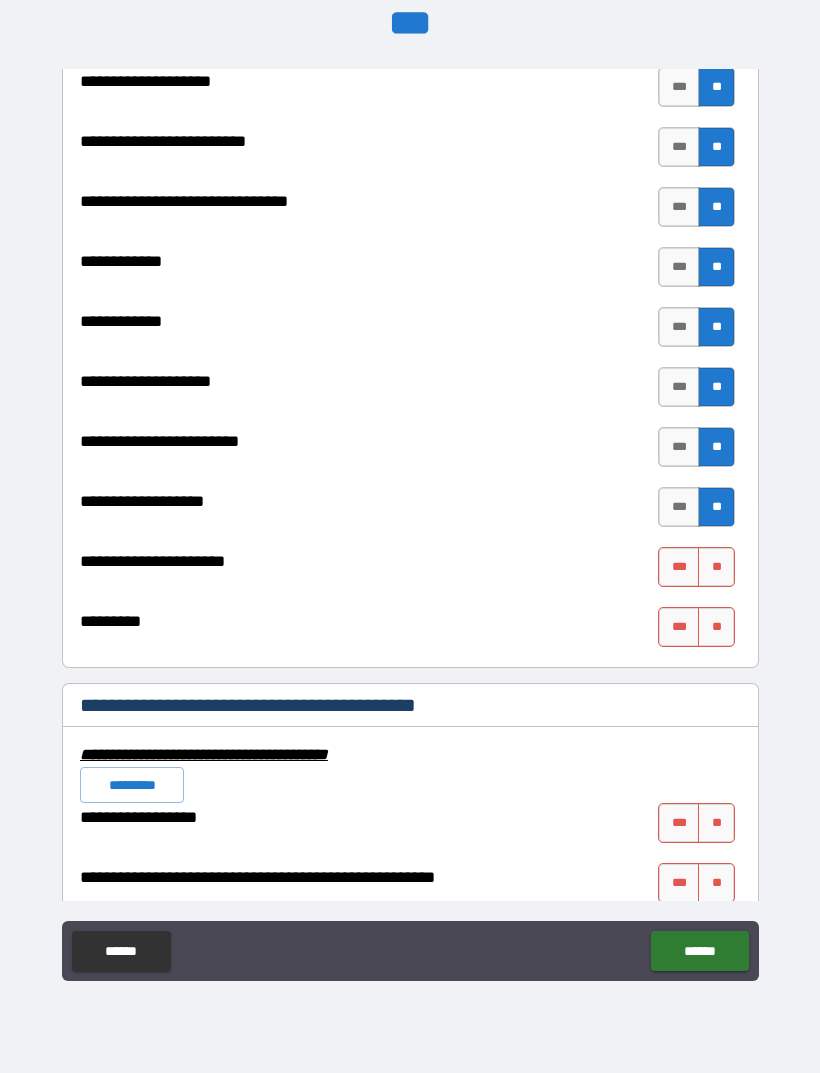 scroll, scrollTop: 7311, scrollLeft: 0, axis: vertical 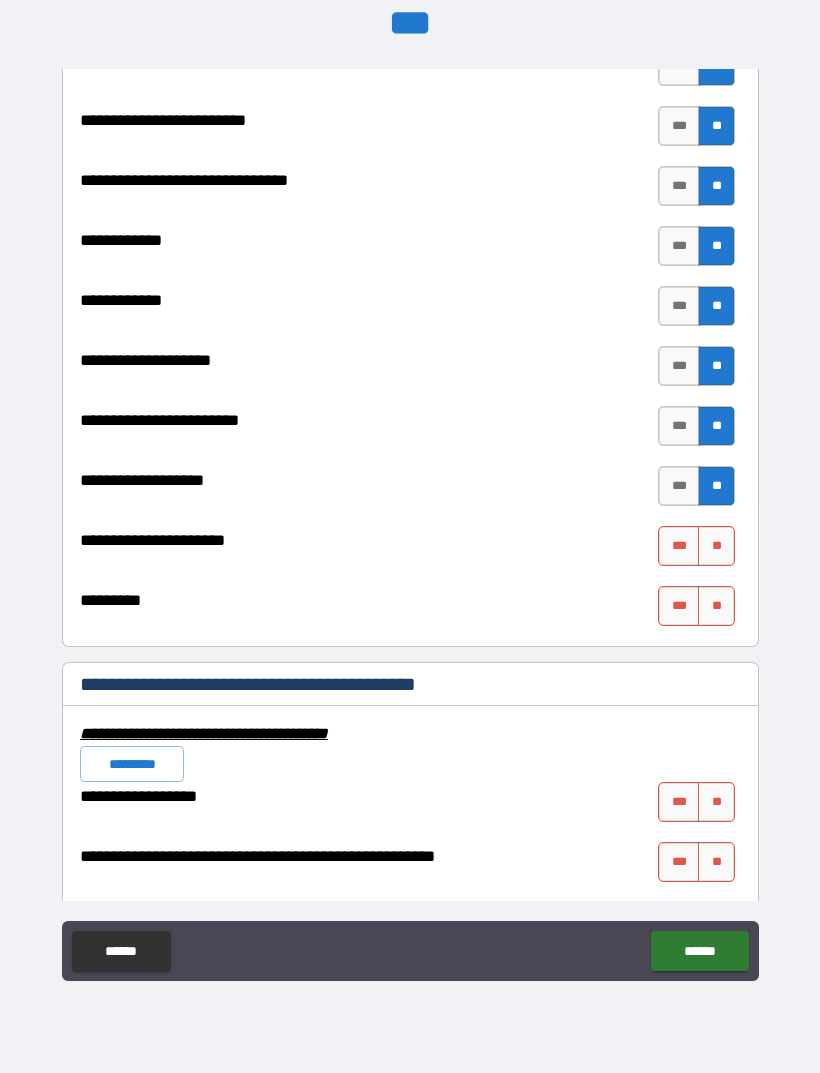 click on "**" at bounding box center (716, 546) 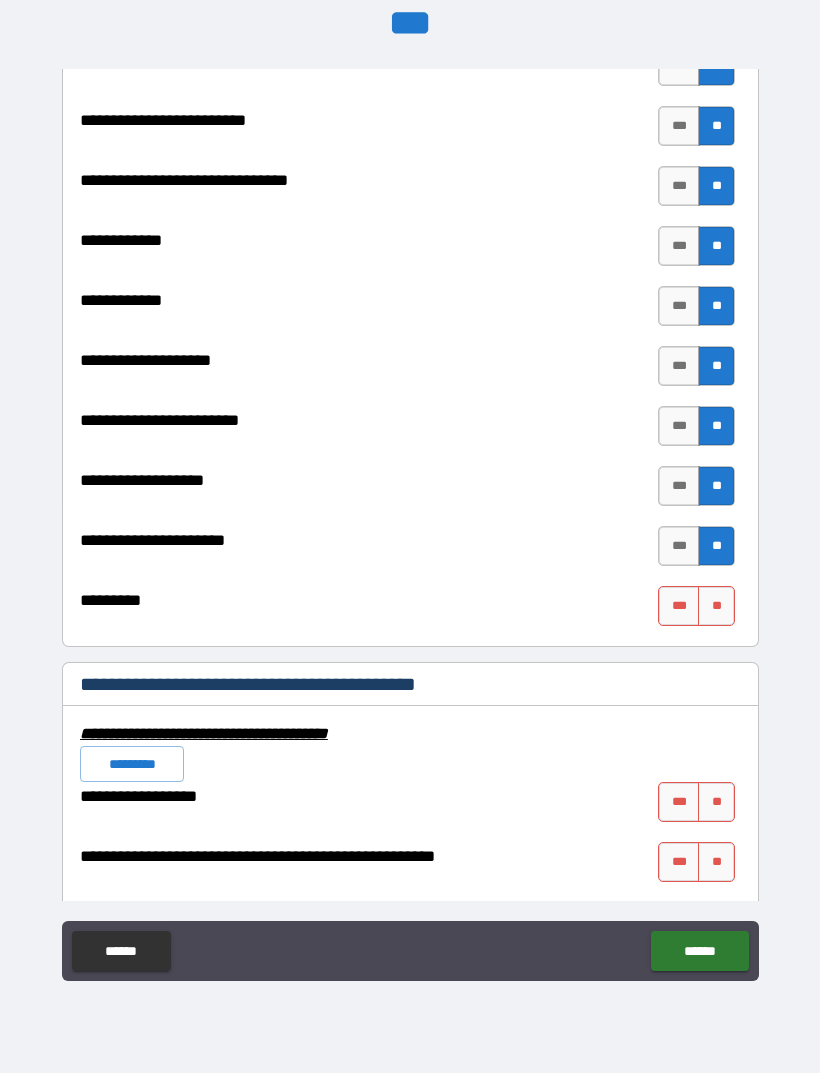 click on "**" at bounding box center [716, 606] 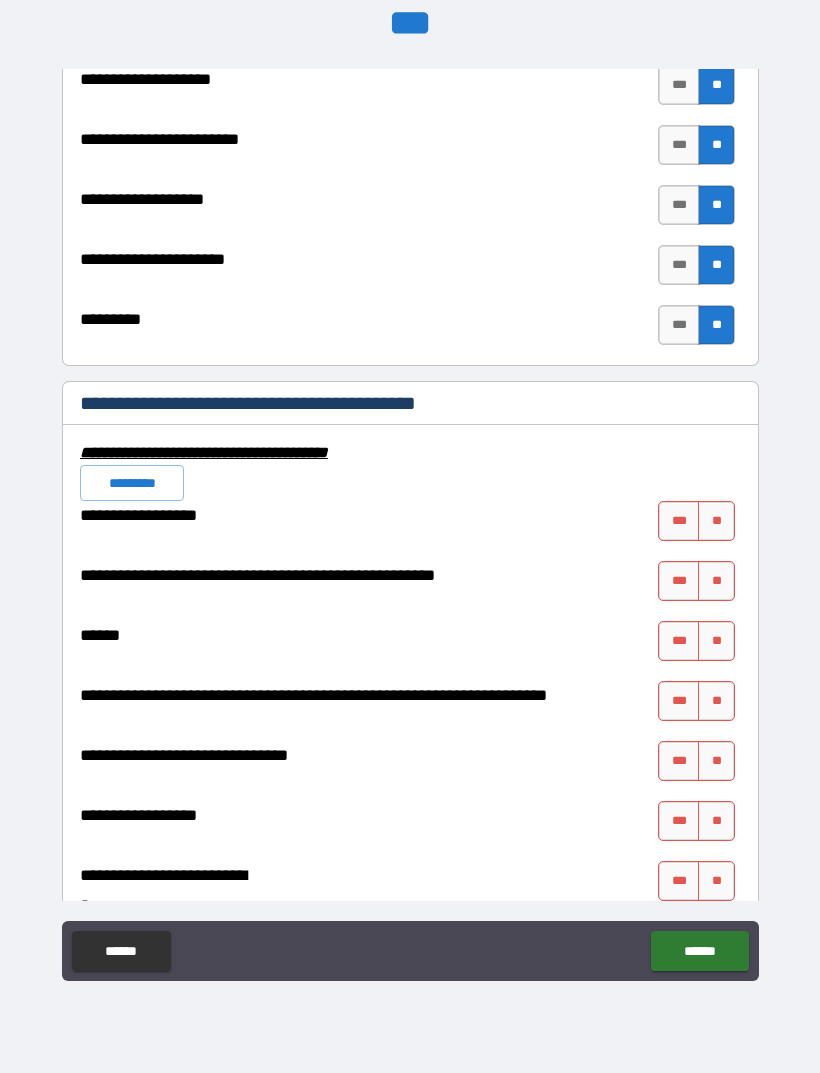 scroll, scrollTop: 7608, scrollLeft: 0, axis: vertical 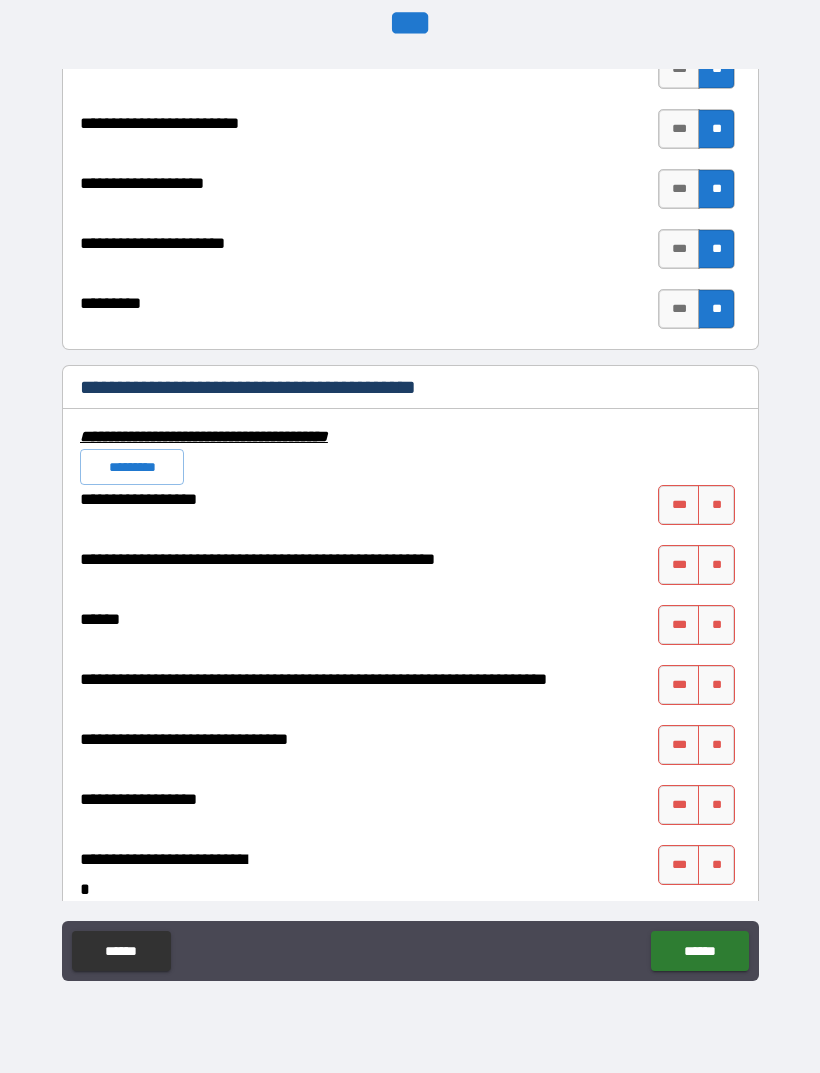 click on "**" at bounding box center (716, 505) 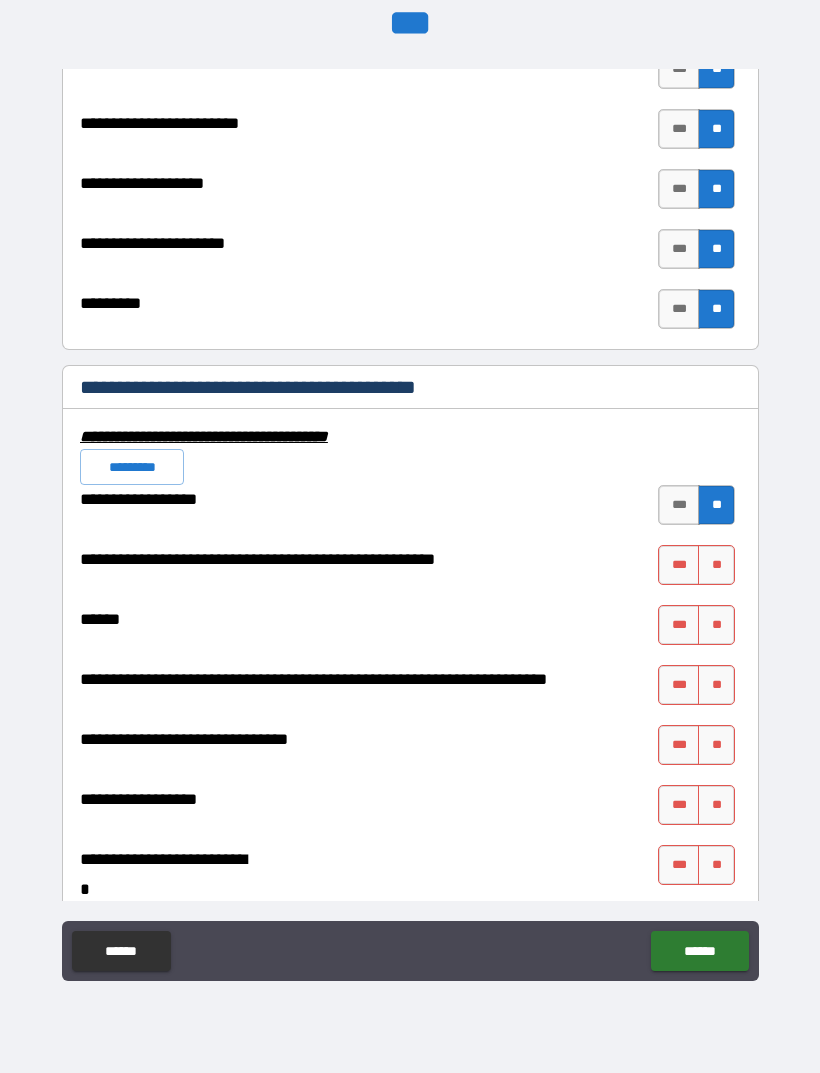 click on "**" at bounding box center (716, 565) 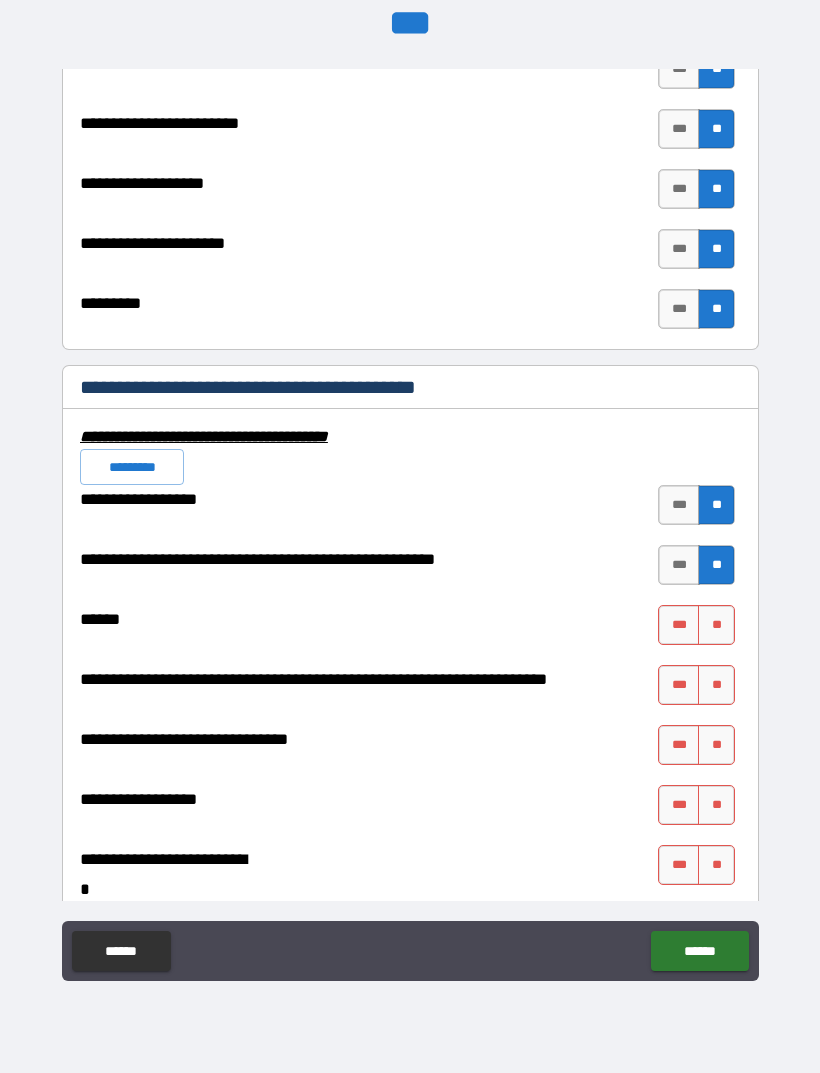 click on "**" at bounding box center [716, 625] 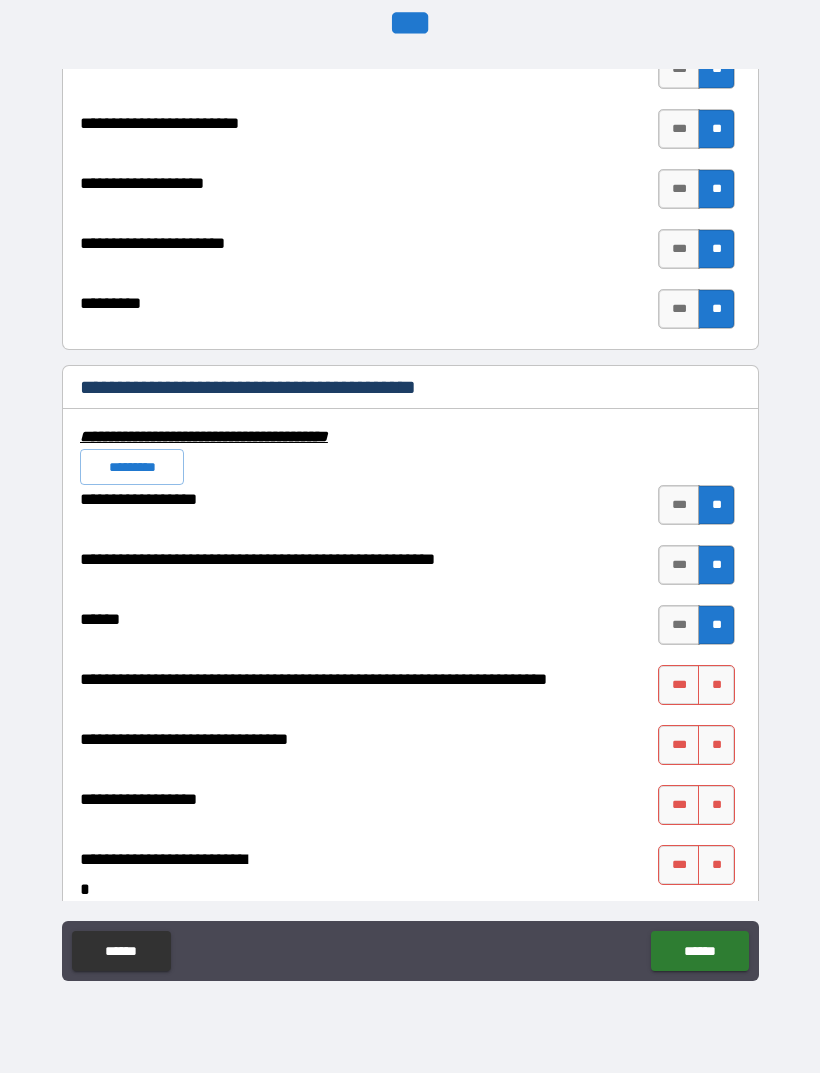 click on "**" at bounding box center (716, 685) 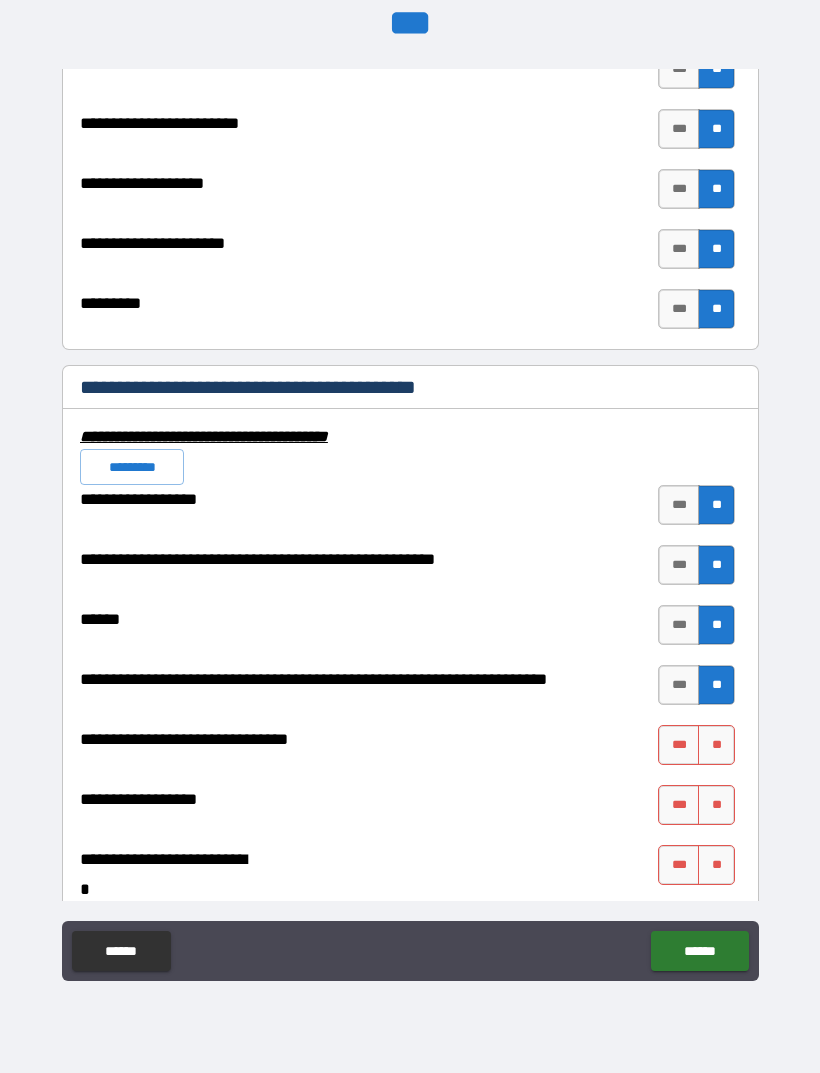 click on "**" at bounding box center (716, 745) 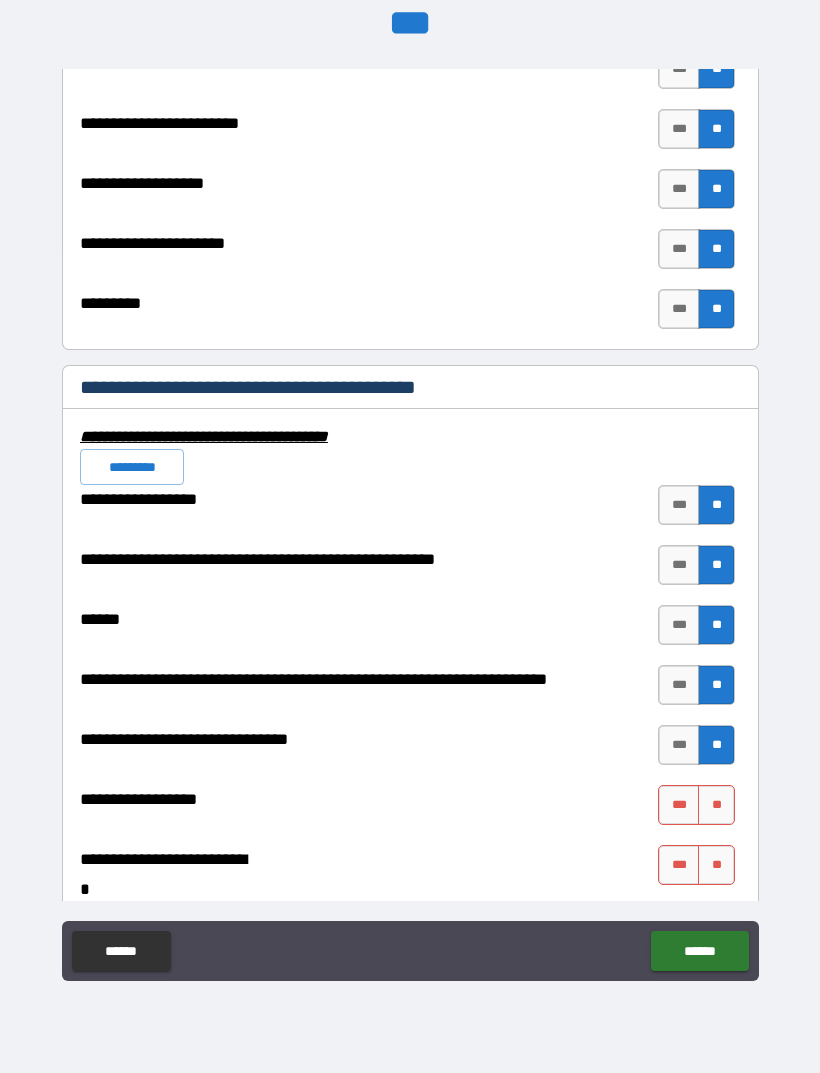 click on "**" at bounding box center (716, 805) 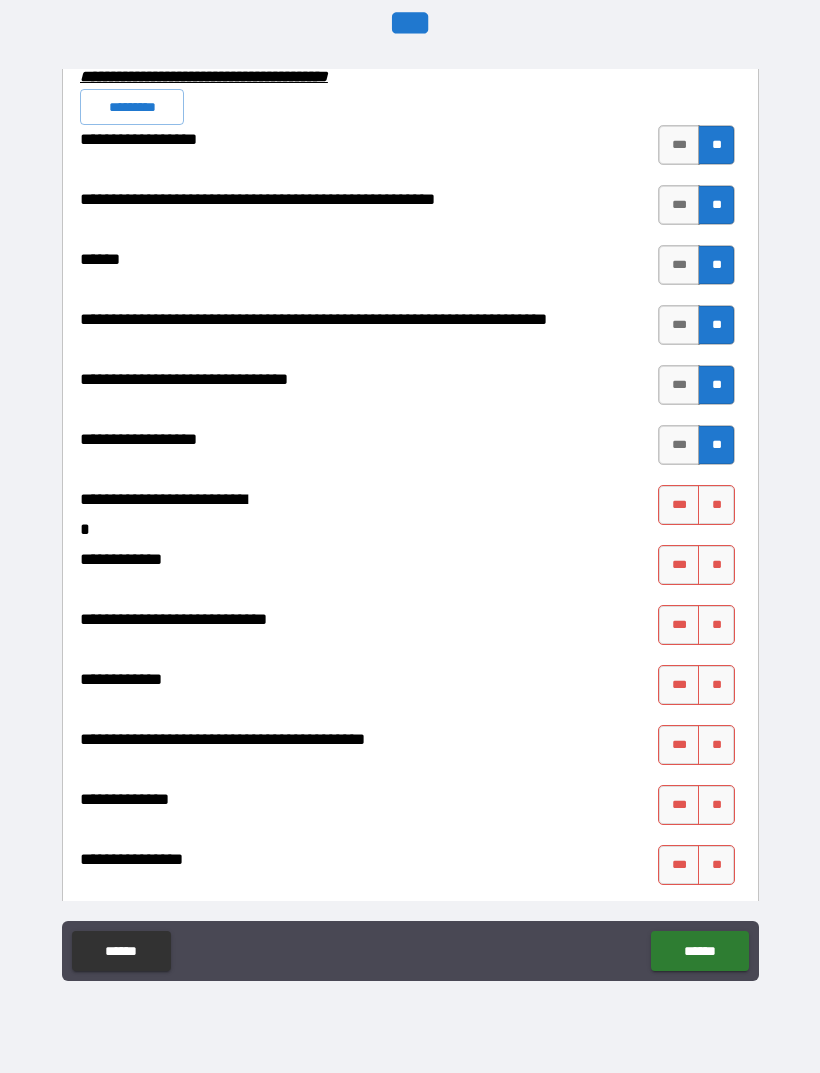scroll, scrollTop: 7984, scrollLeft: 0, axis: vertical 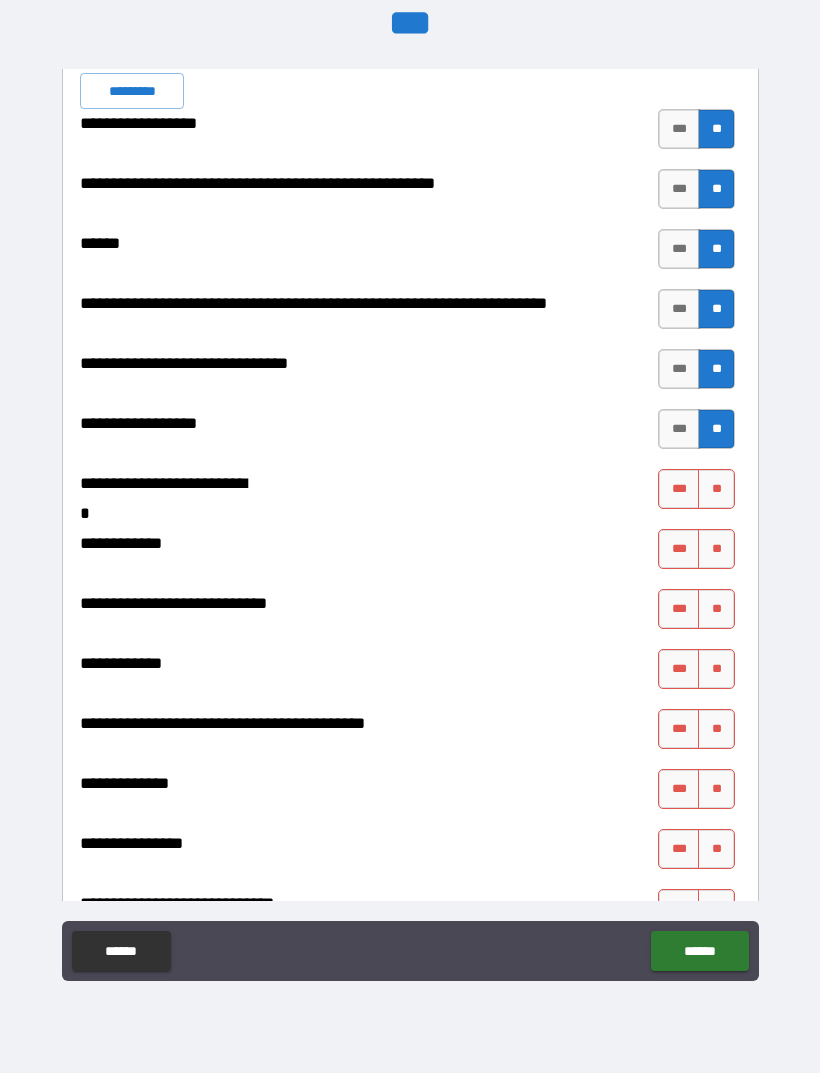 click on "**" at bounding box center [716, 489] 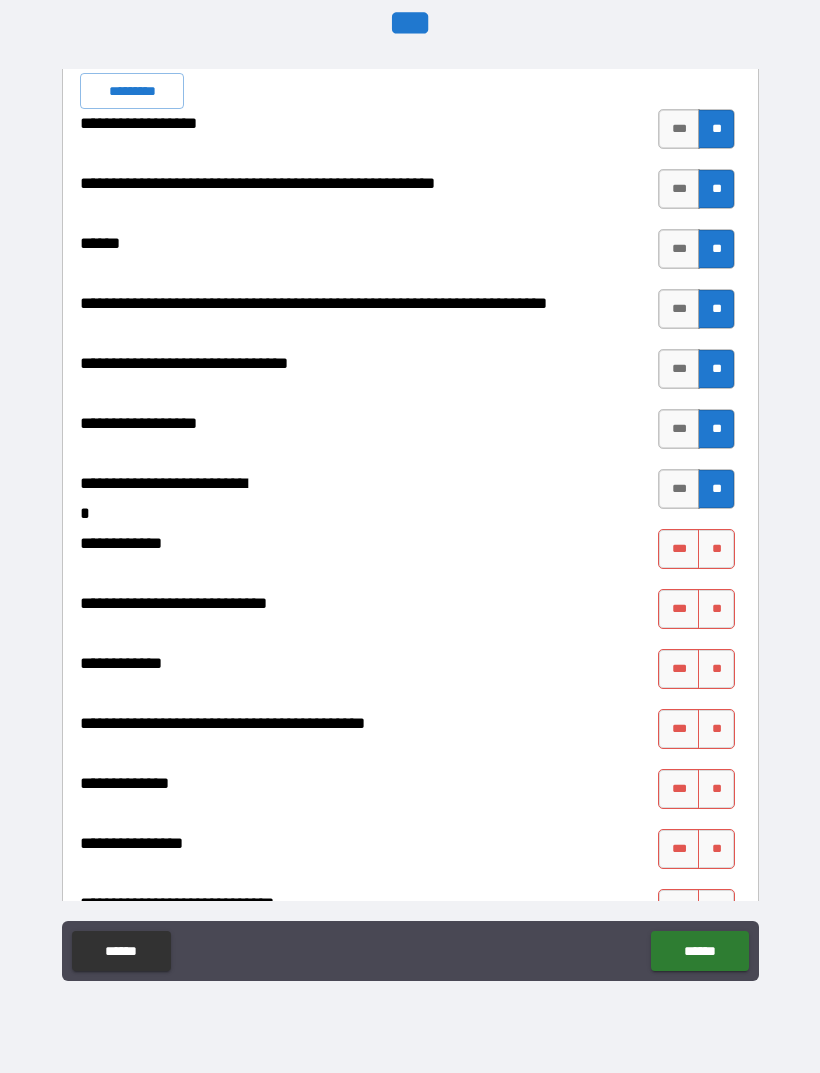 click on "**" at bounding box center [716, 549] 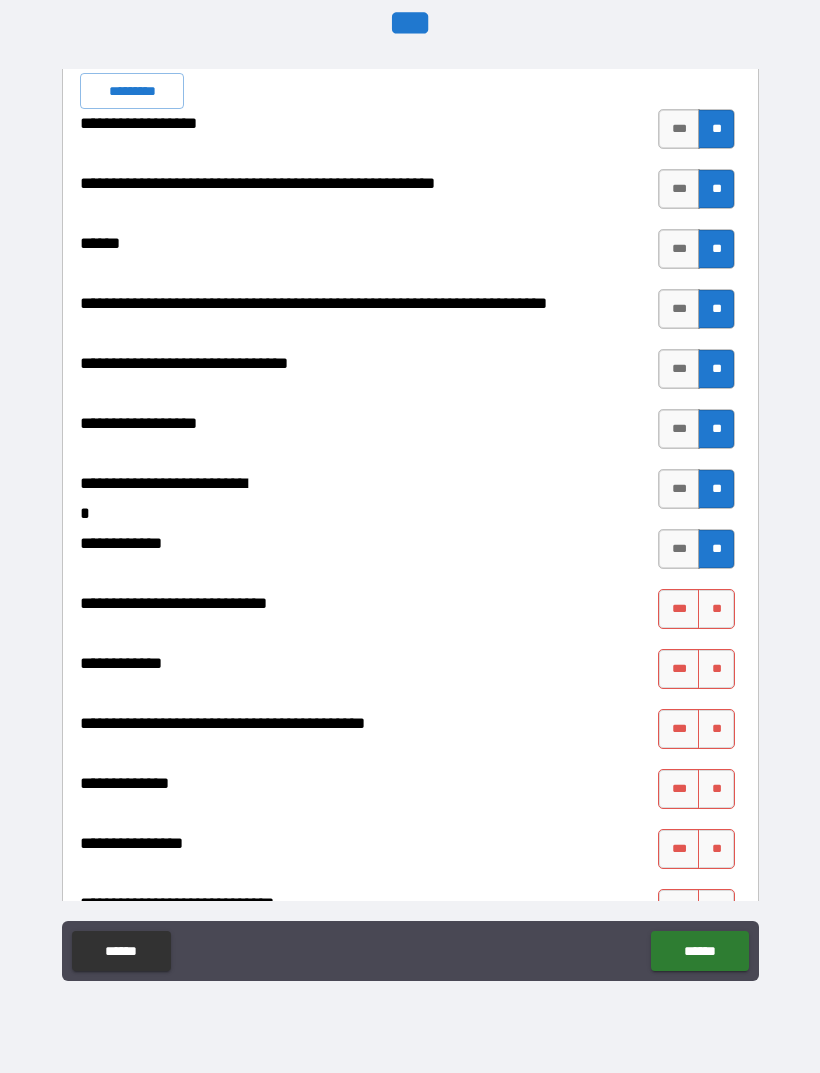 click on "**" at bounding box center [716, 609] 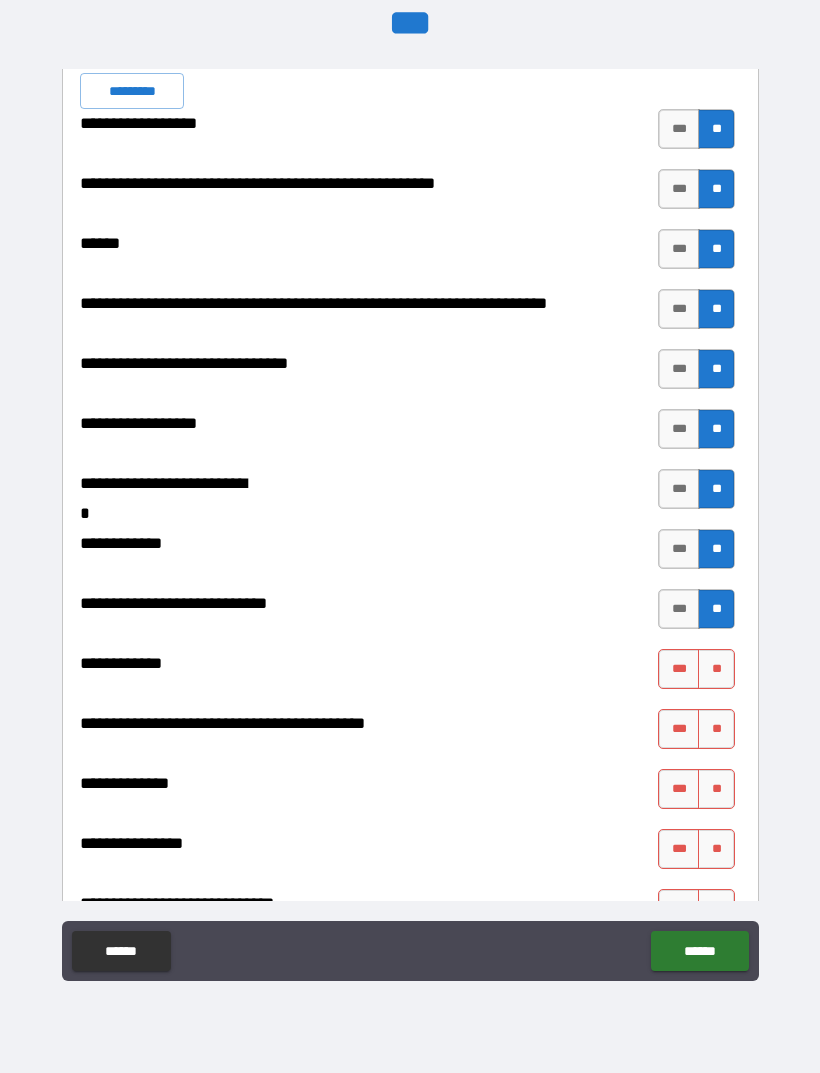click on "**" at bounding box center (716, 669) 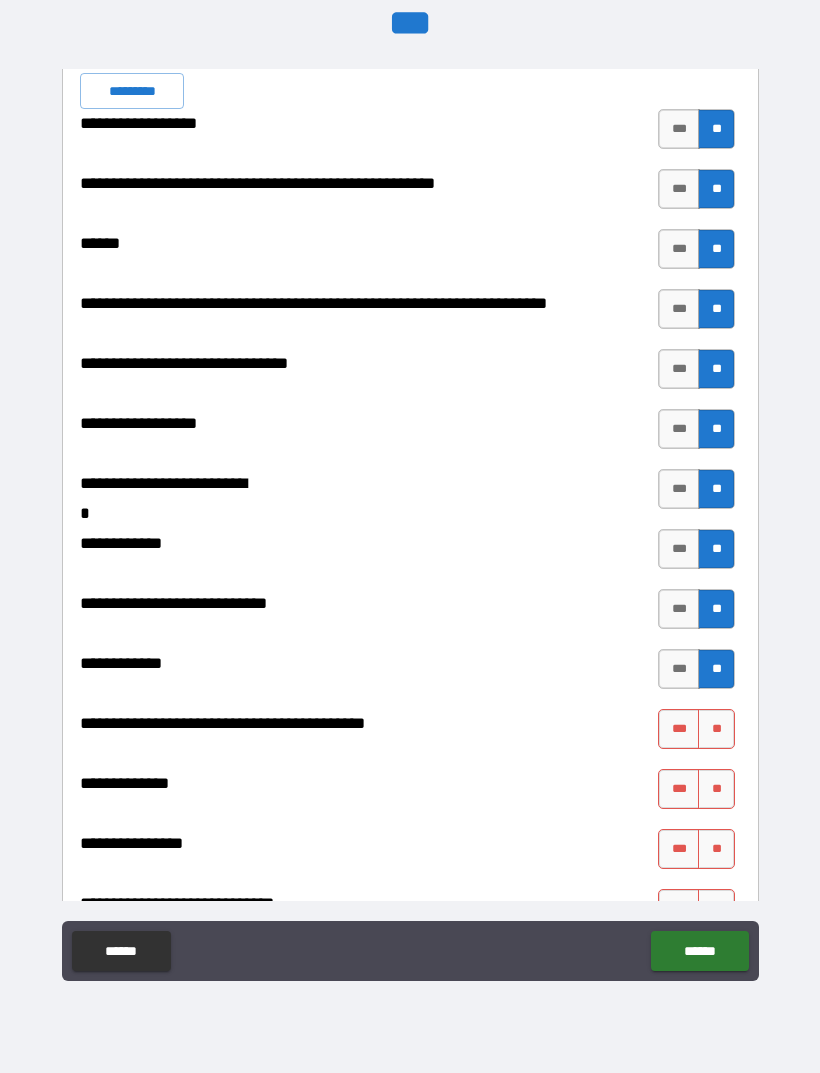 click on "**" at bounding box center [716, 729] 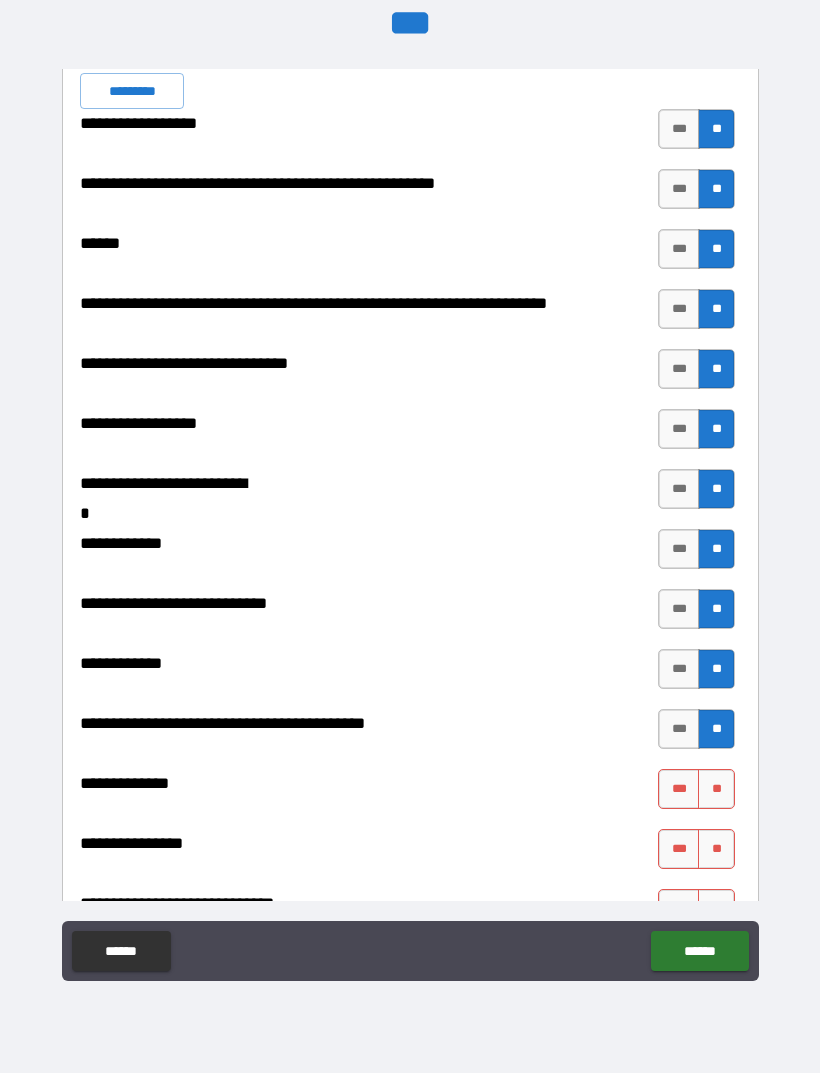 click on "**" at bounding box center (716, 789) 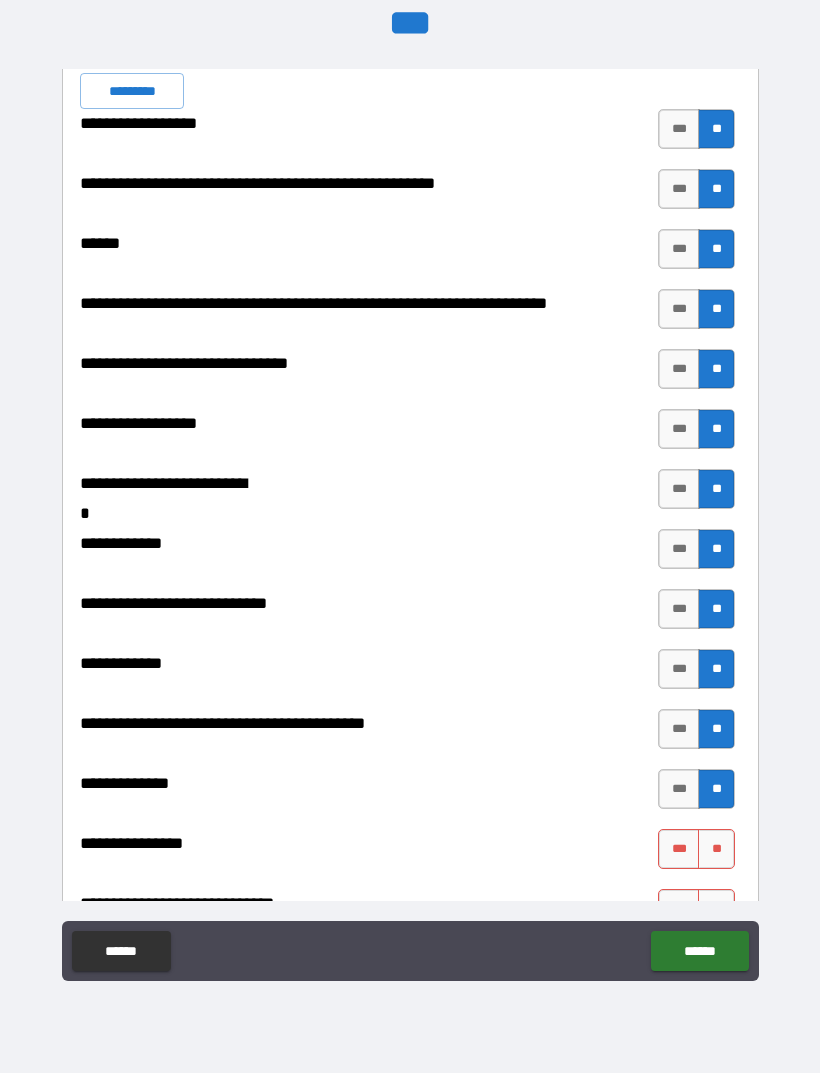 click on "**" at bounding box center (716, 849) 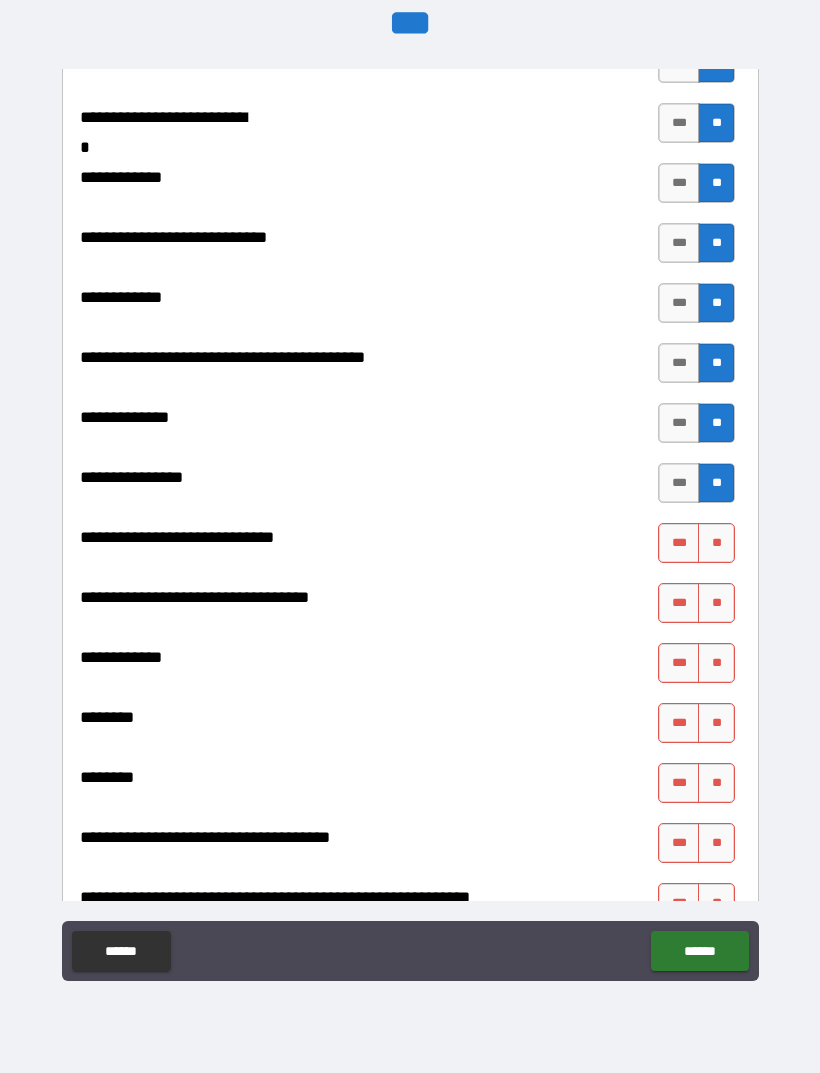 scroll, scrollTop: 8361, scrollLeft: 0, axis: vertical 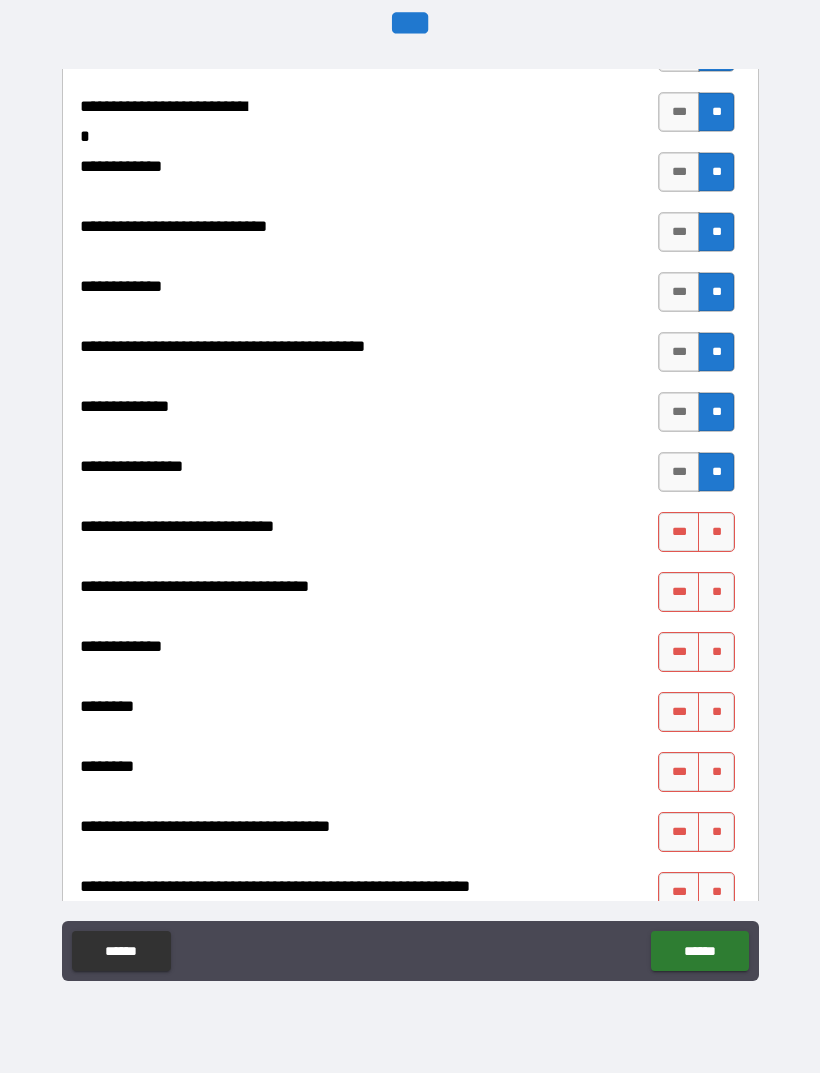 click on "***" at bounding box center [679, 532] 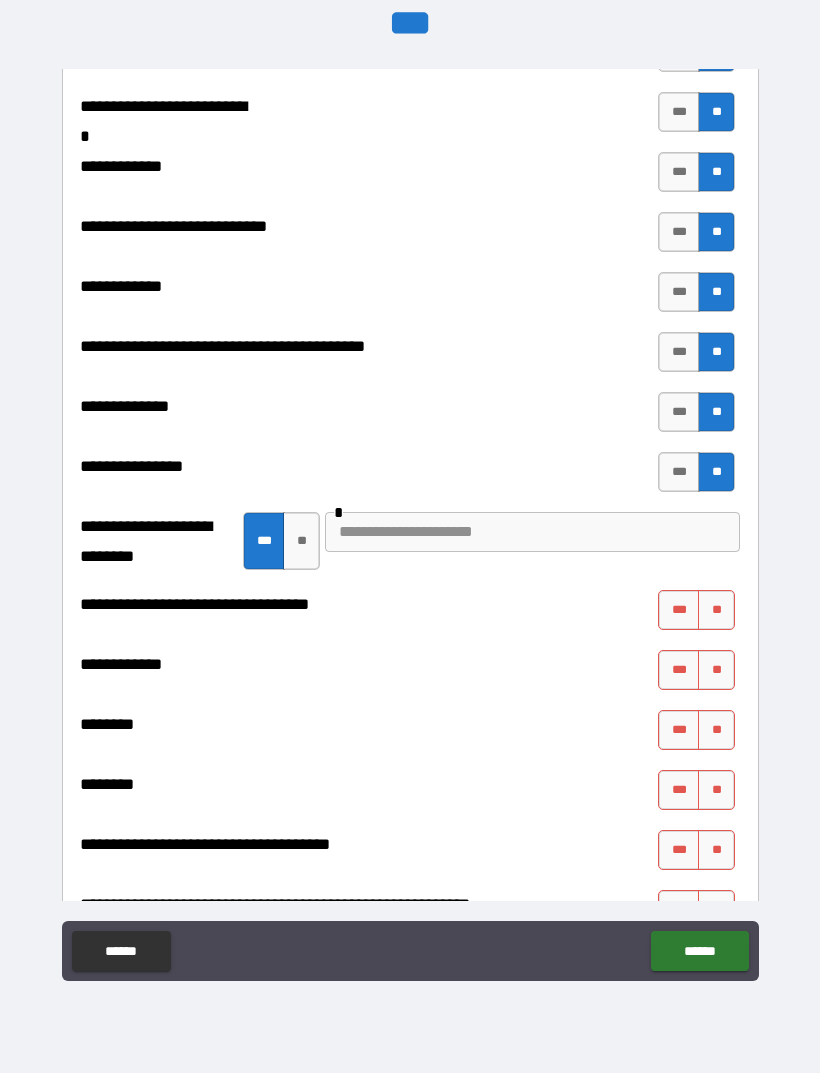 click at bounding box center [532, 532] 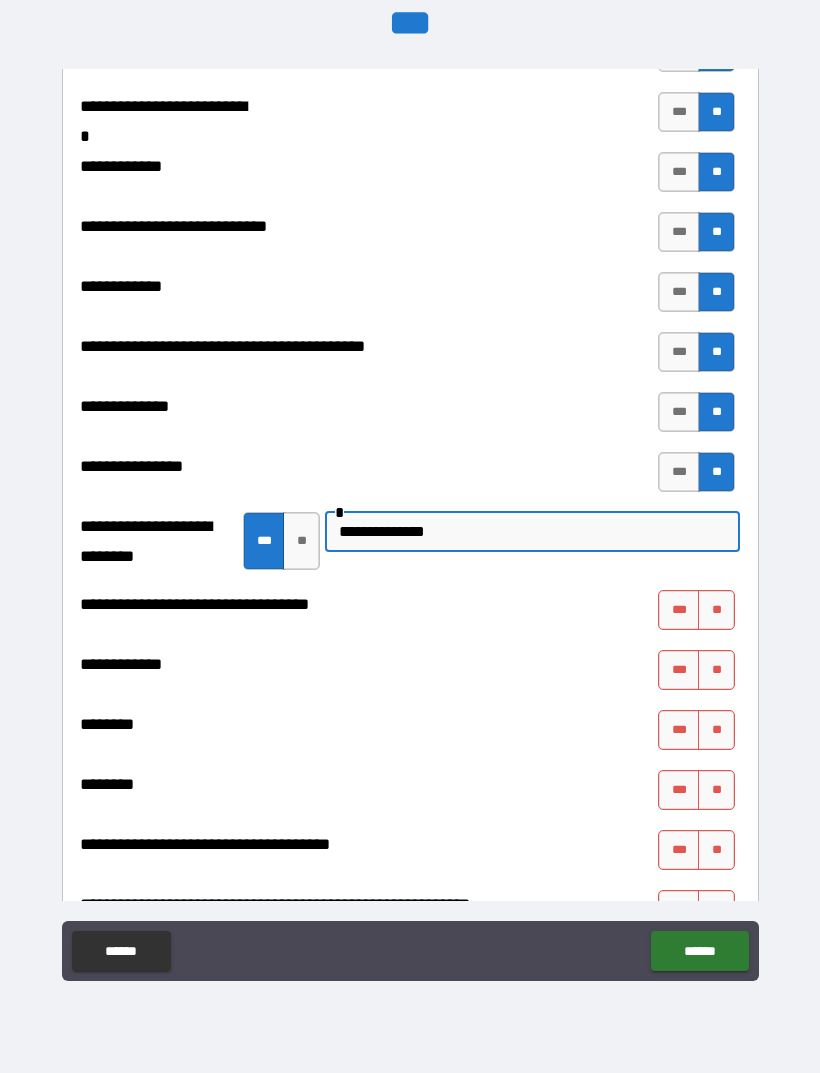 type on "**********" 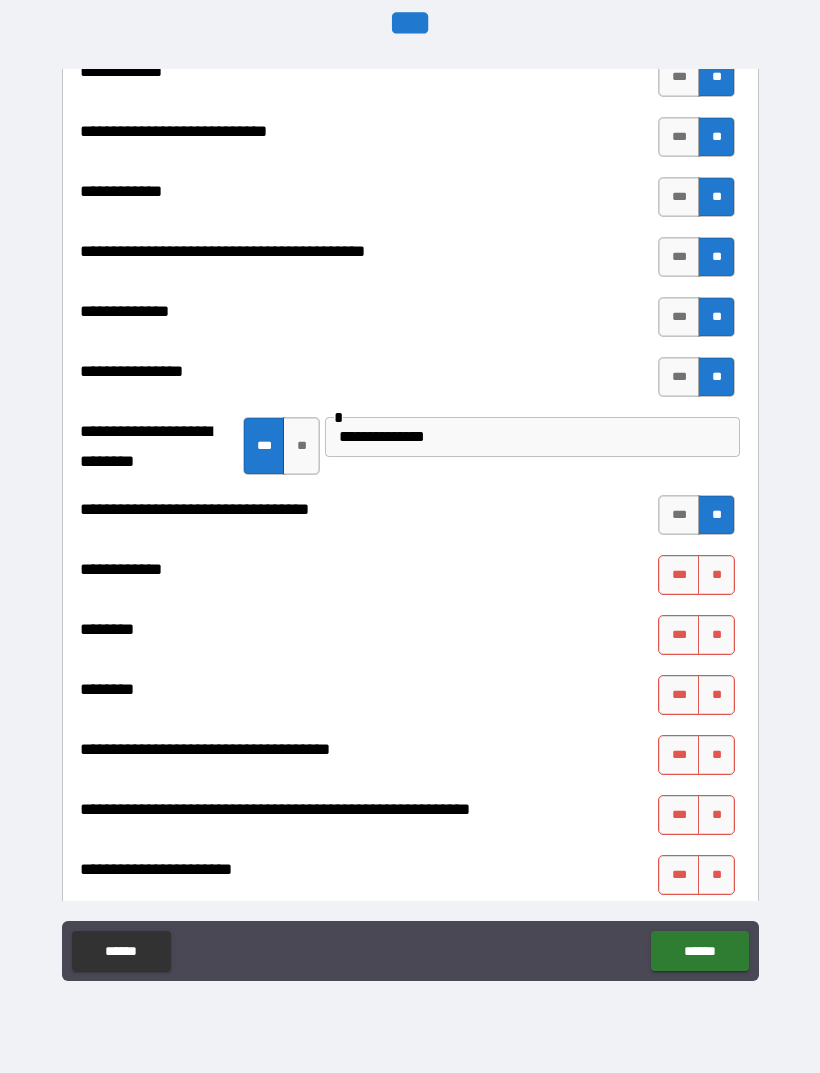 scroll, scrollTop: 8527, scrollLeft: 0, axis: vertical 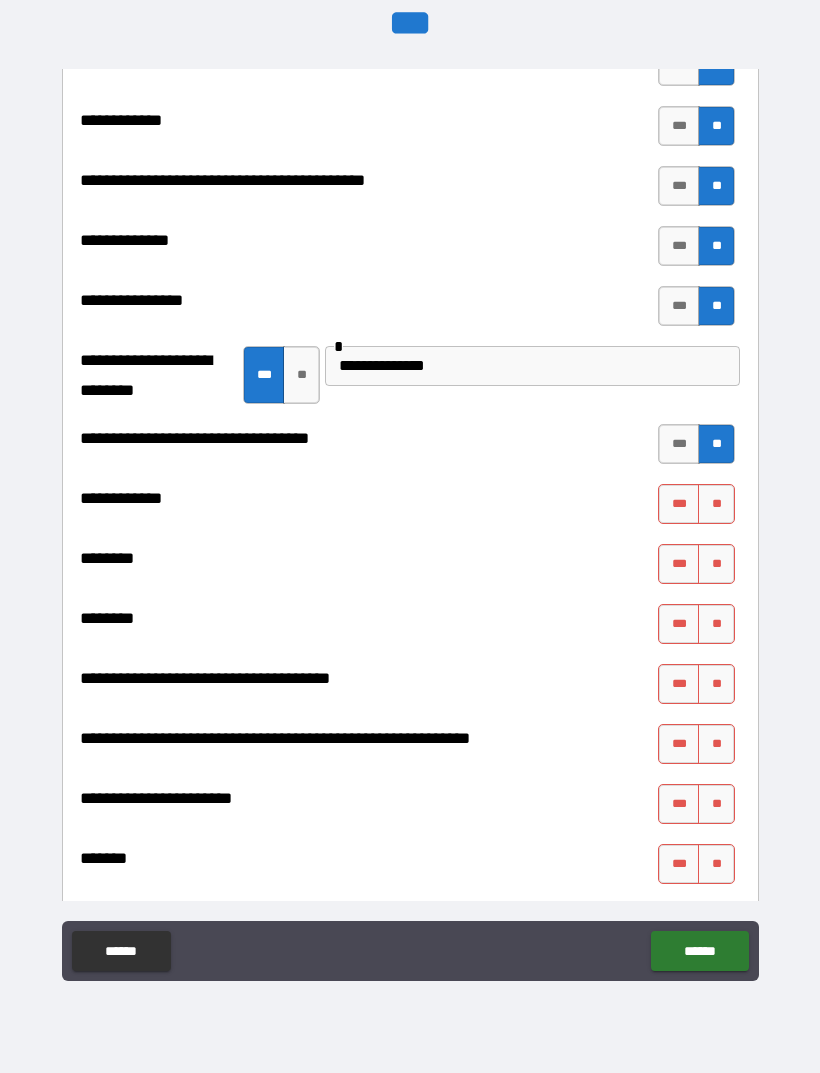 click on "**" at bounding box center [716, 504] 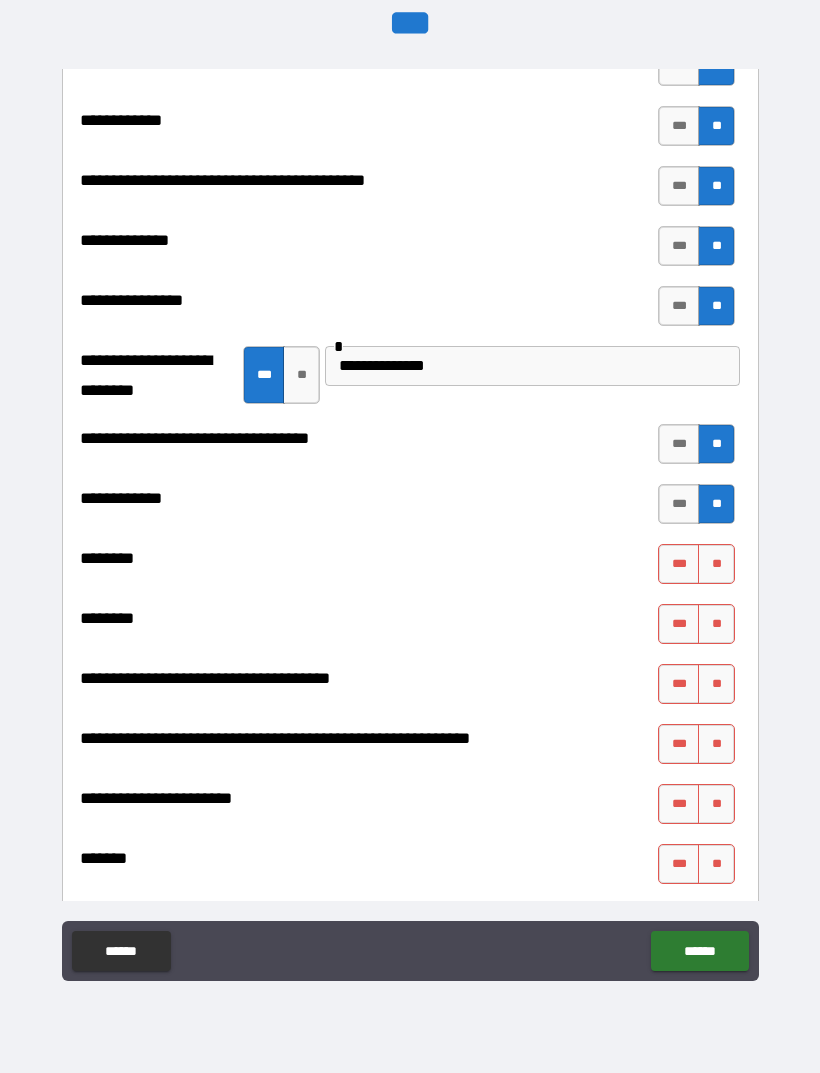 click on "**" at bounding box center (716, 564) 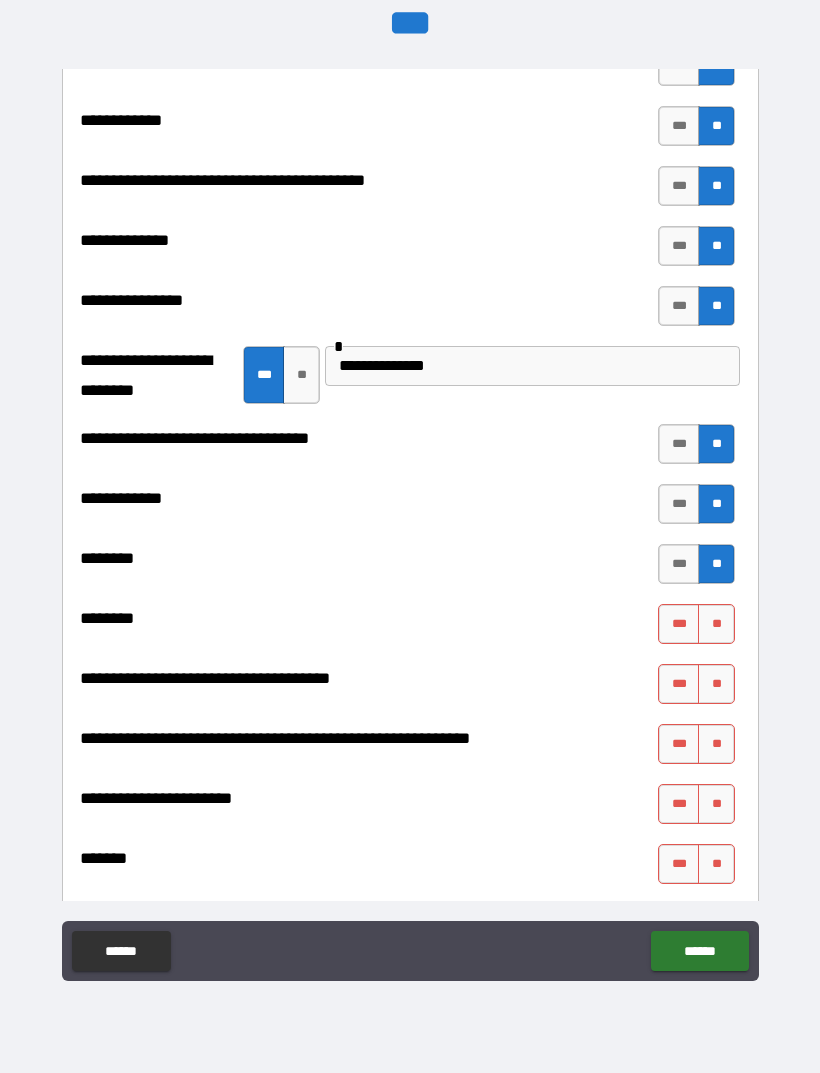 click on "**" at bounding box center [716, 624] 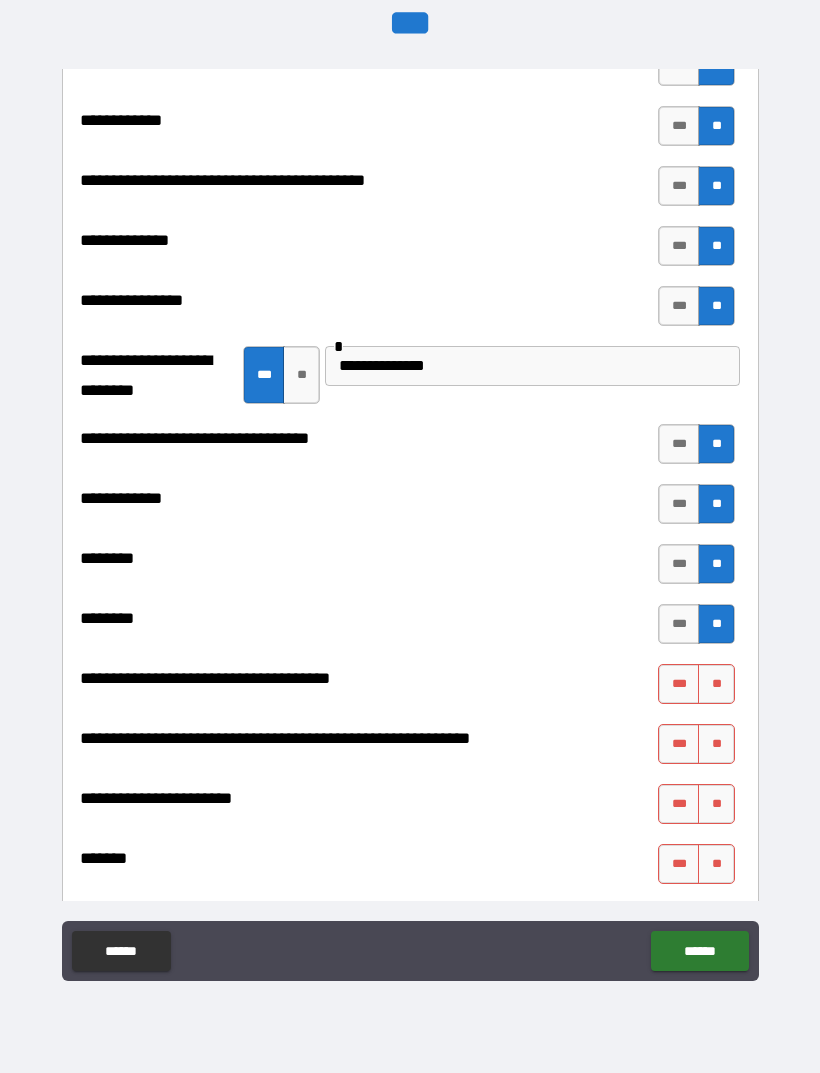 click on "**" at bounding box center [716, 684] 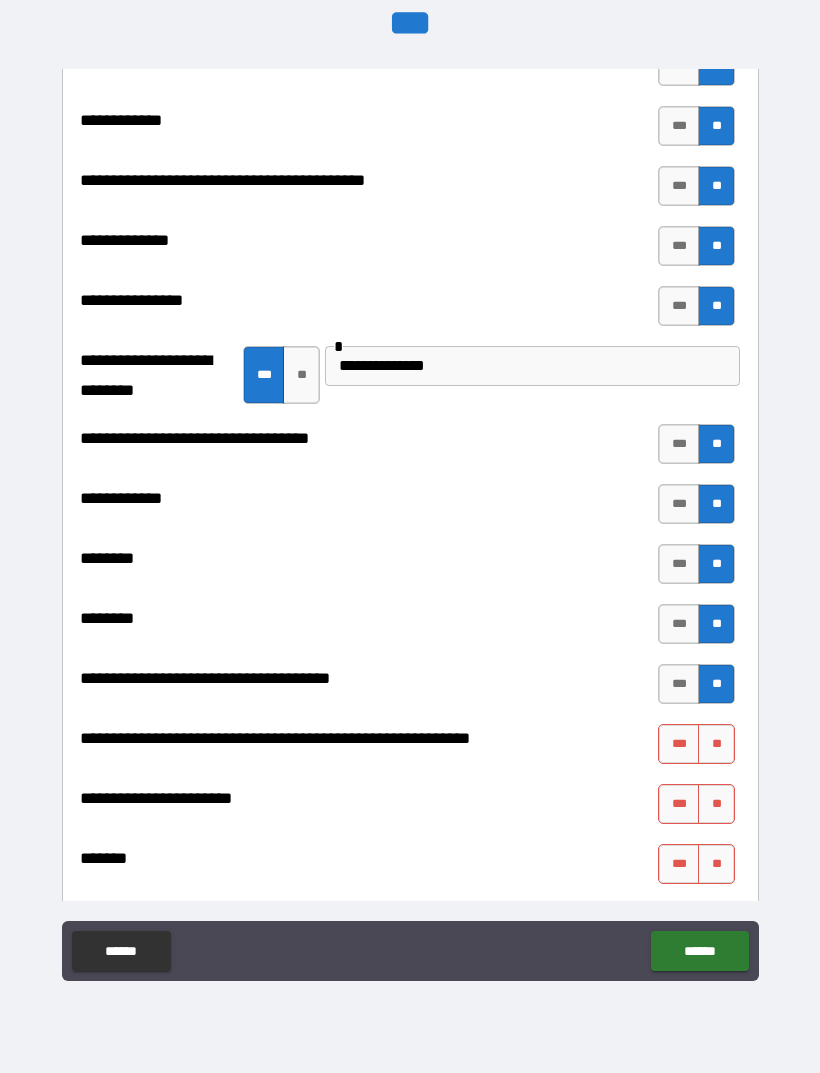 click on "**" at bounding box center [716, 744] 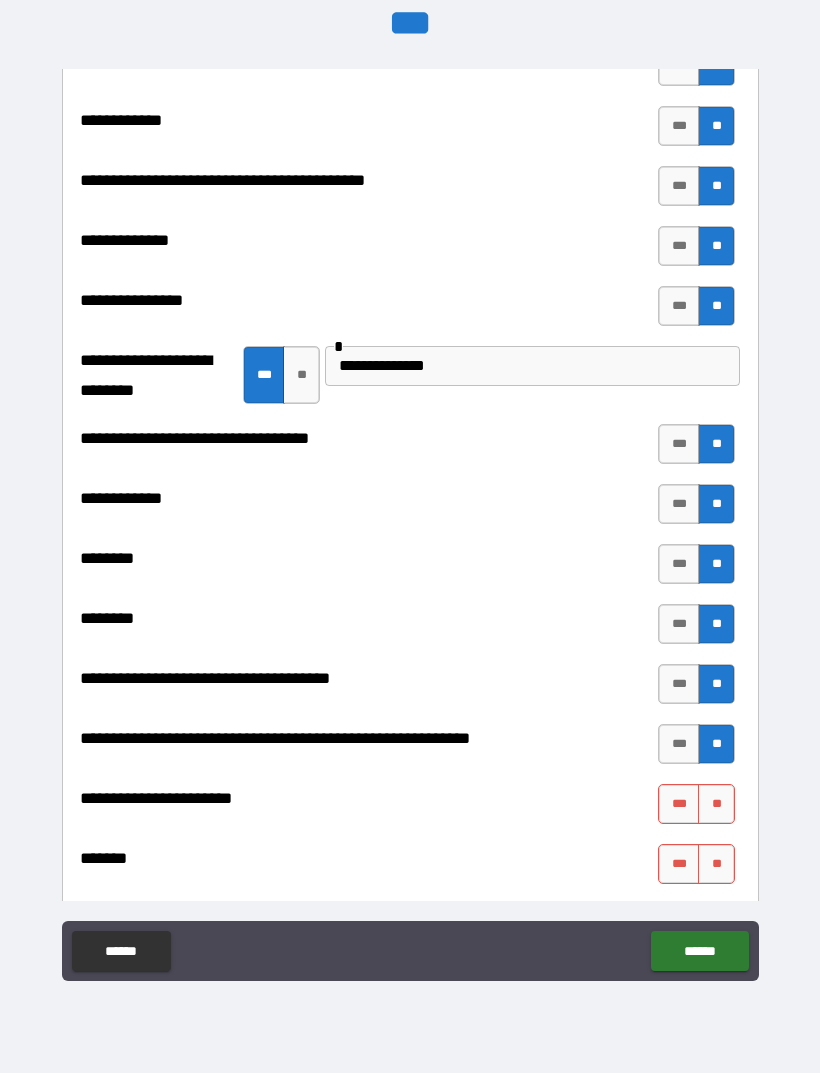 click on "**" at bounding box center (716, 804) 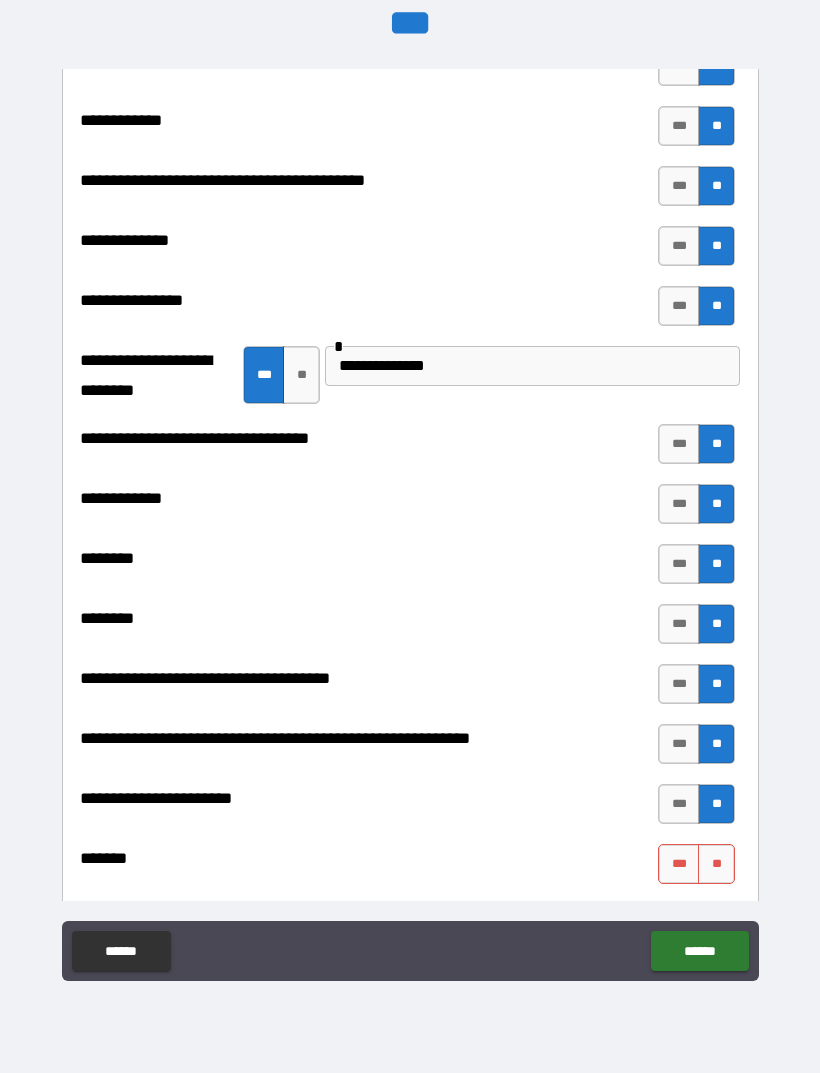 click on "**" at bounding box center (716, 864) 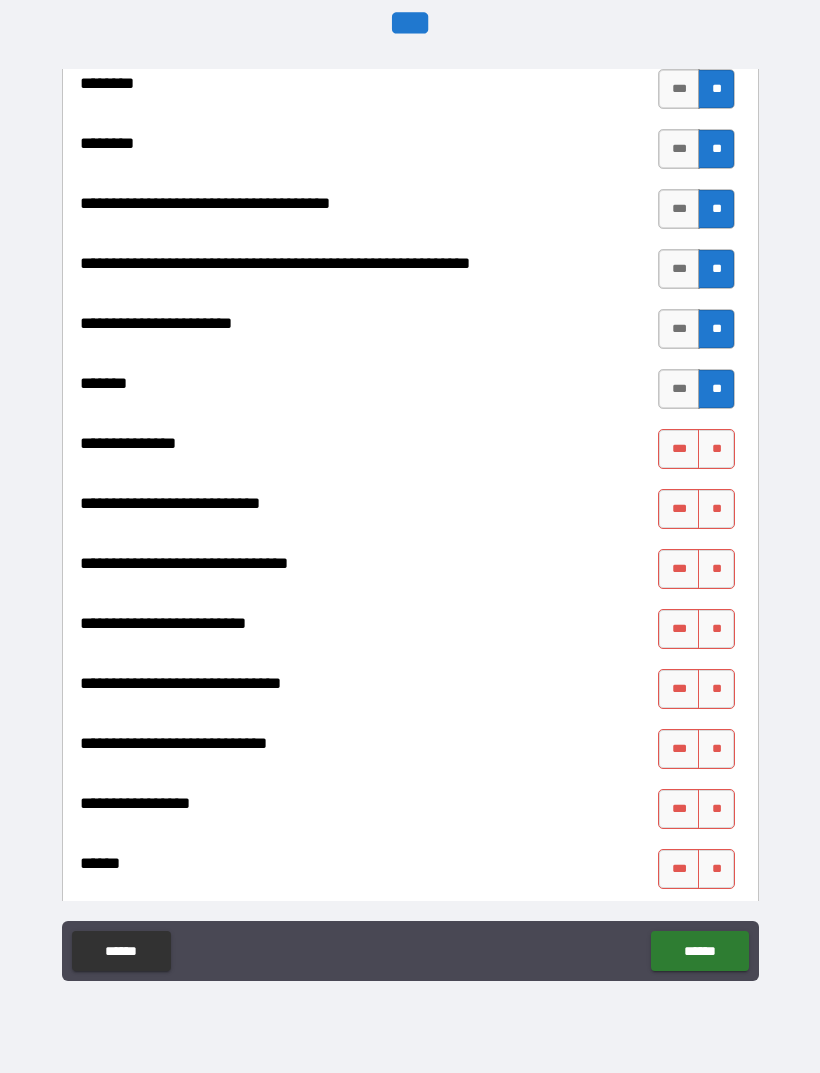scroll, scrollTop: 9017, scrollLeft: 0, axis: vertical 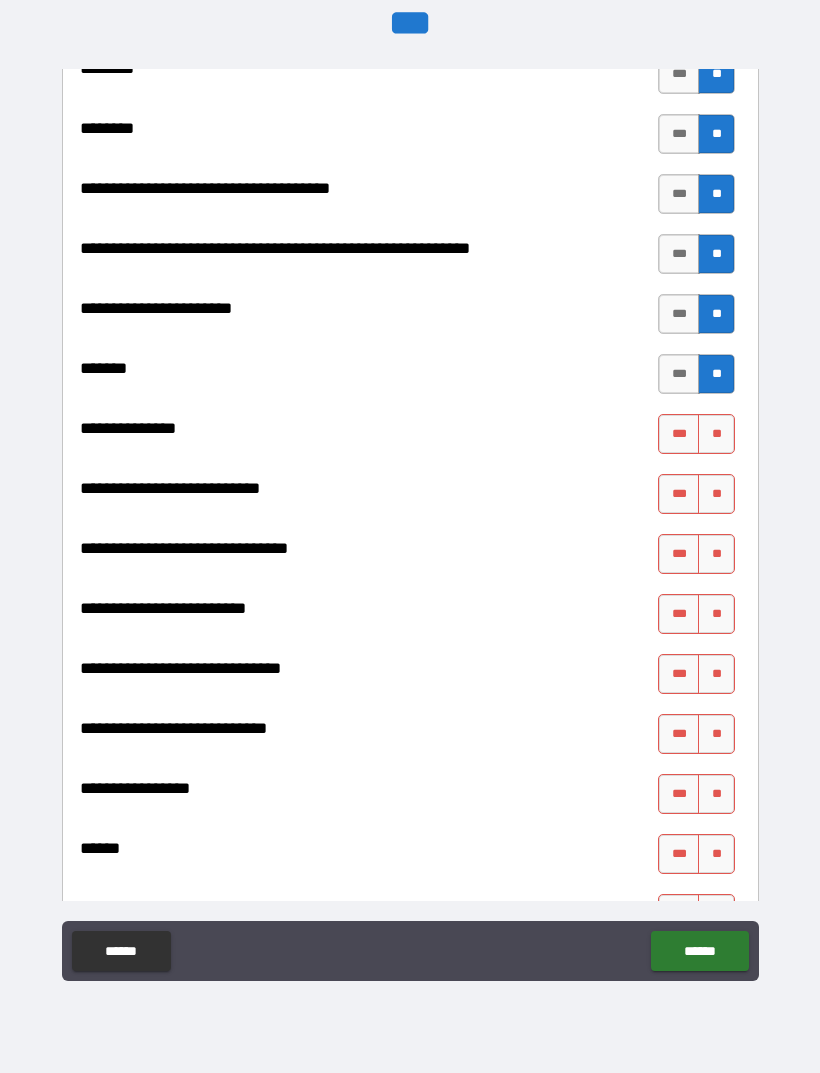 click on "**" at bounding box center (716, 434) 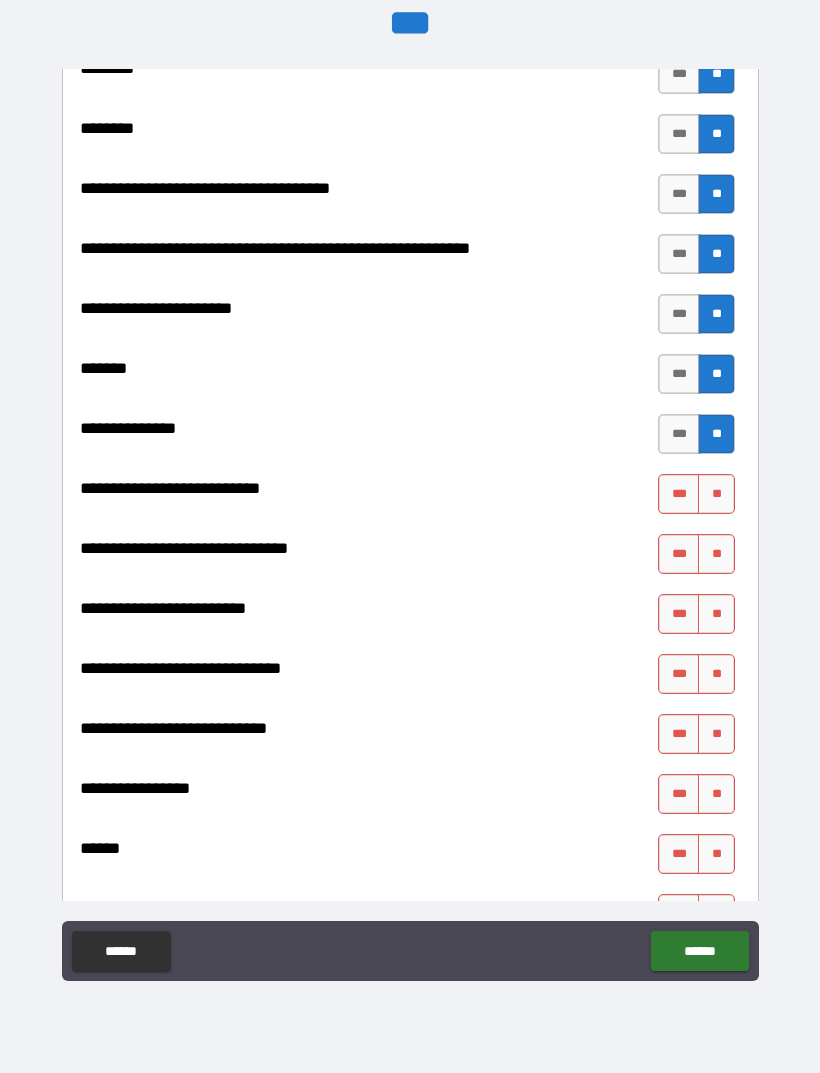 click on "**" at bounding box center [716, 494] 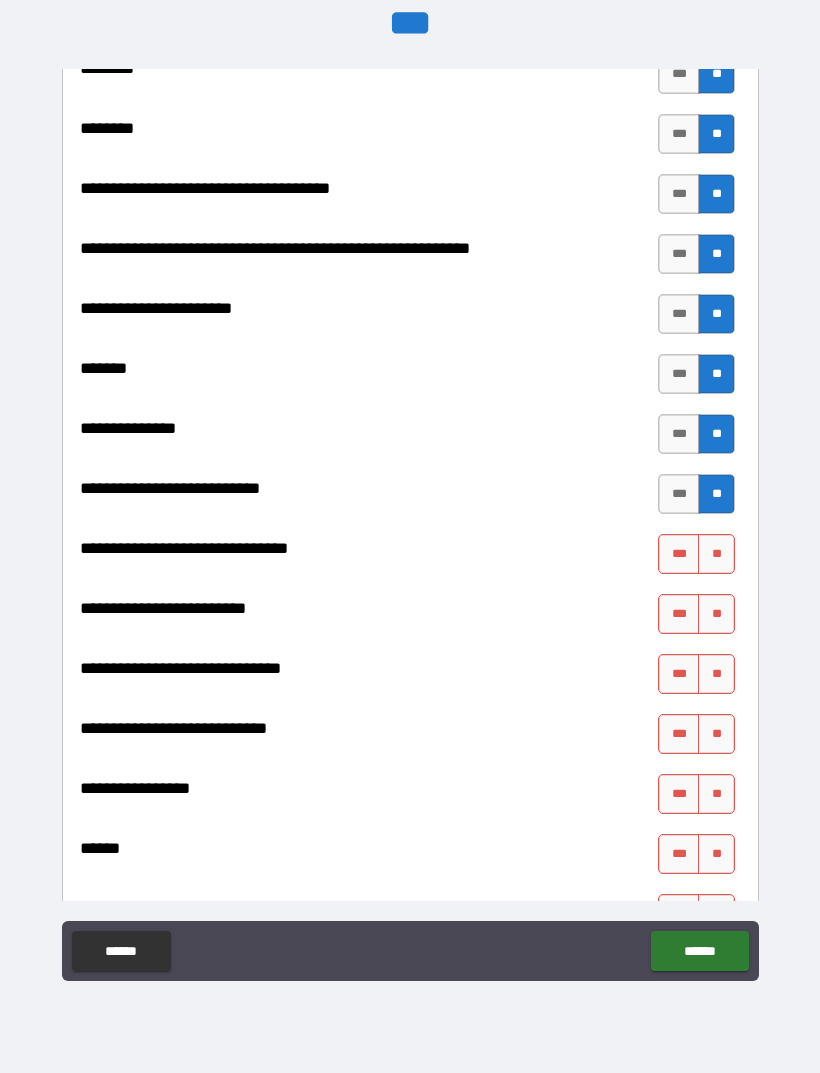 click on "**" at bounding box center [716, 554] 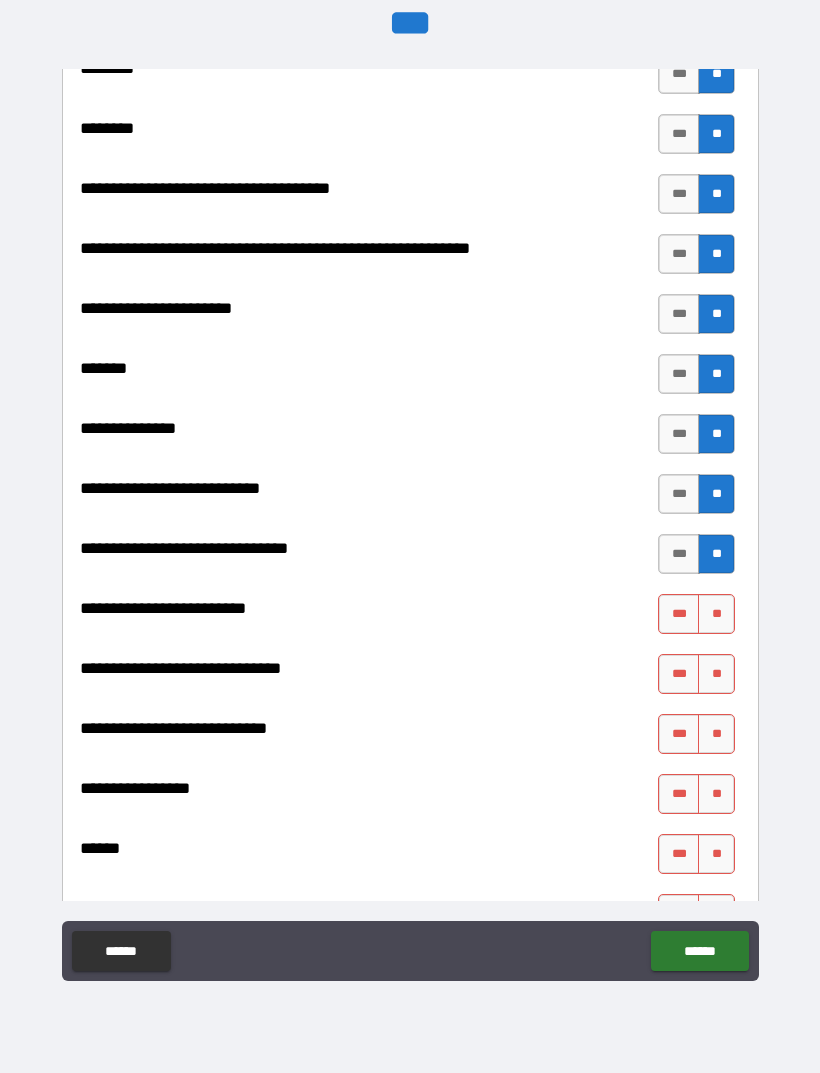 click on "**" at bounding box center [716, 614] 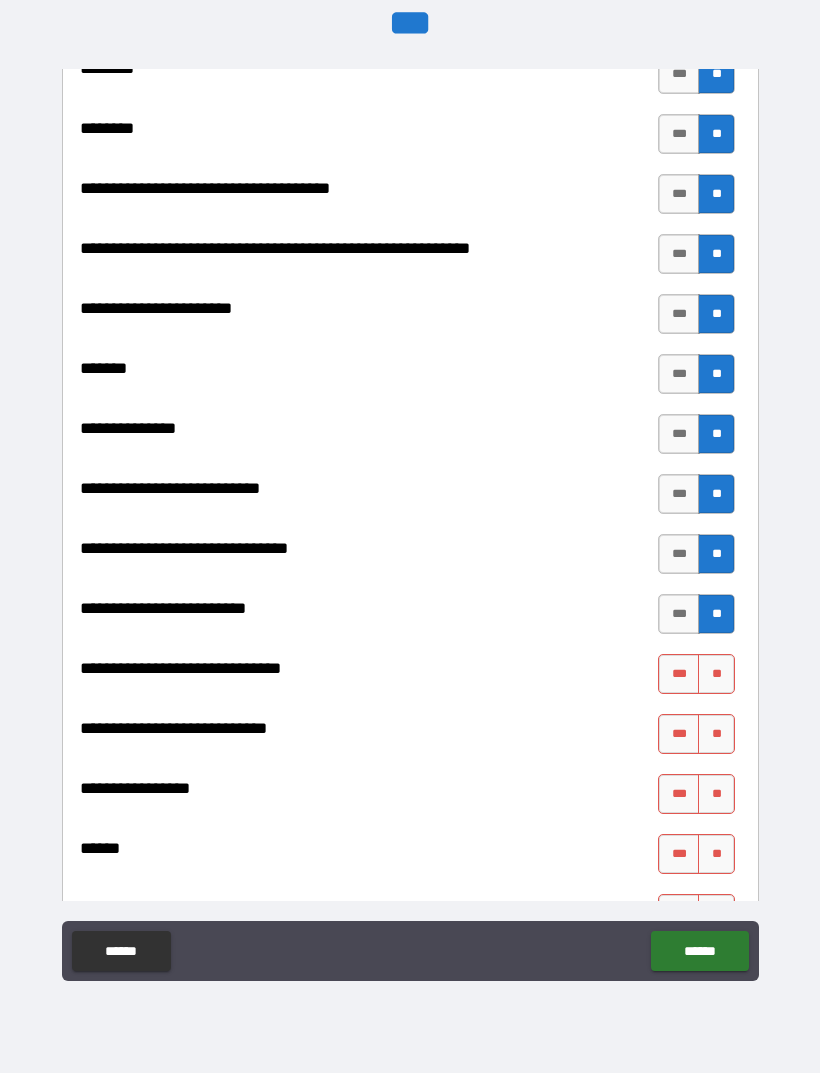 click on "**" at bounding box center (716, 674) 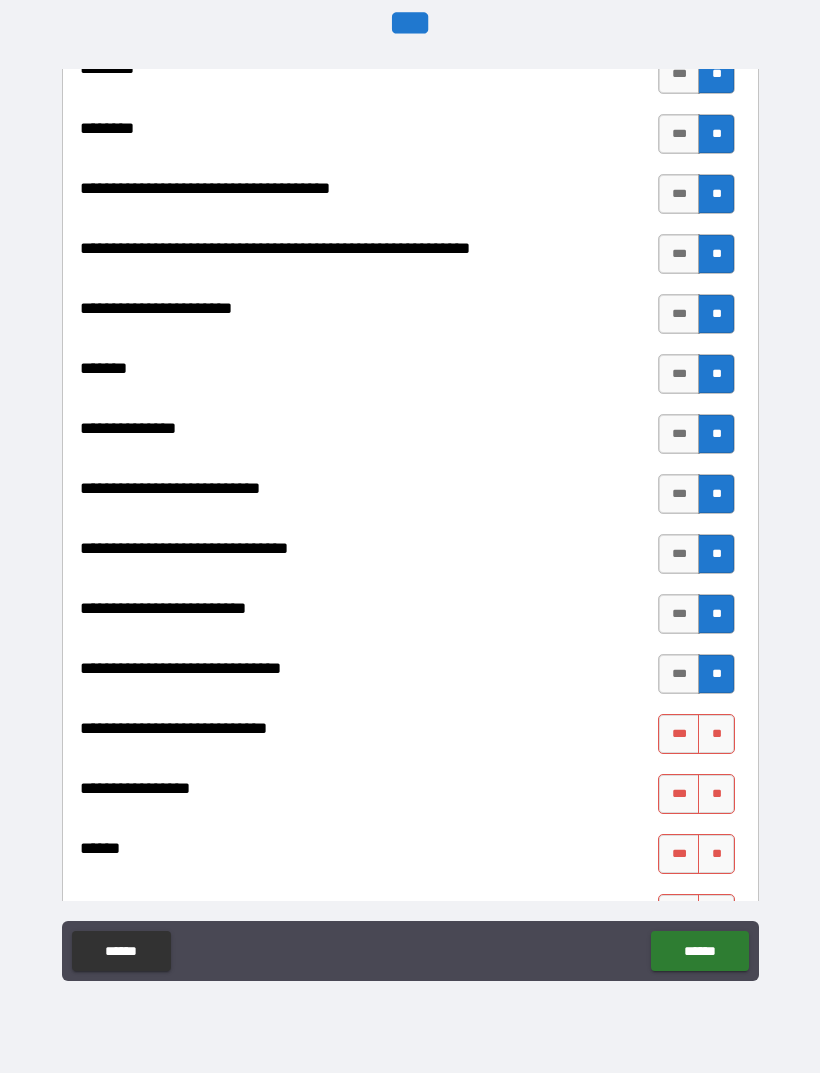 click on "**" at bounding box center [716, 734] 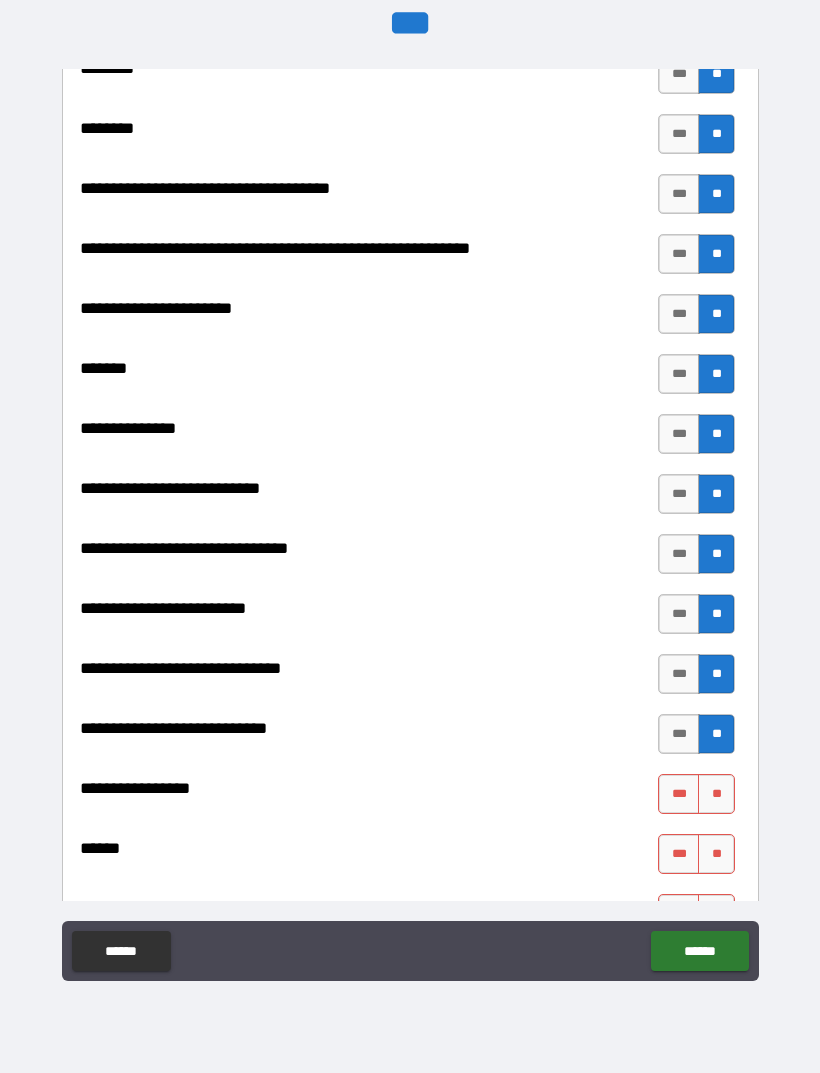 click on "**" at bounding box center (716, 794) 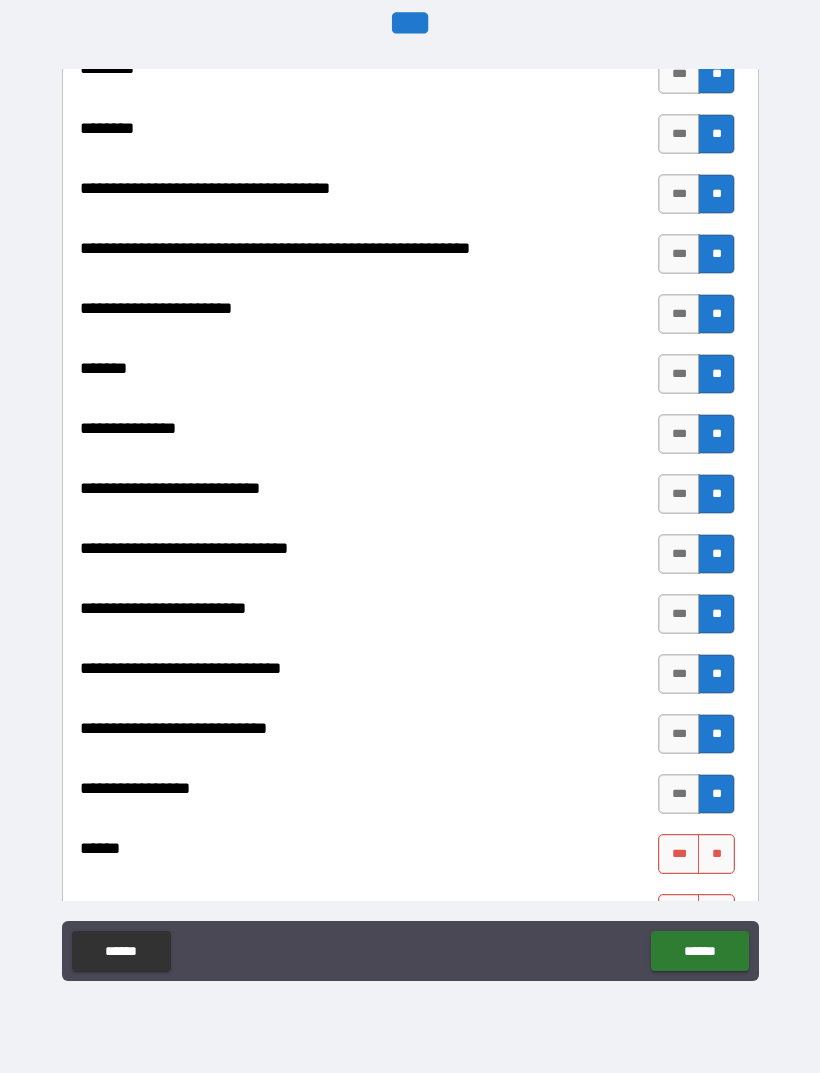 click on "**" at bounding box center [716, 854] 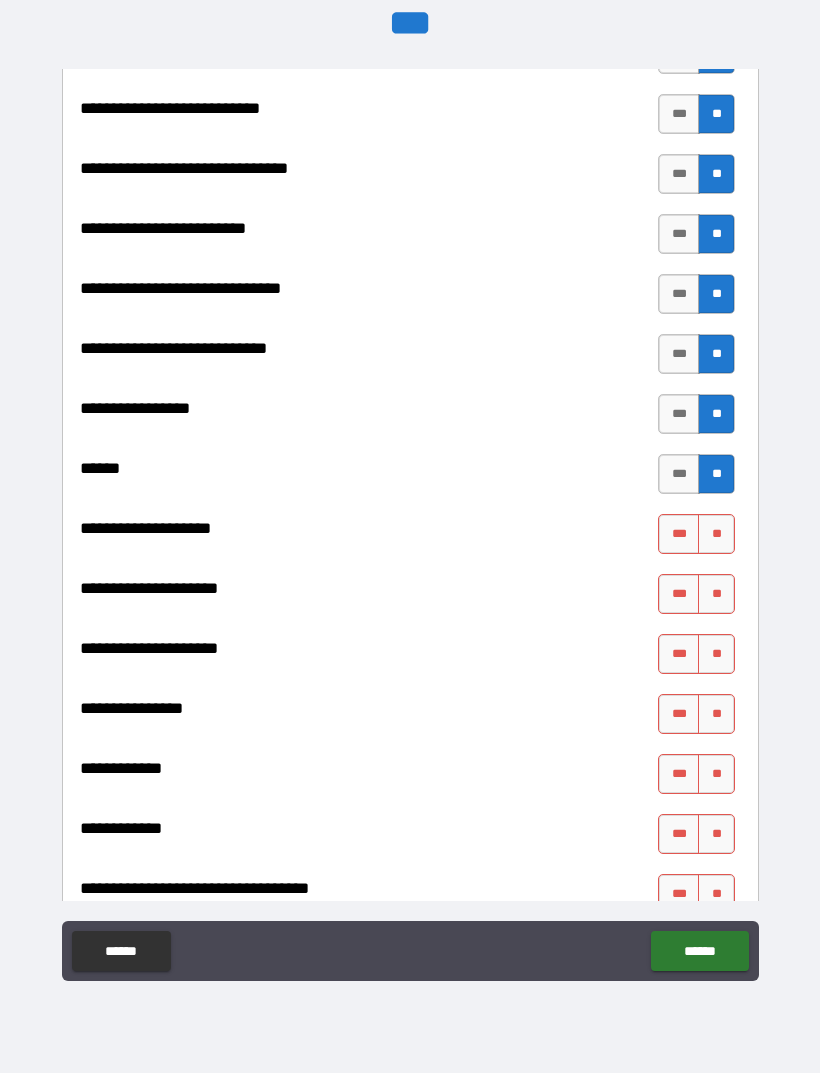 scroll, scrollTop: 9398, scrollLeft: 0, axis: vertical 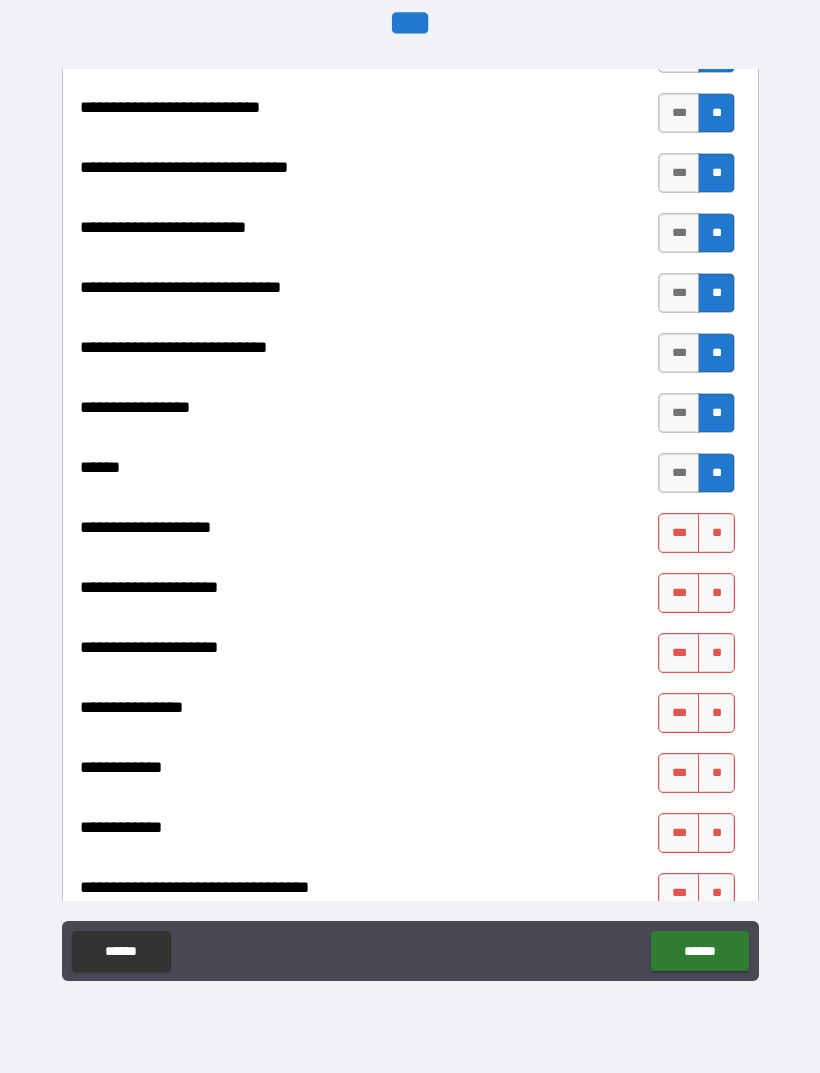 click on "**" at bounding box center (716, 533) 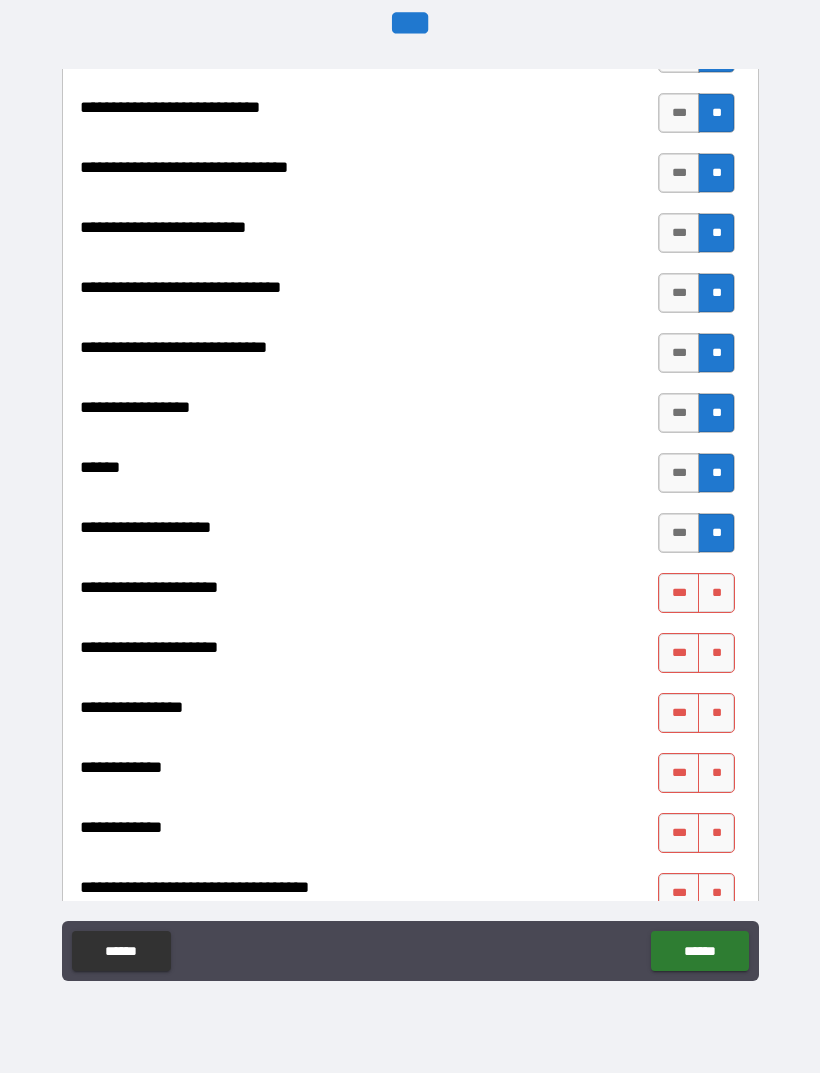 click on "**" at bounding box center [716, 593] 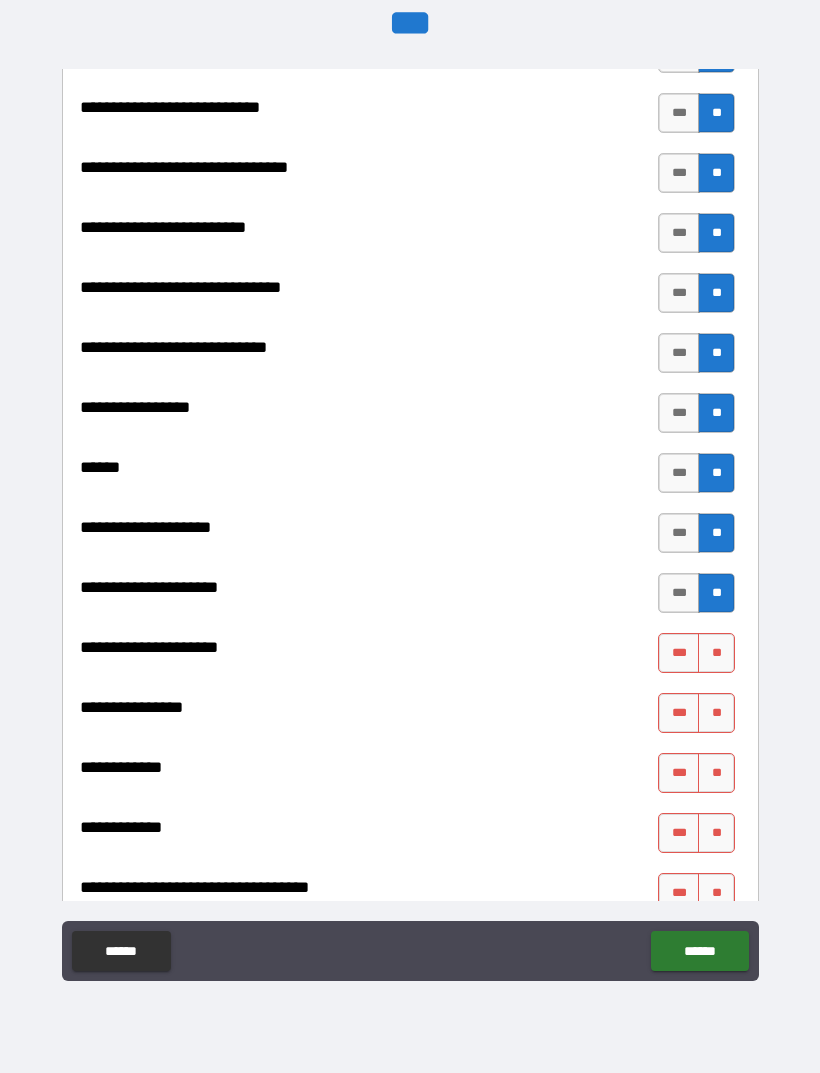 click on "**" at bounding box center [716, 653] 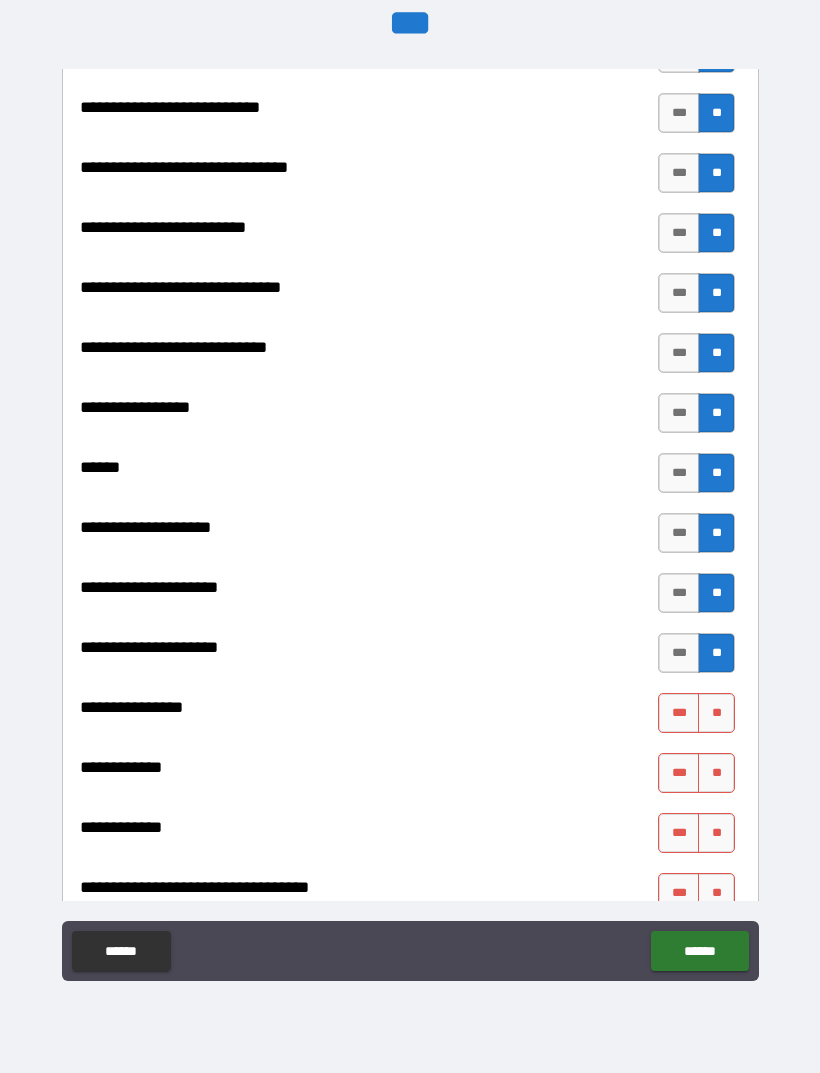 click on "**" at bounding box center [716, 713] 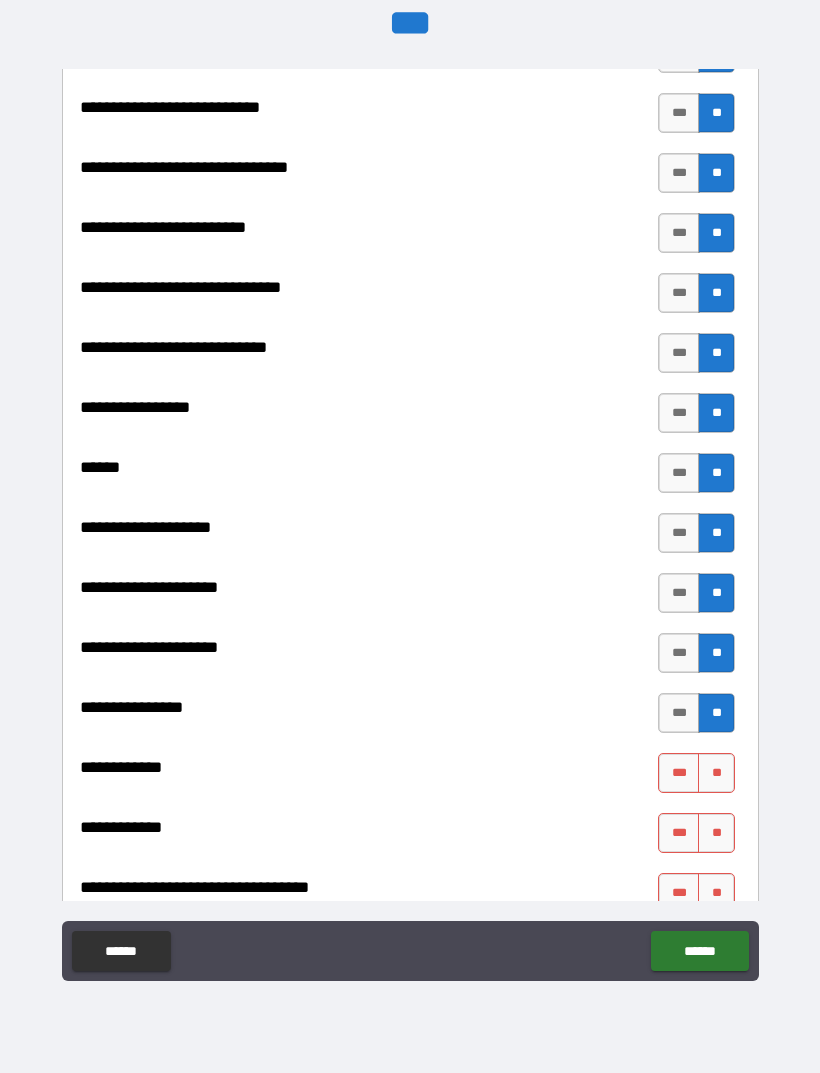 click on "**" at bounding box center (716, 773) 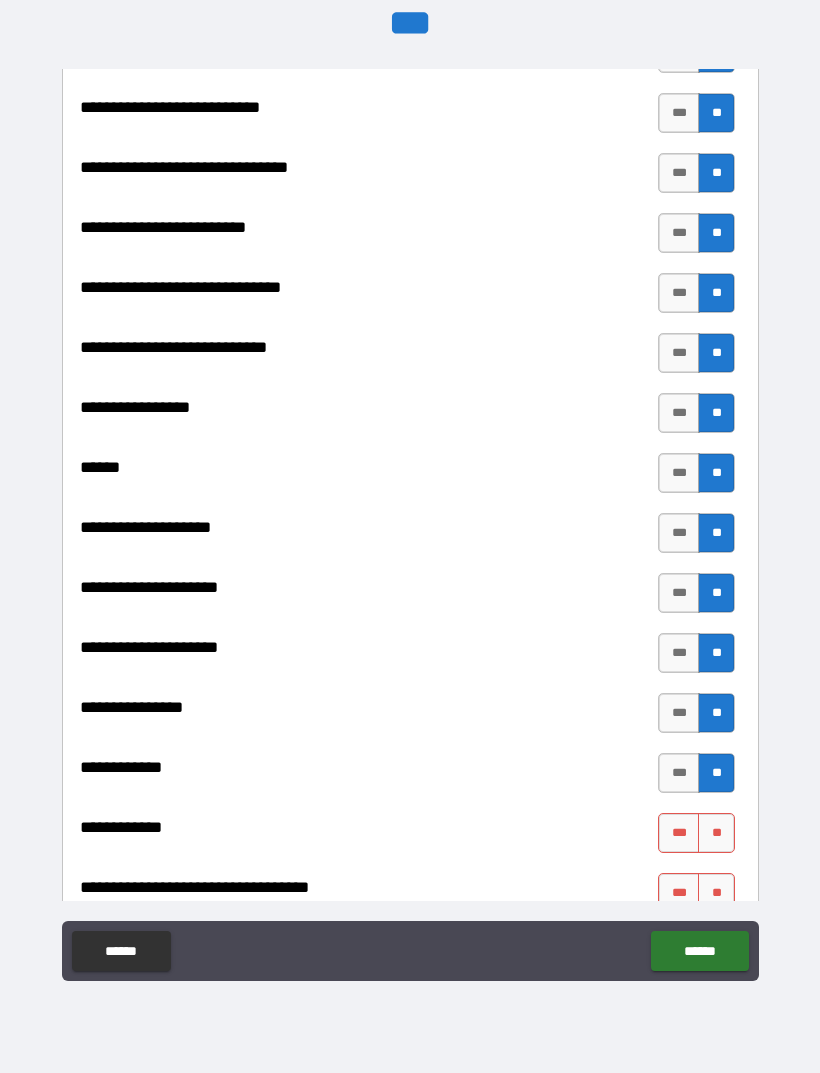 click on "**" at bounding box center (716, 833) 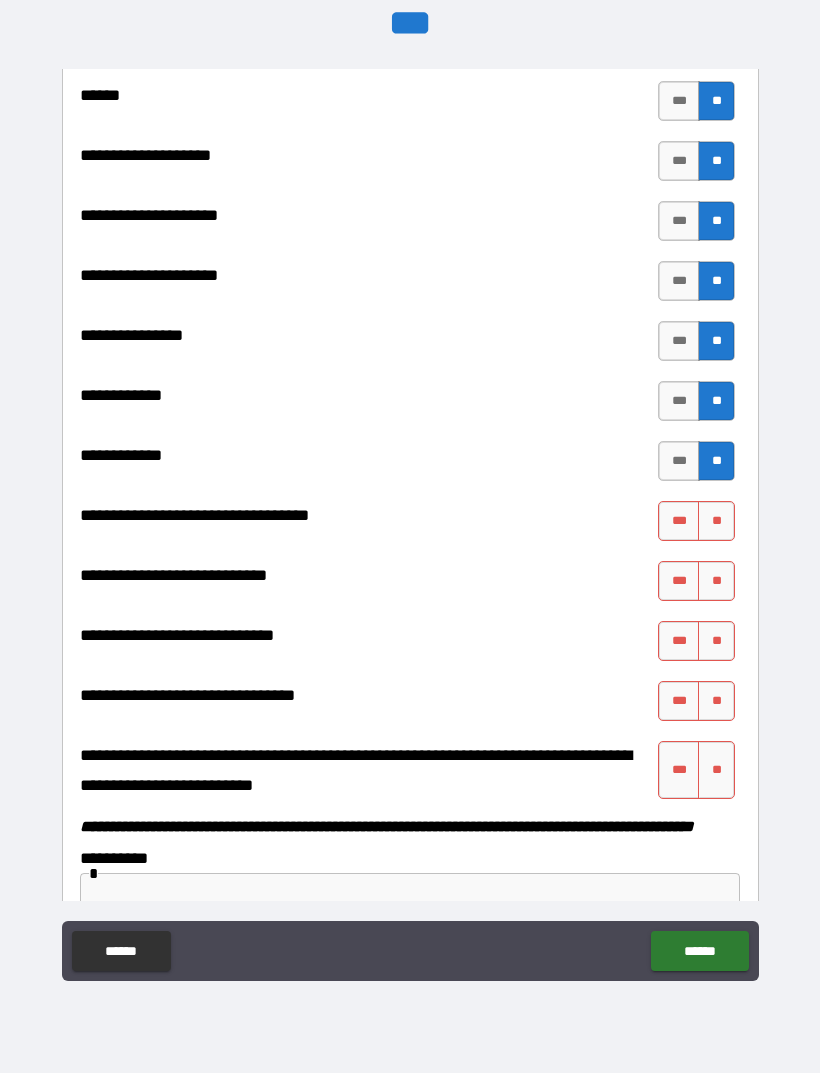 scroll, scrollTop: 9773, scrollLeft: 0, axis: vertical 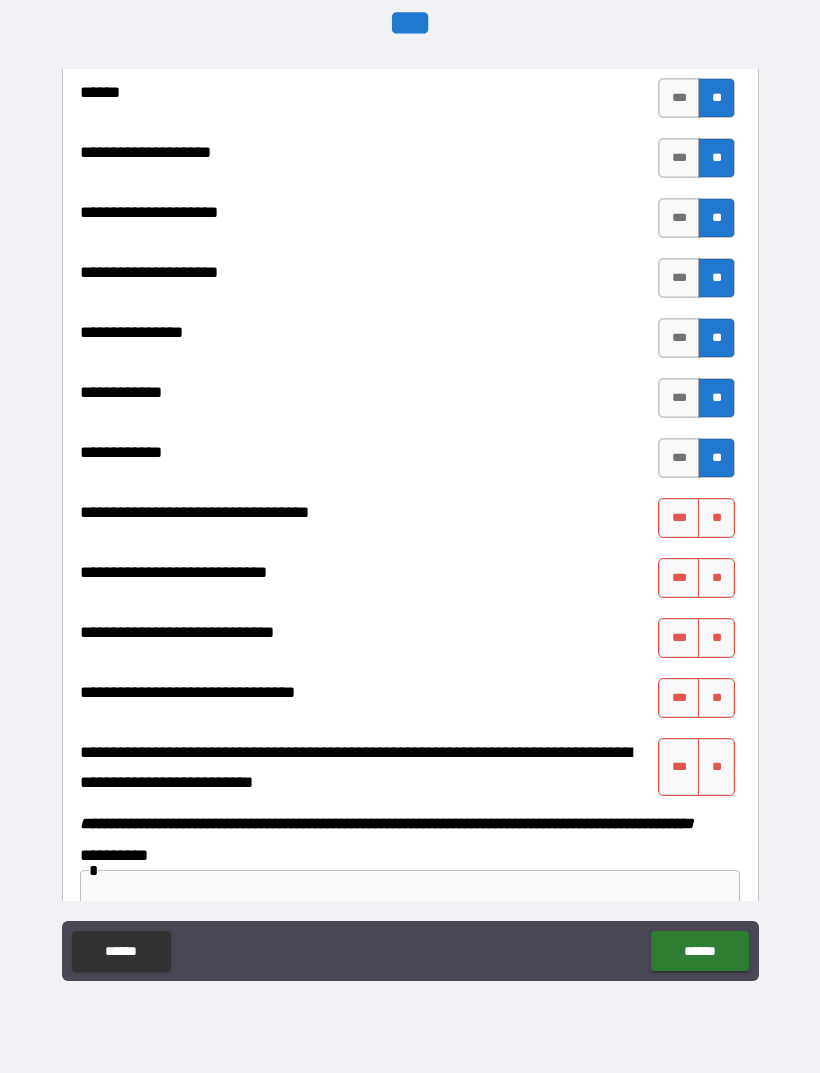 click on "**" at bounding box center (716, 518) 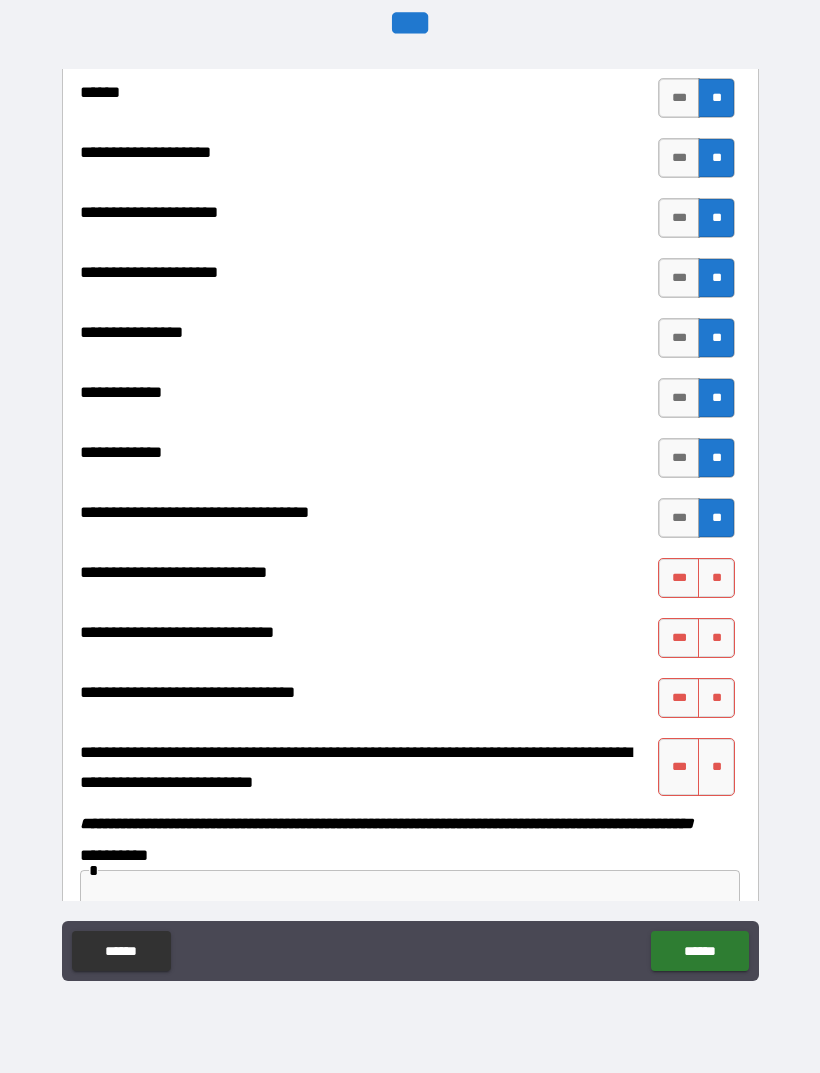 click on "**" at bounding box center [716, 578] 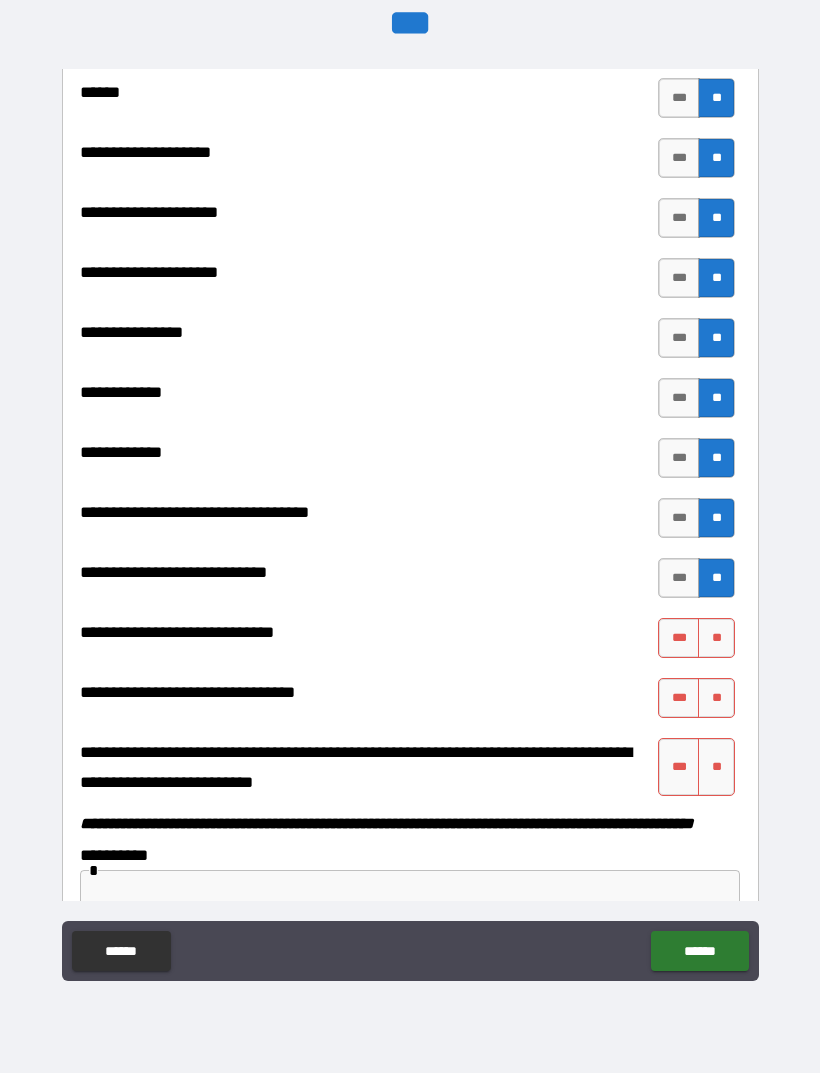 click on "**" at bounding box center [716, 638] 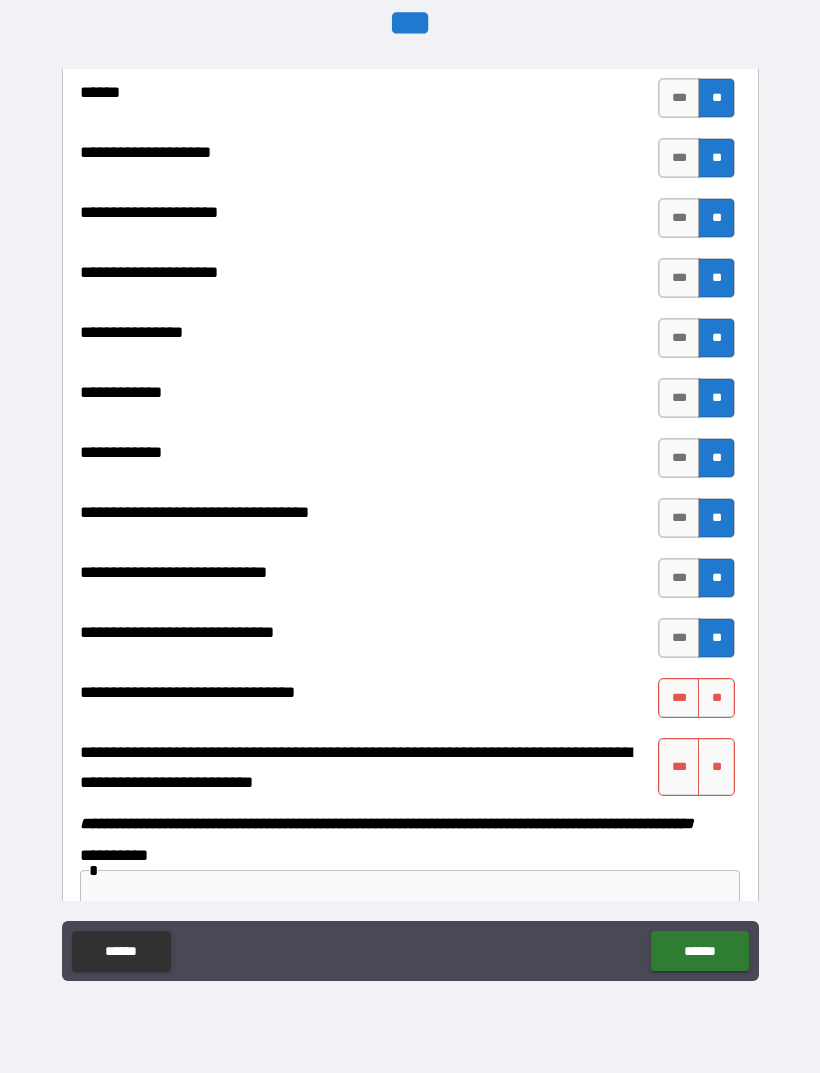 click on "**" at bounding box center (716, 698) 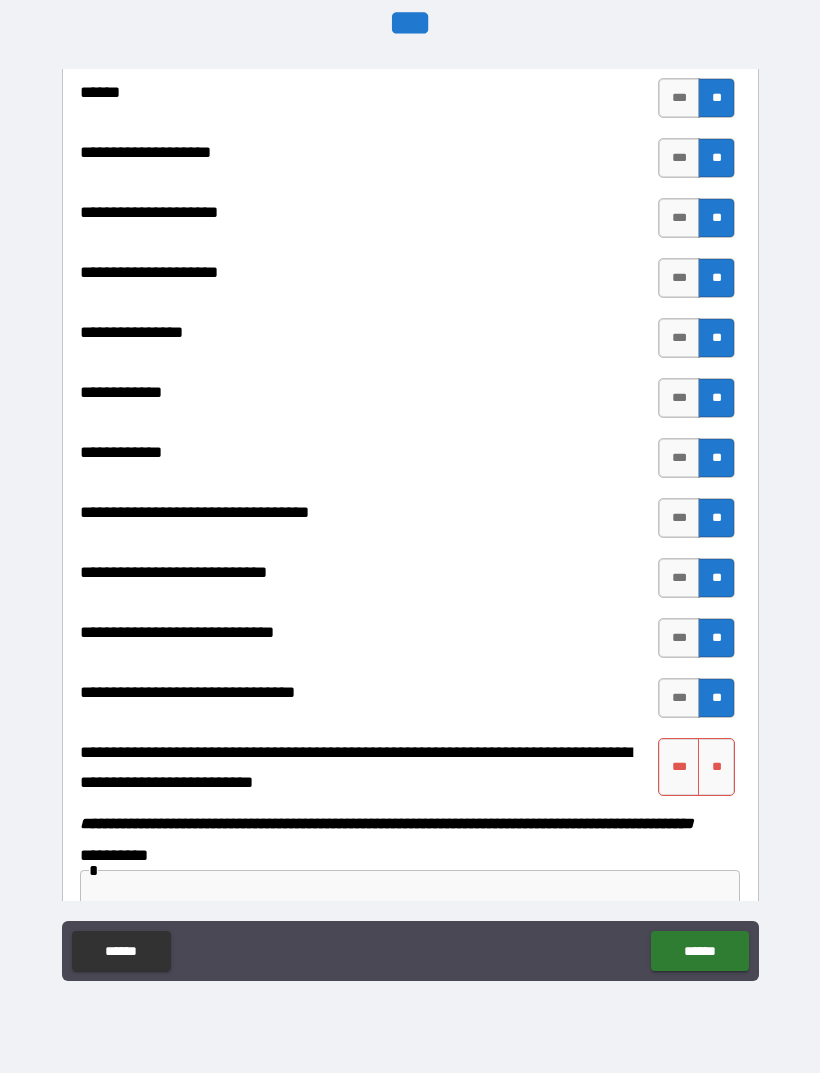click on "**" at bounding box center (716, 767) 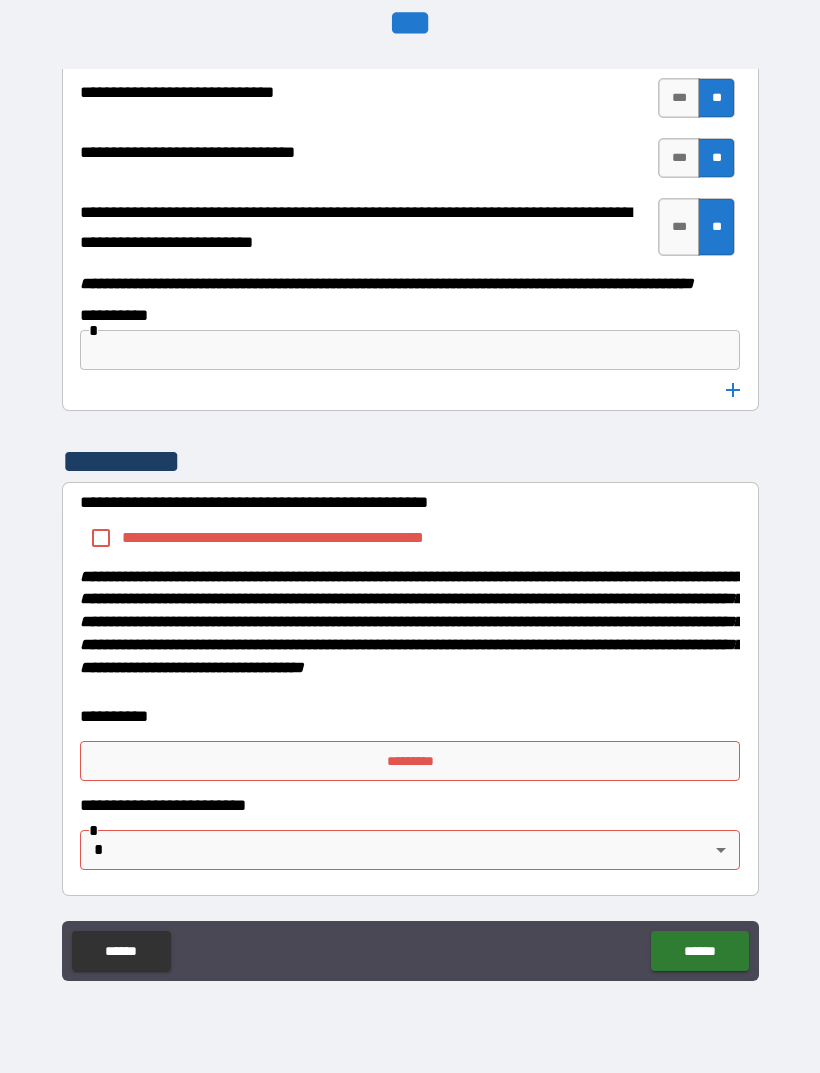 scroll, scrollTop: 10322, scrollLeft: 0, axis: vertical 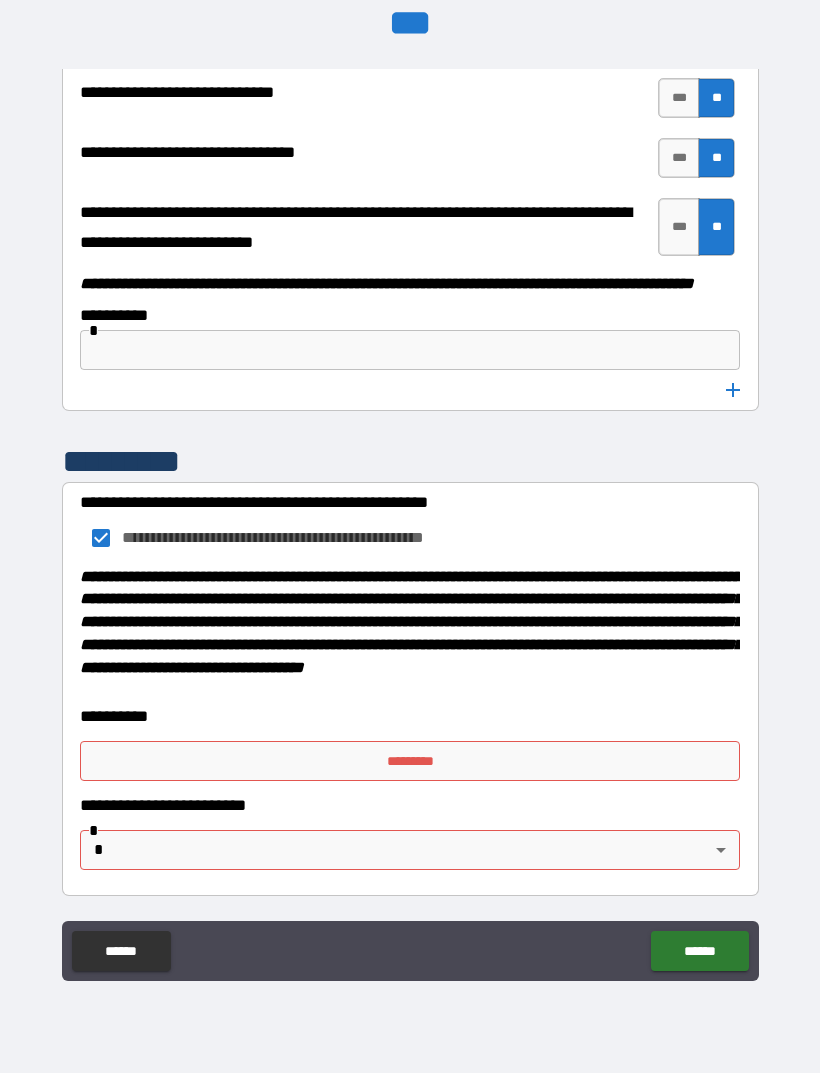 click on "*********" at bounding box center [410, 761] 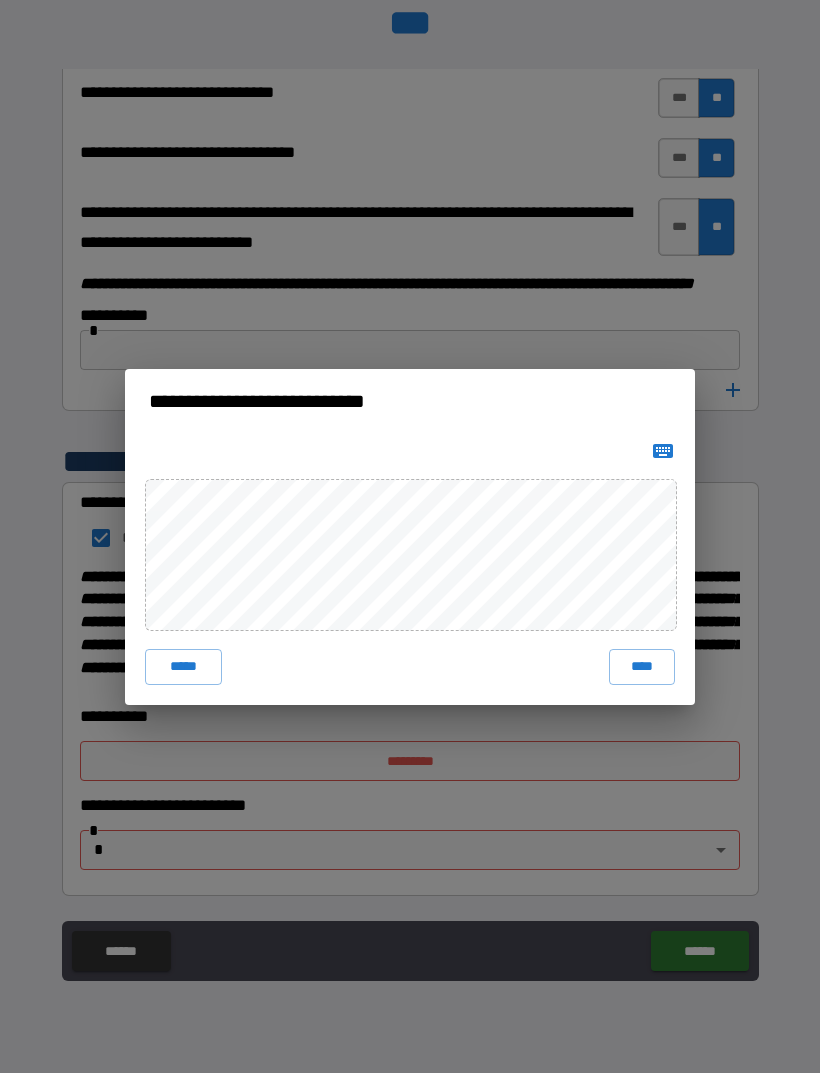 click on "****" at bounding box center [642, 667] 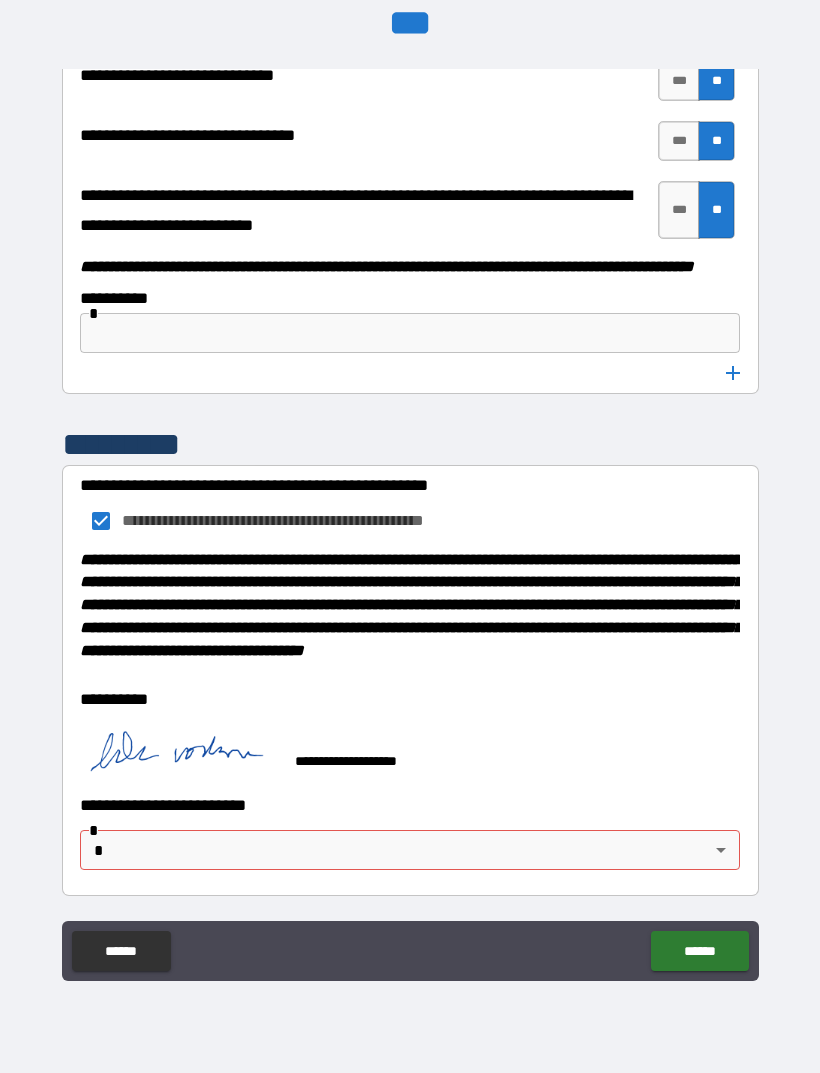 scroll, scrollTop: 10383, scrollLeft: 0, axis: vertical 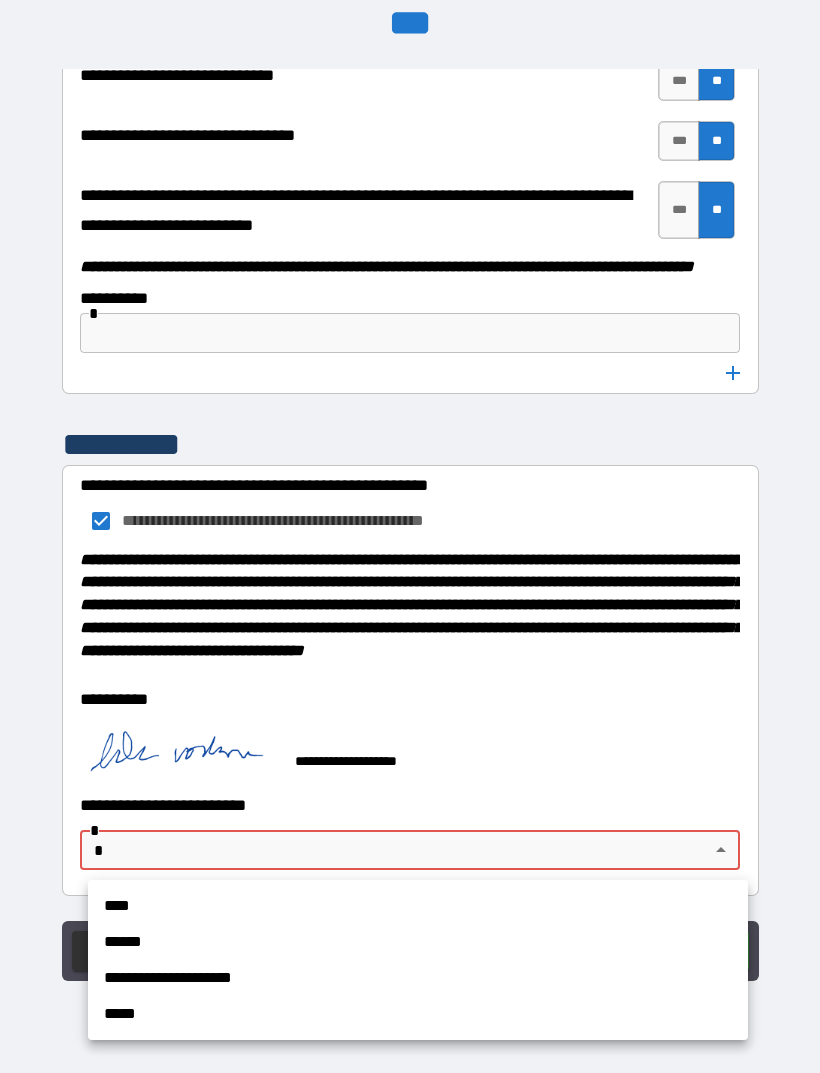 click on "**********" at bounding box center (418, 978) 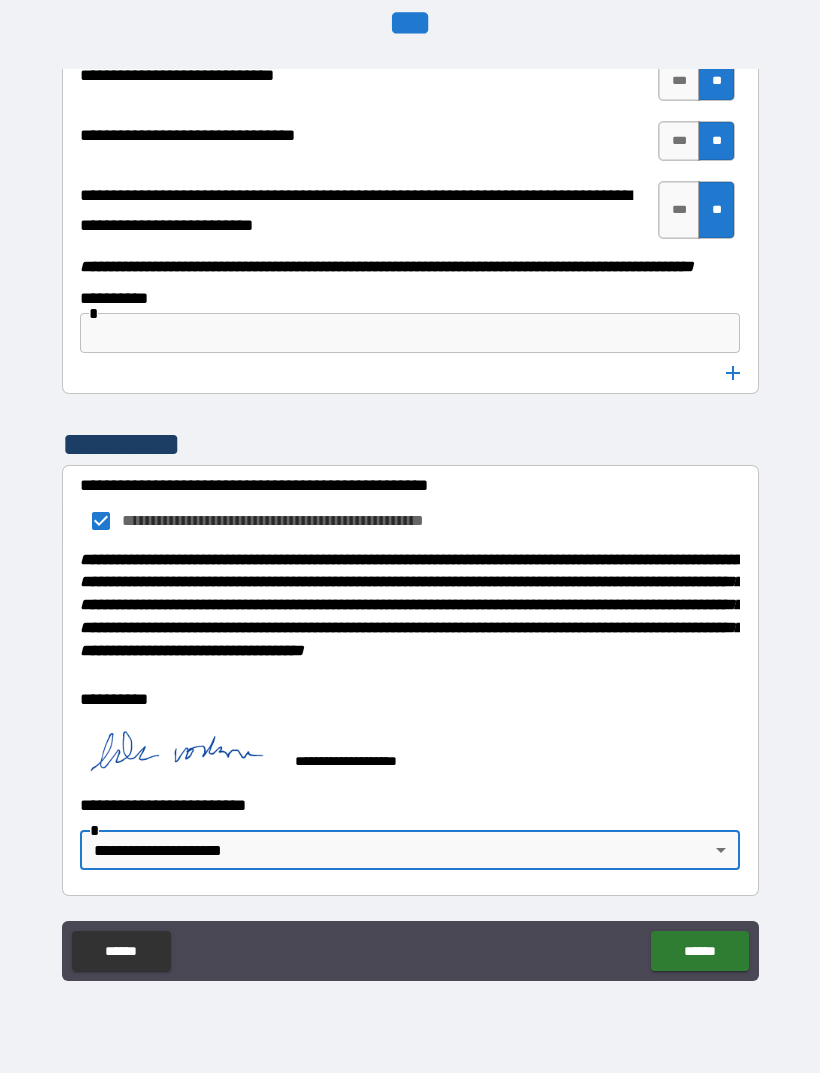 click on "******" at bounding box center [699, 951] 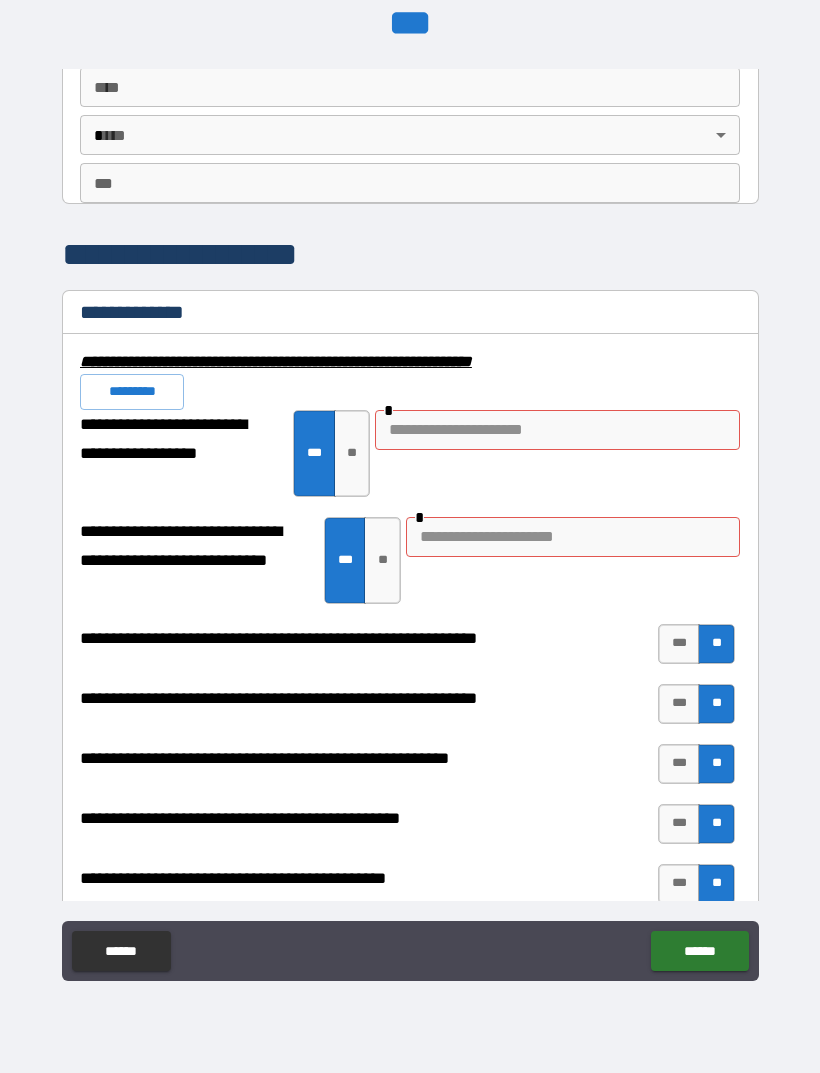 scroll, scrollTop: 1792, scrollLeft: 0, axis: vertical 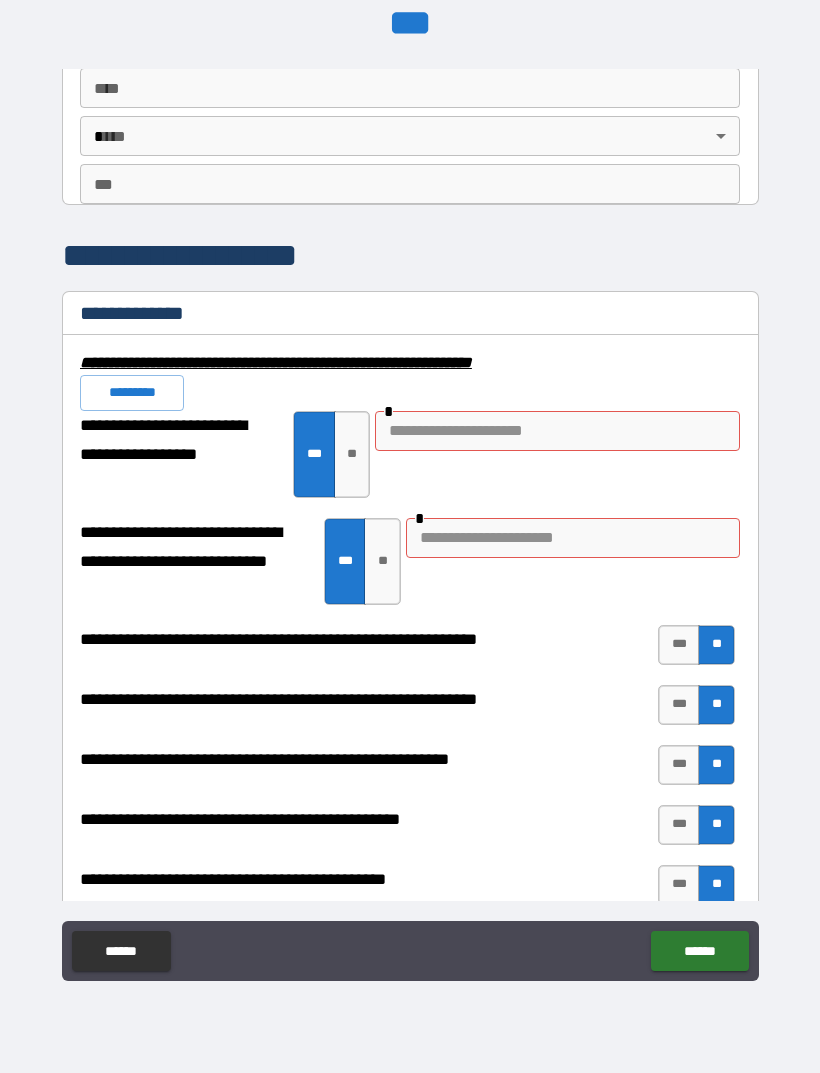 click at bounding box center (557, 431) 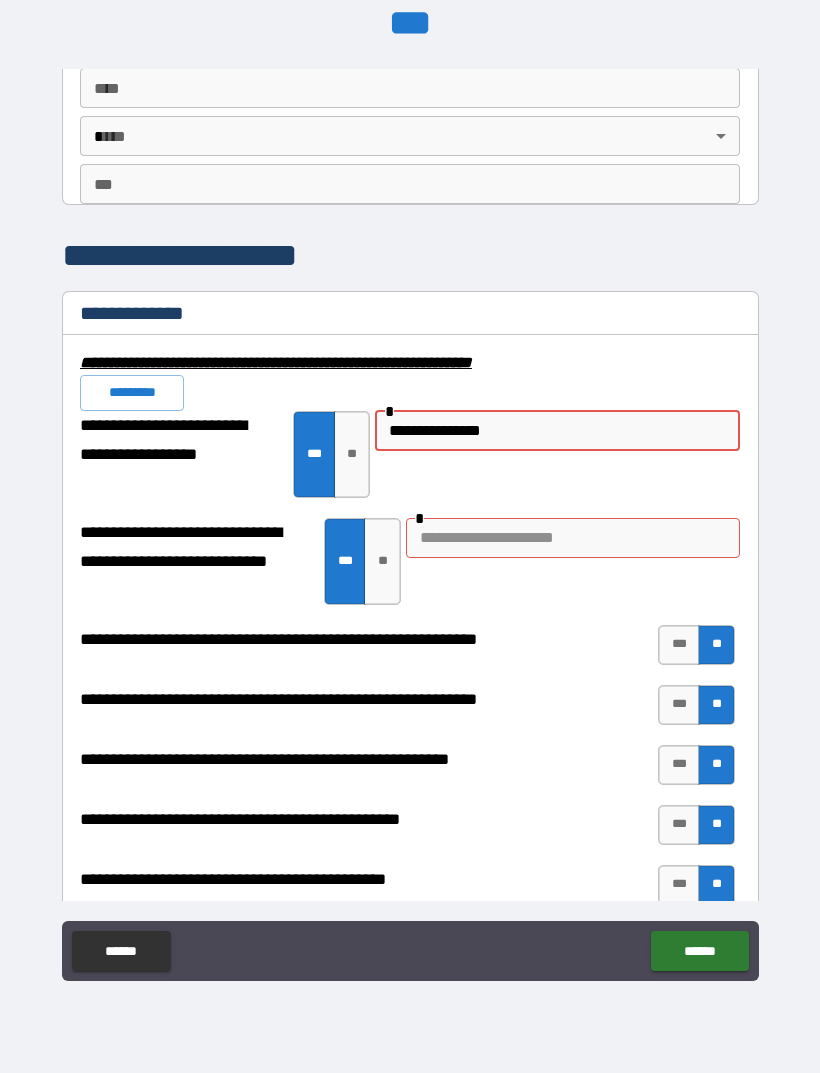 type on "**********" 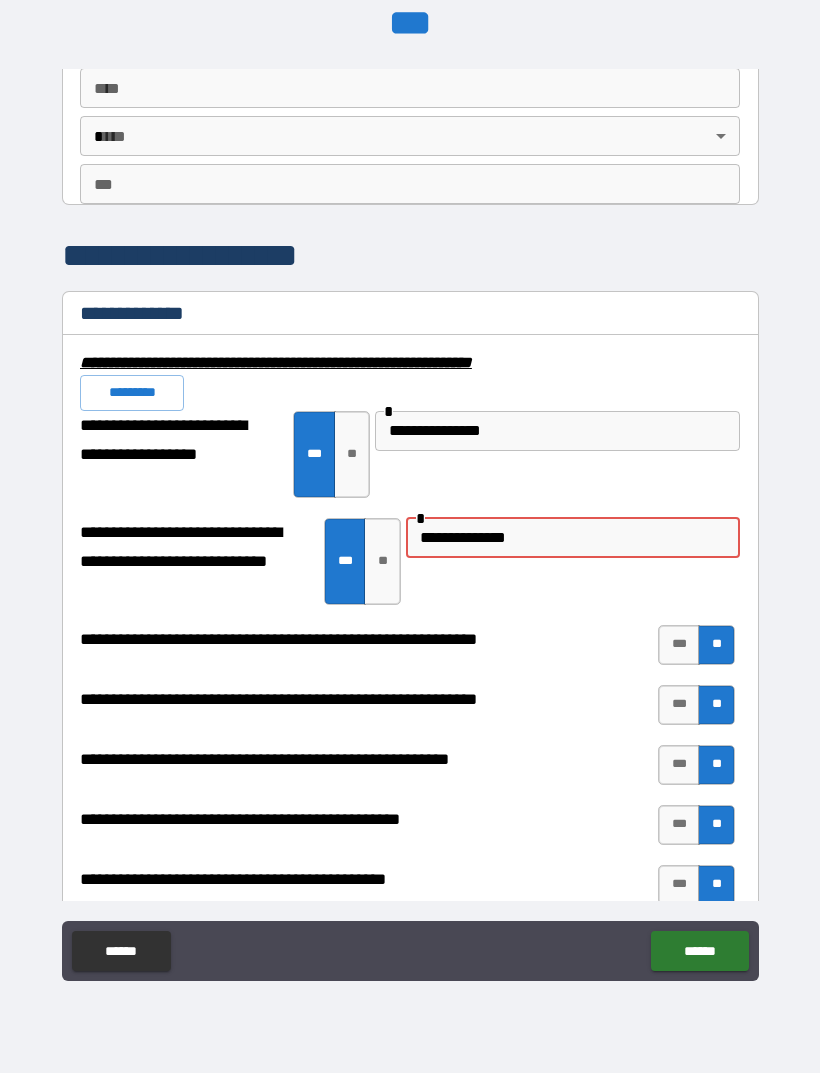 type on "**********" 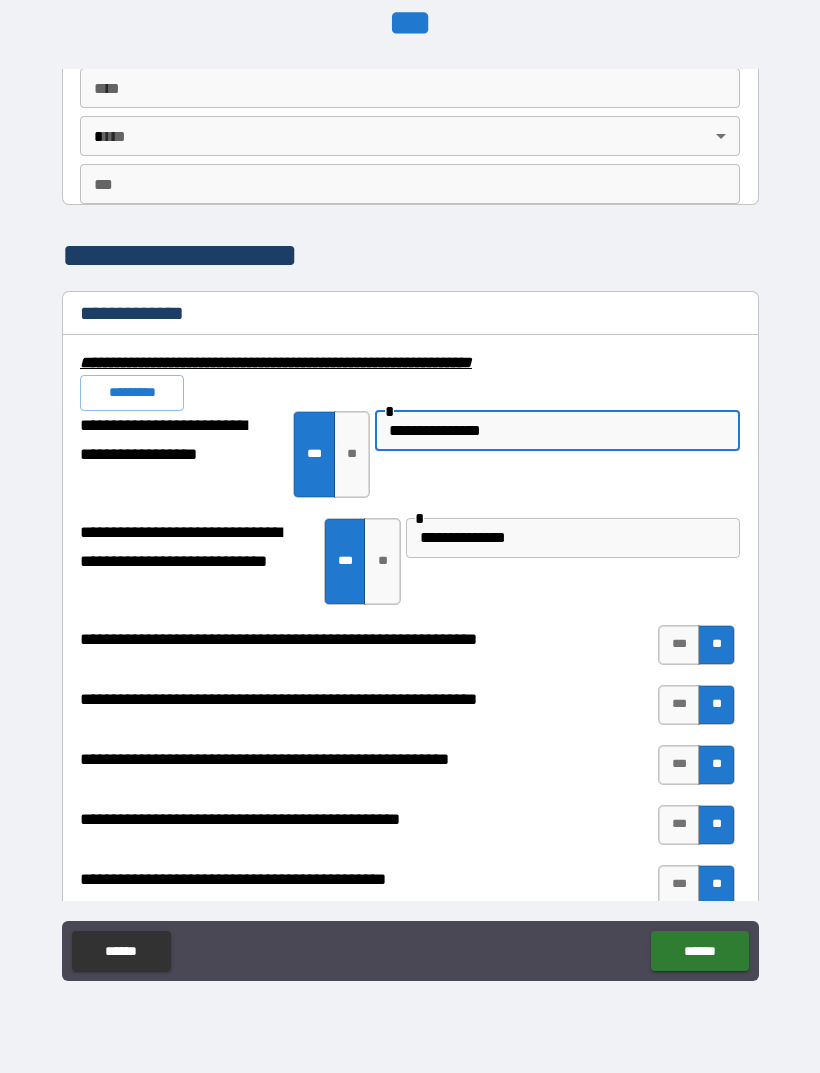 click on "**********" at bounding box center (557, 431) 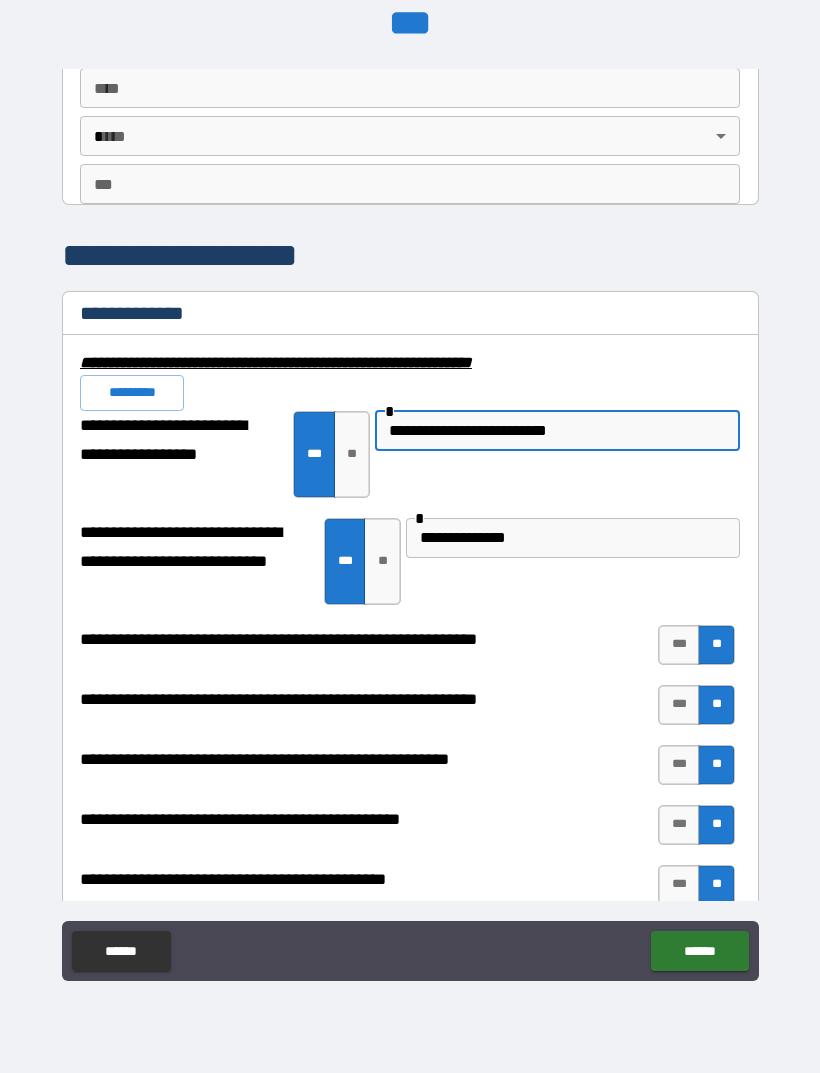 type on "**********" 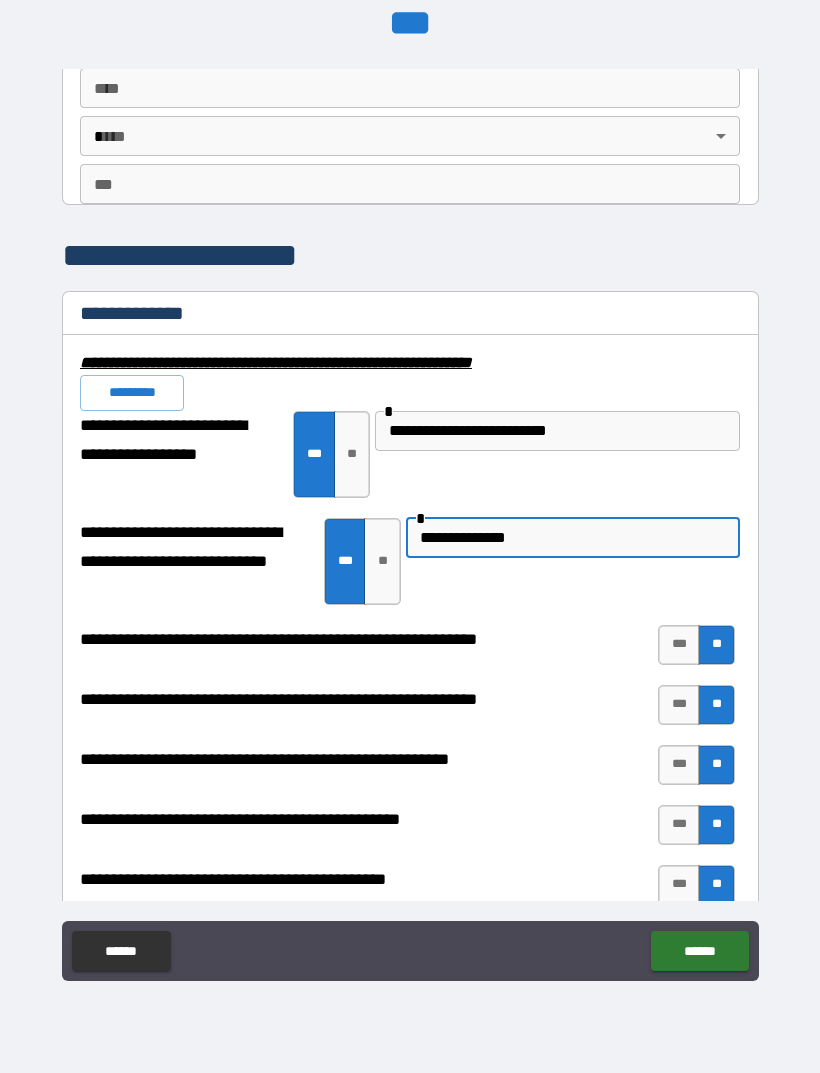 click on "******" at bounding box center (699, 951) 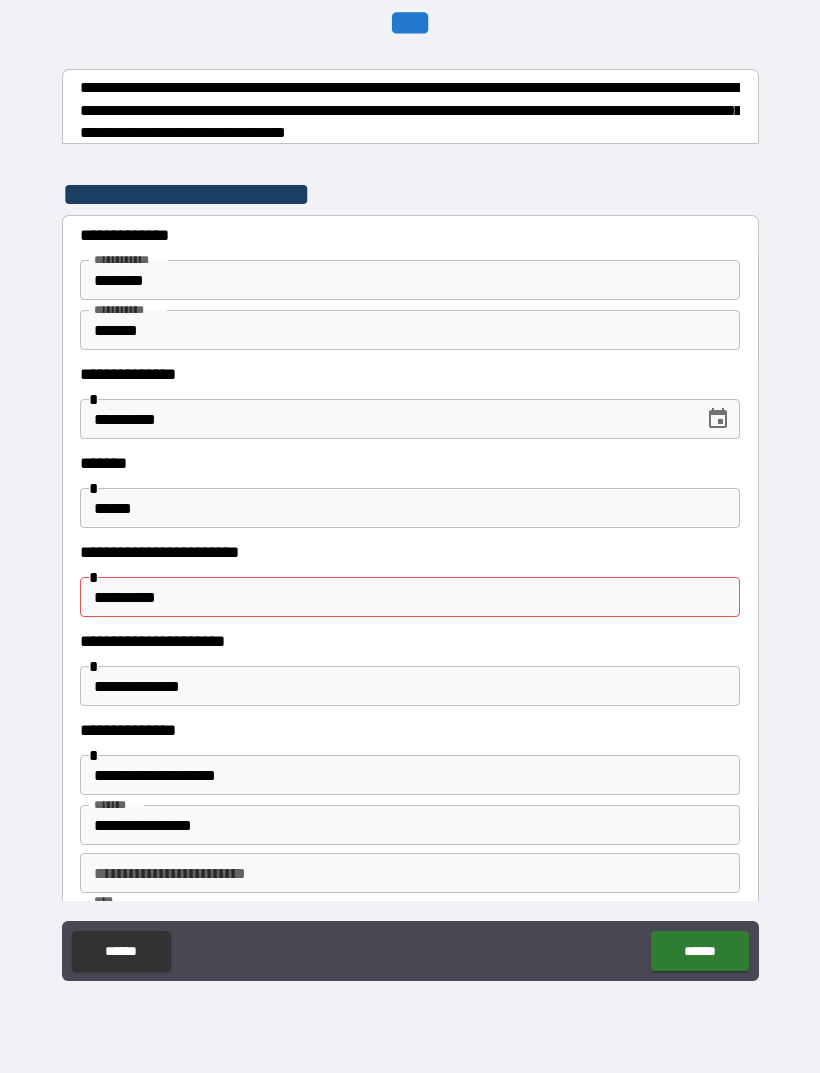 scroll, scrollTop: 0, scrollLeft: 0, axis: both 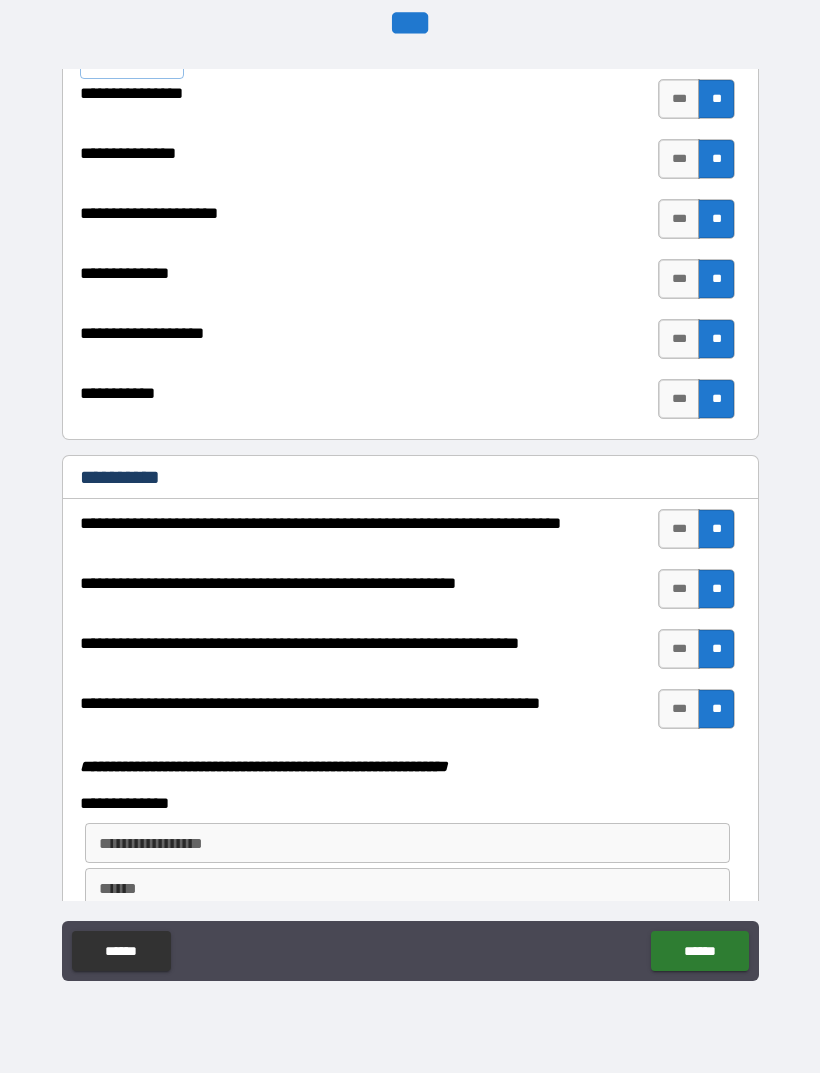 type on "**********" 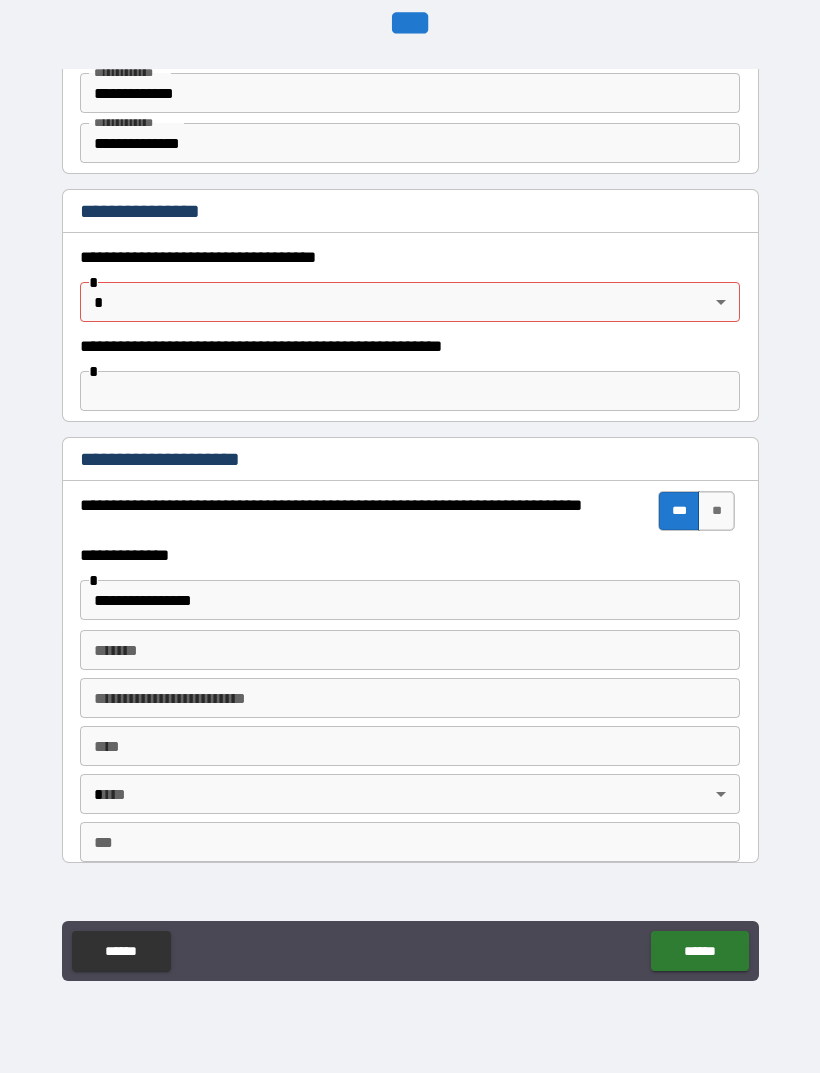 scroll, scrollTop: 1110, scrollLeft: 0, axis: vertical 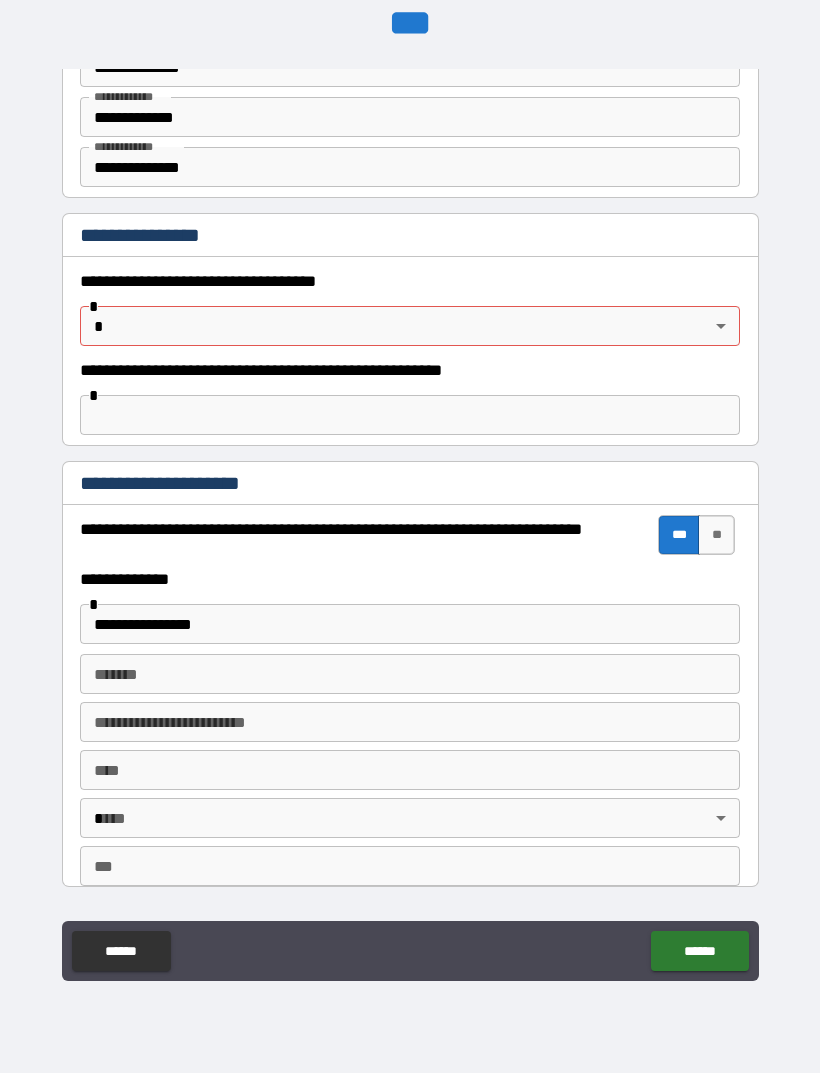 click on "**********" at bounding box center (410, 504) 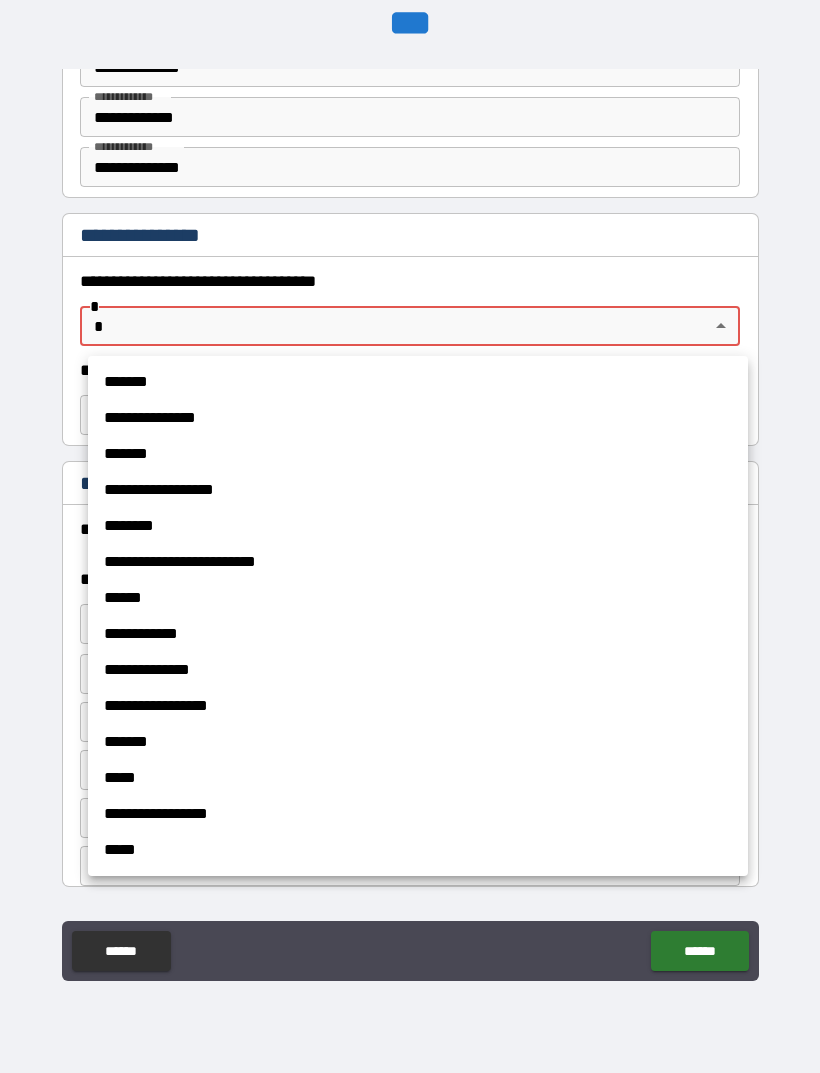 click on "*******" at bounding box center [418, 382] 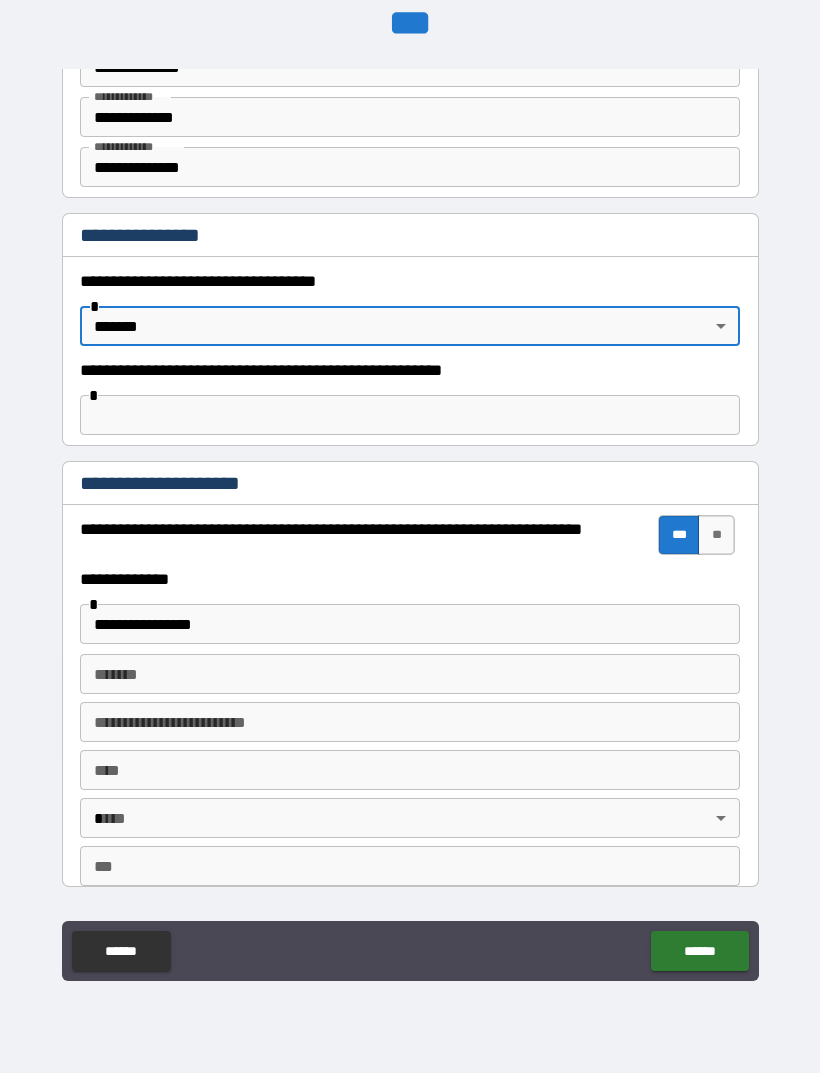click on "******" at bounding box center [699, 951] 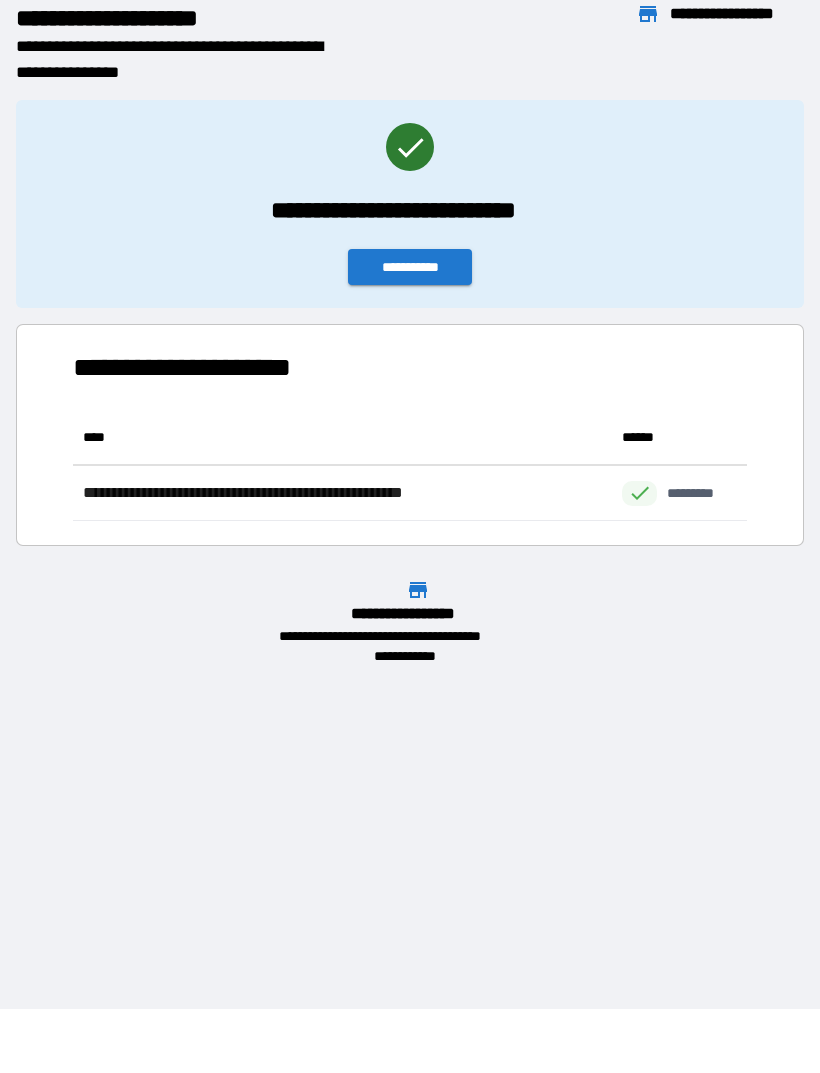 scroll, scrollTop: 1, scrollLeft: 1, axis: both 